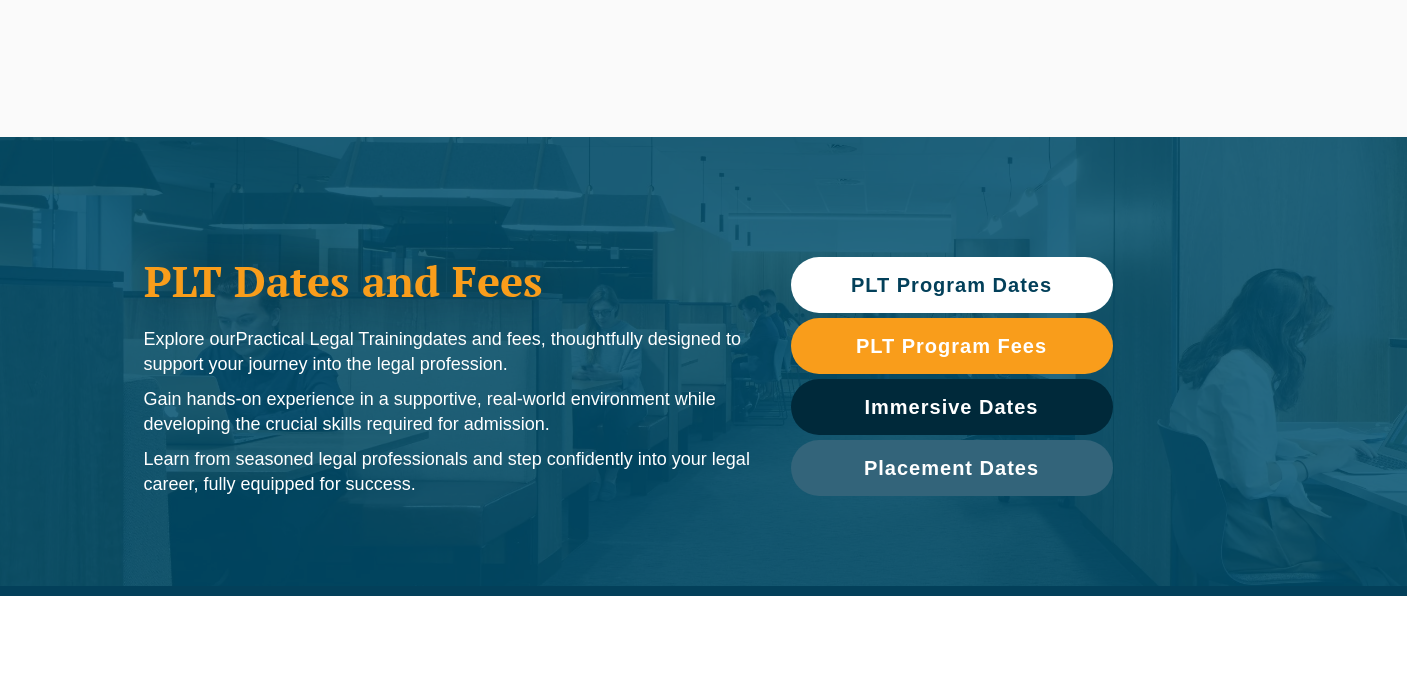 scroll, scrollTop: 1134, scrollLeft: 0, axis: vertical 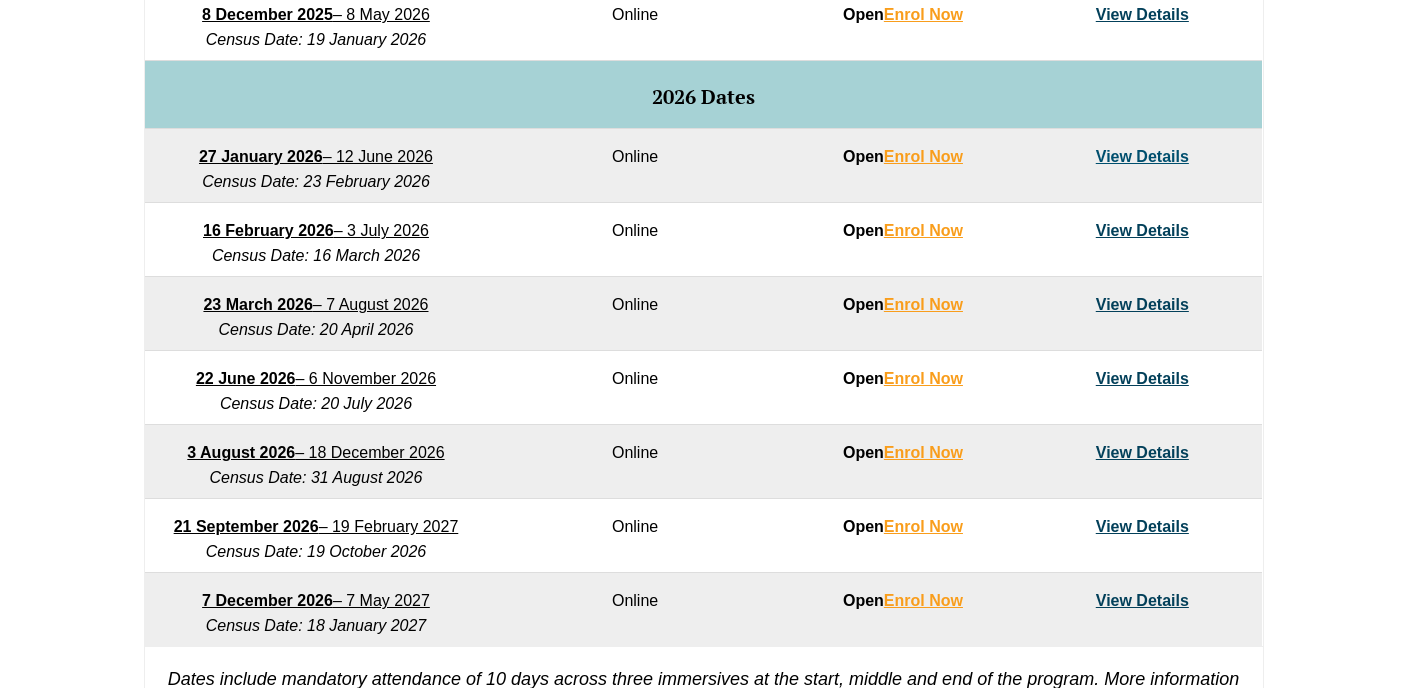 click on "View Details" at bounding box center [1142, 240] 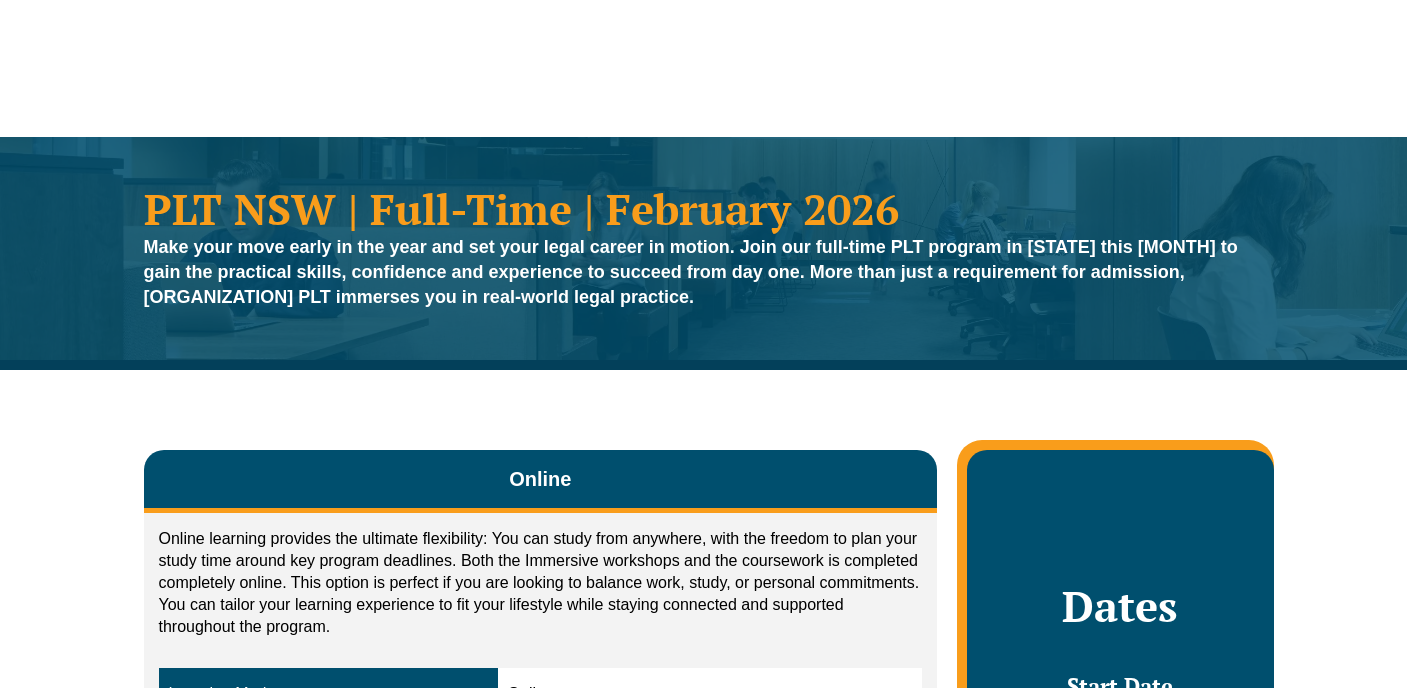 scroll, scrollTop: 481, scrollLeft: 0, axis: vertical 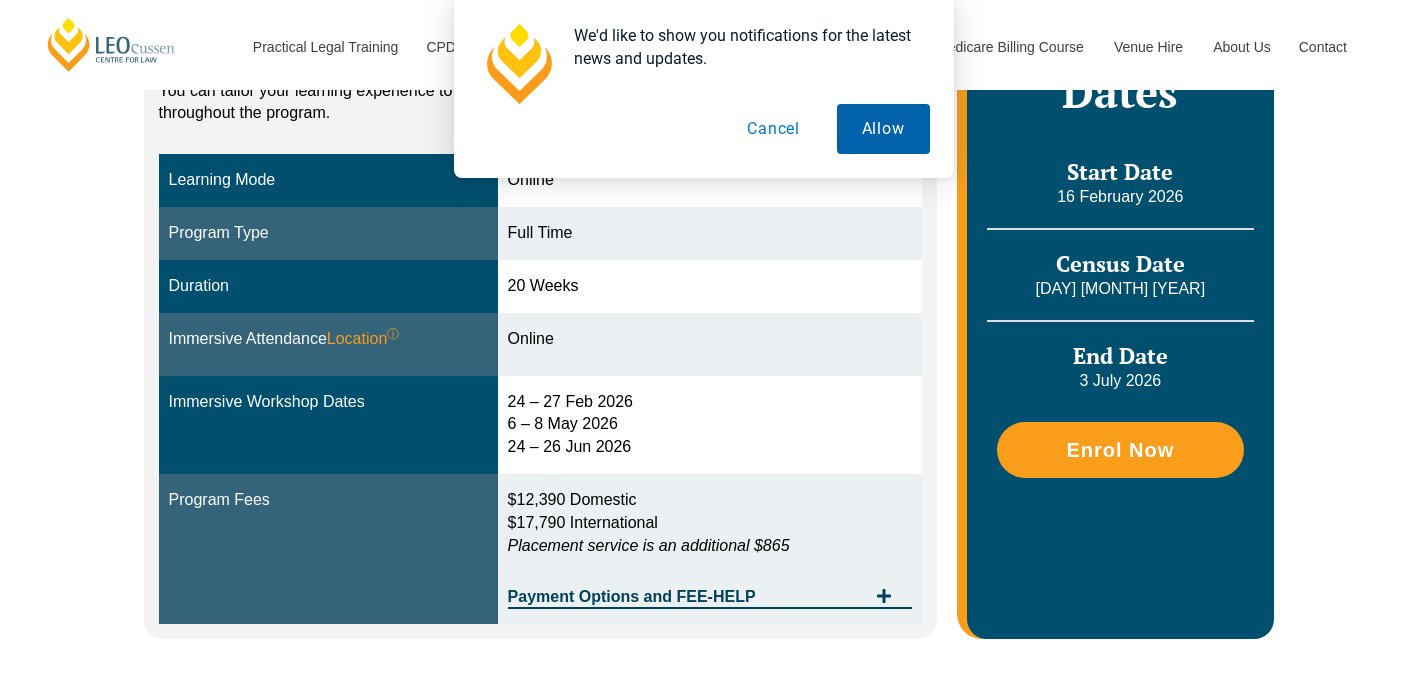 click on "Allow" at bounding box center [883, 129] 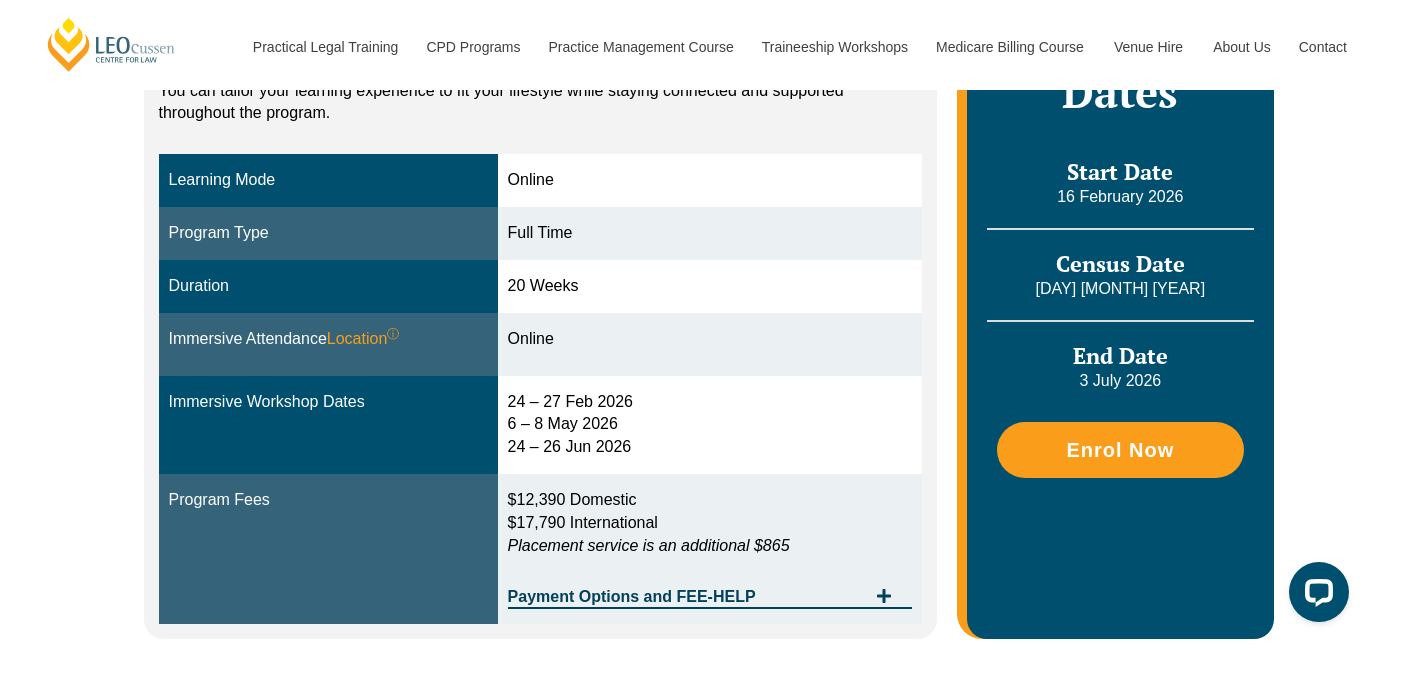 scroll, scrollTop: 0, scrollLeft: 0, axis: both 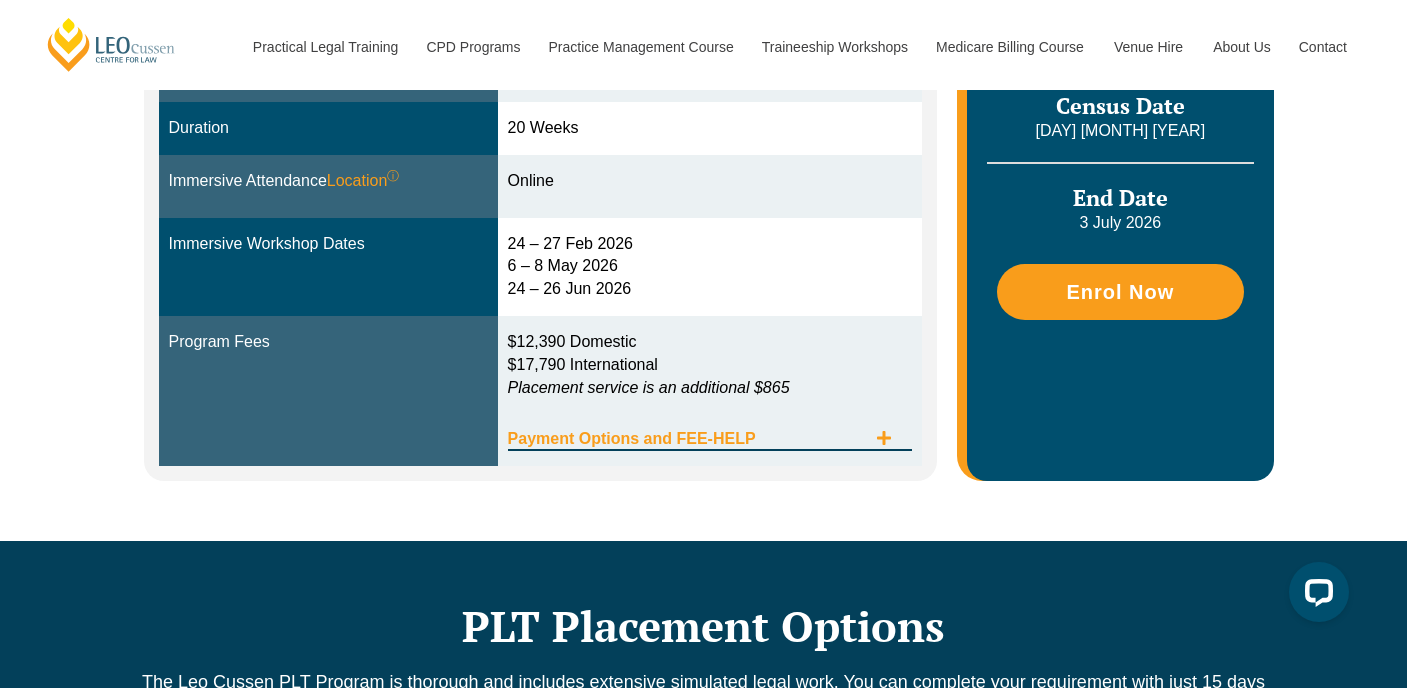 click on "Payment Options and FEE-HELP" at bounding box center (687, 439) 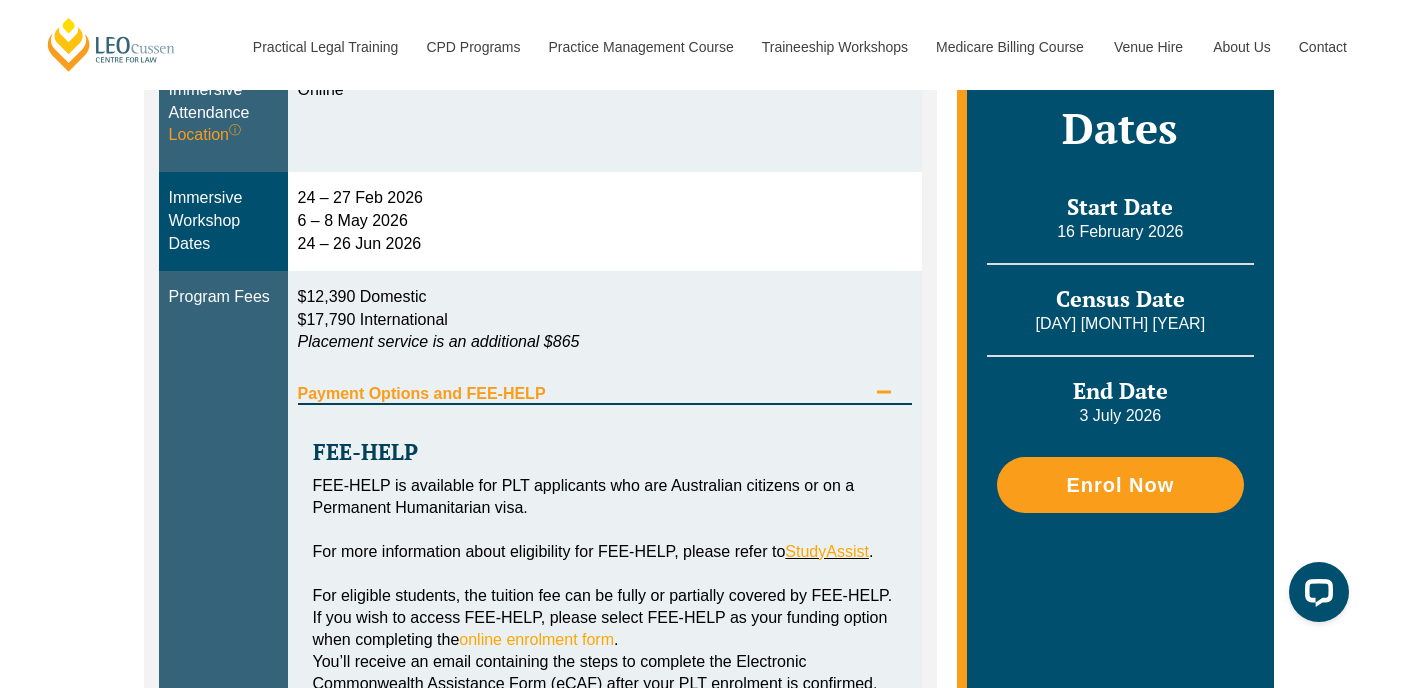 scroll, scrollTop: 769, scrollLeft: 0, axis: vertical 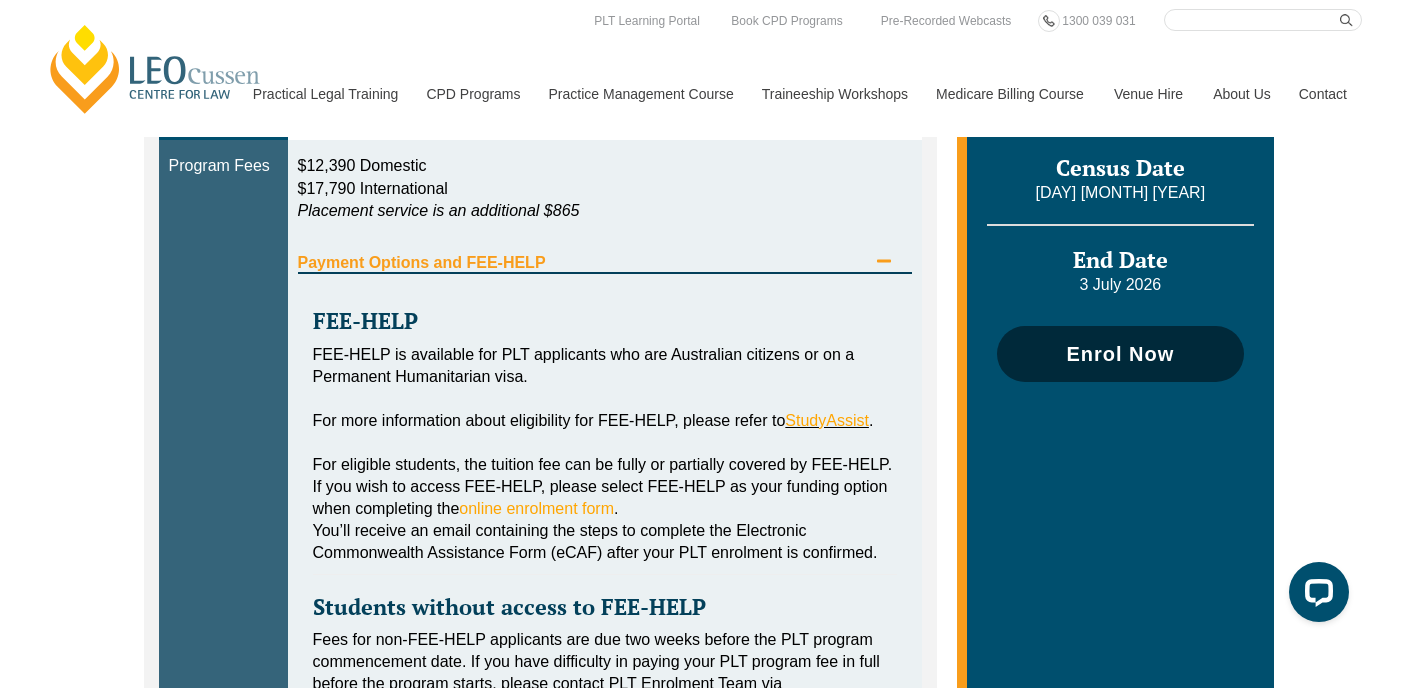 click on "Enrol Now" at bounding box center [1120, 354] 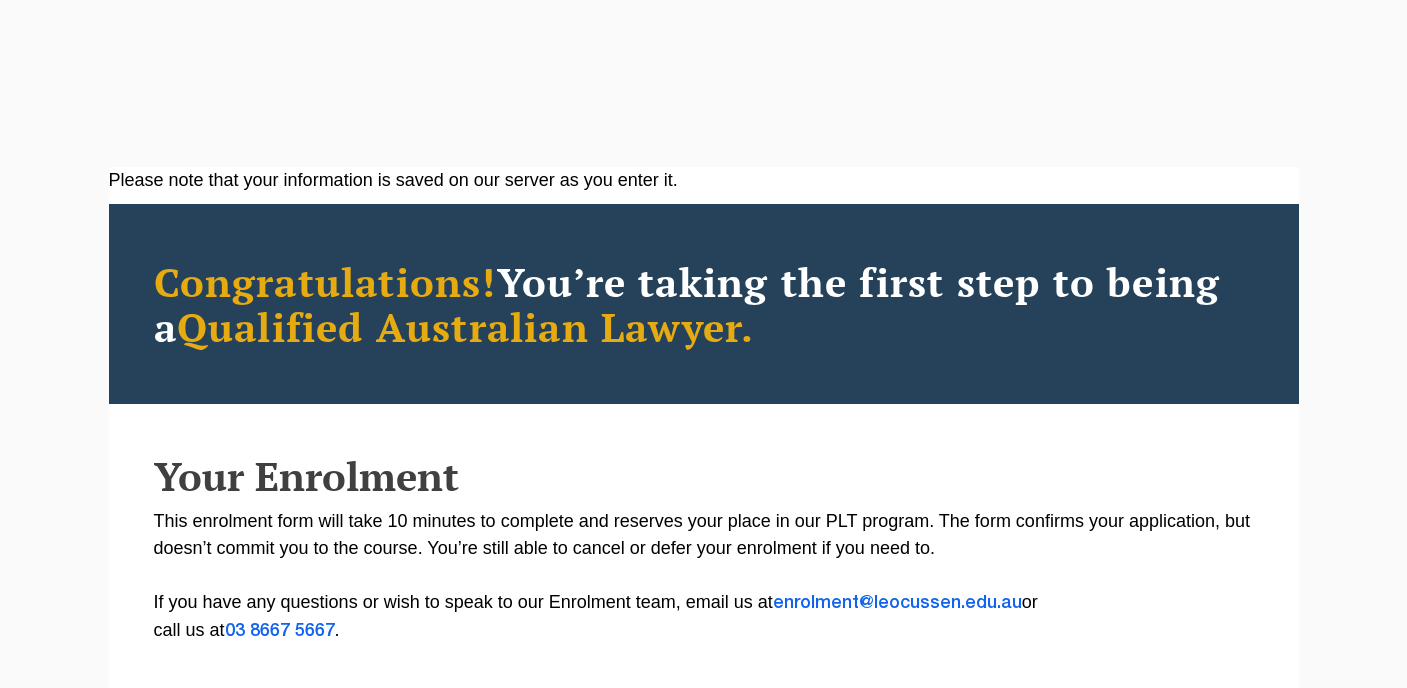 scroll, scrollTop: 292, scrollLeft: 0, axis: vertical 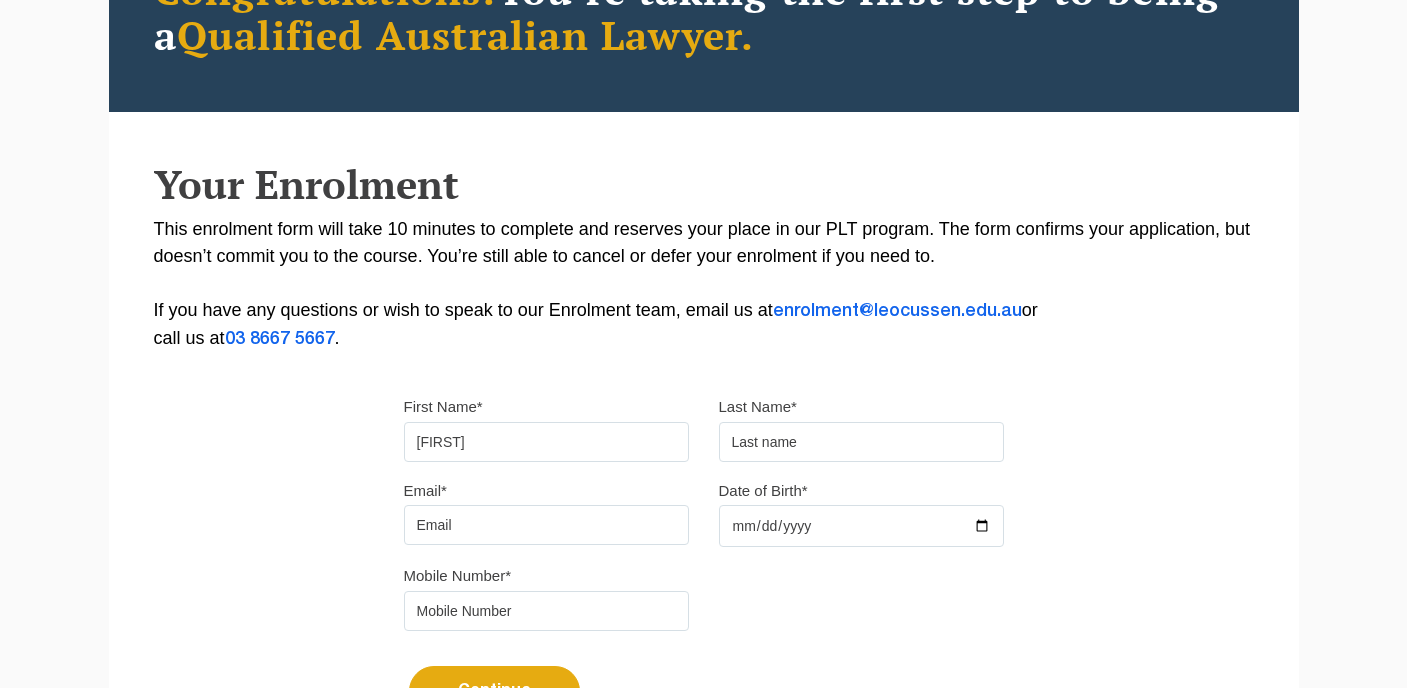 type on "[FIRST]" 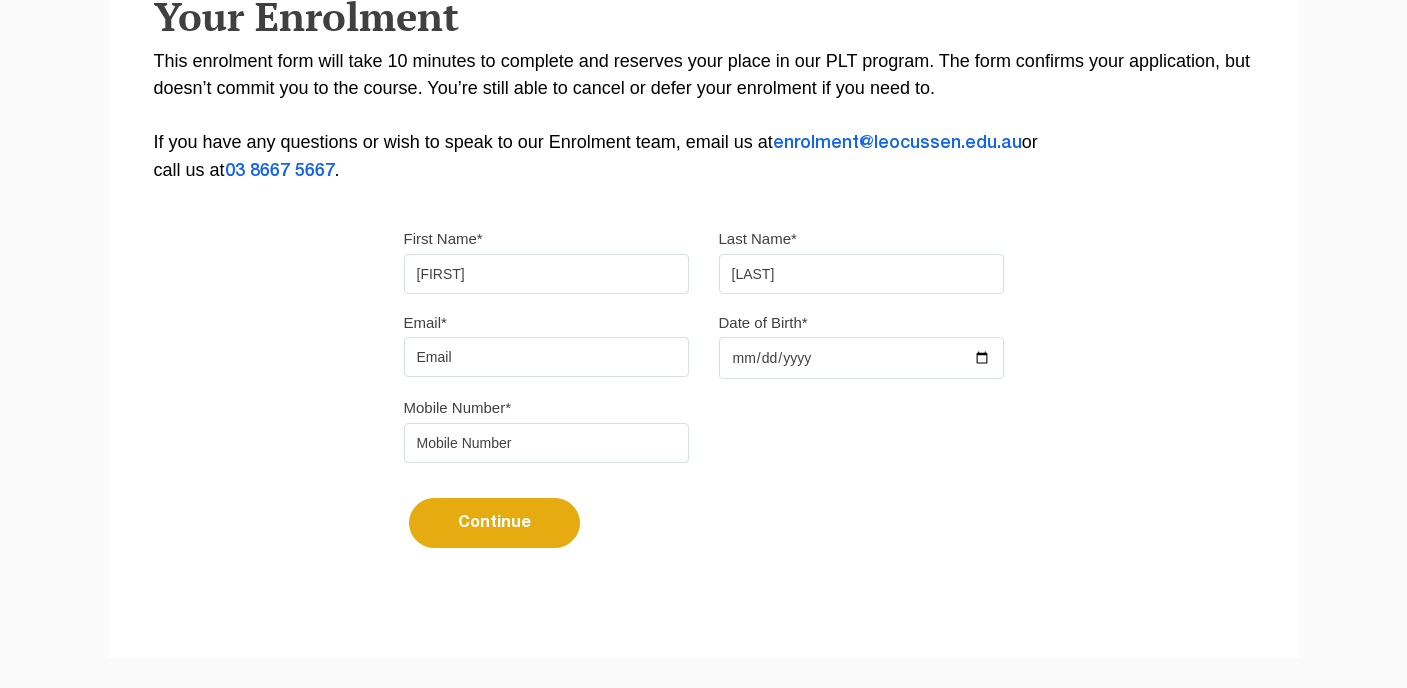scroll, scrollTop: 469, scrollLeft: 0, axis: vertical 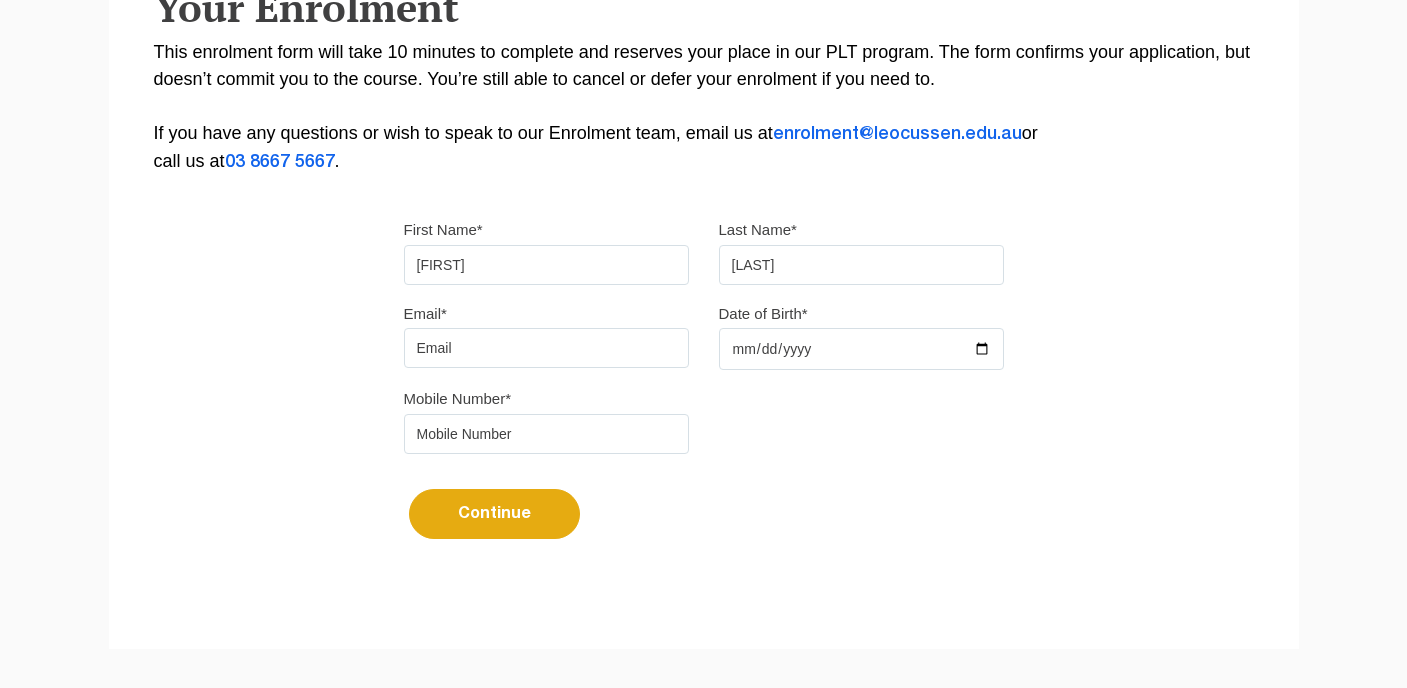type on "[LAST]" 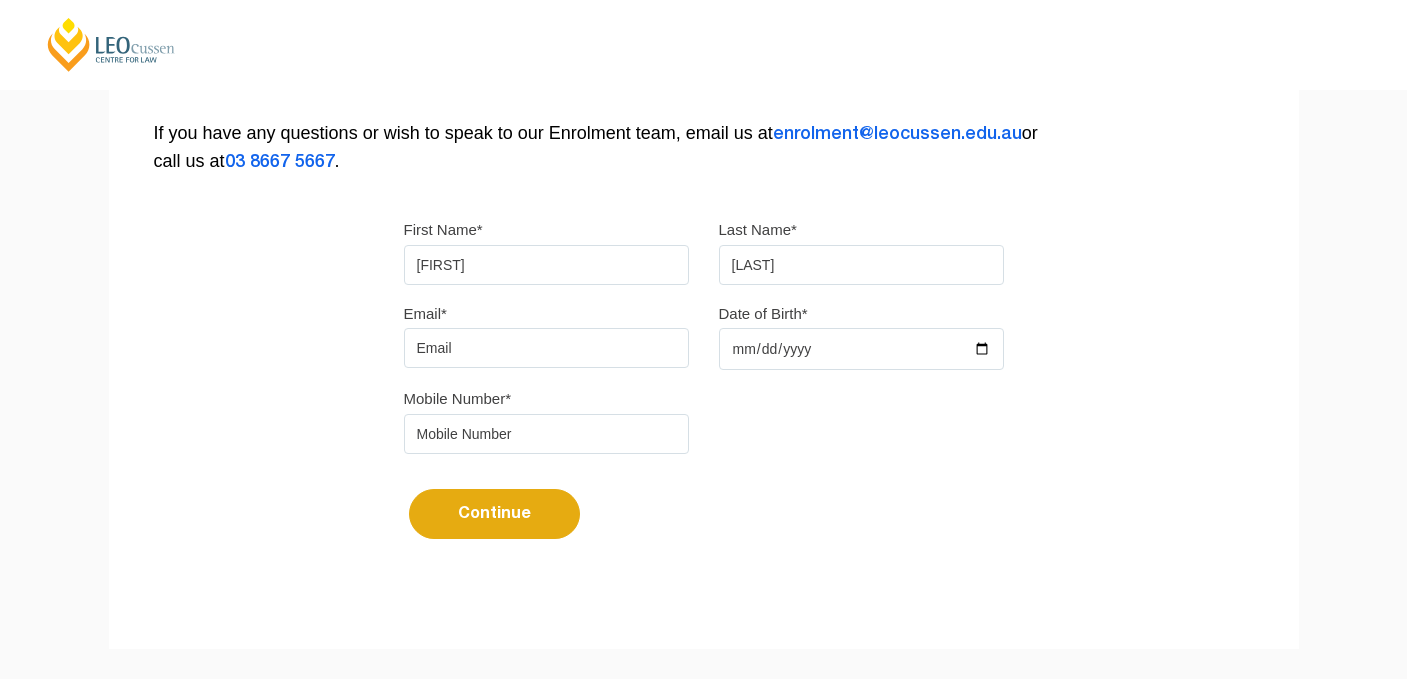 type on "lucaswu9955@example.com" 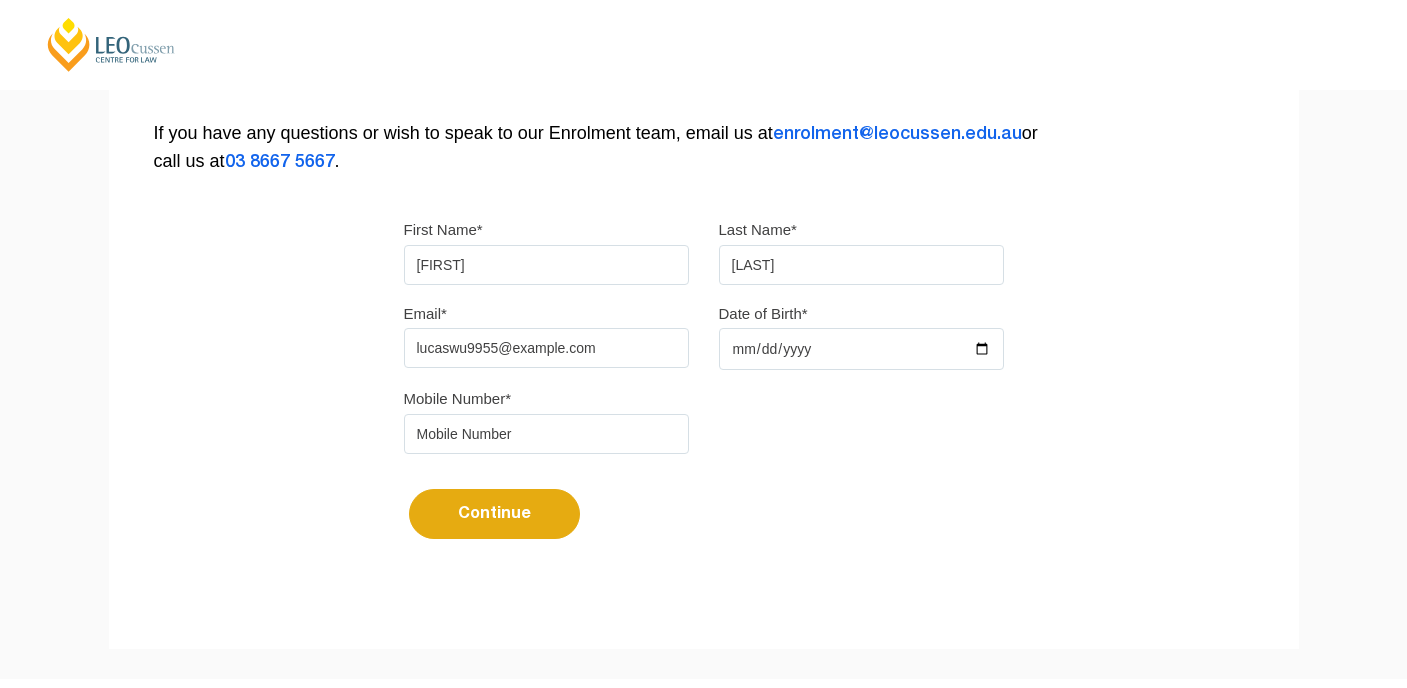 click on "Date of Birth*" at bounding box center [861, 349] 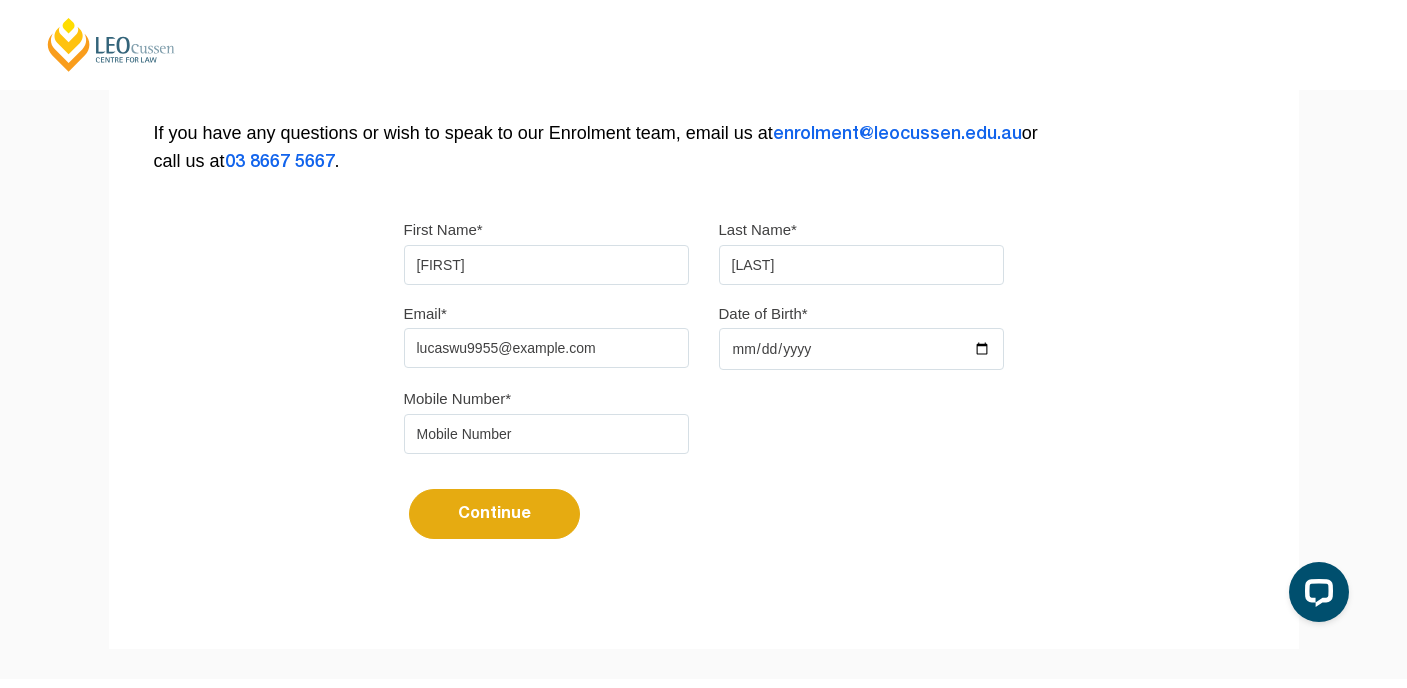 scroll, scrollTop: 0, scrollLeft: 0, axis: both 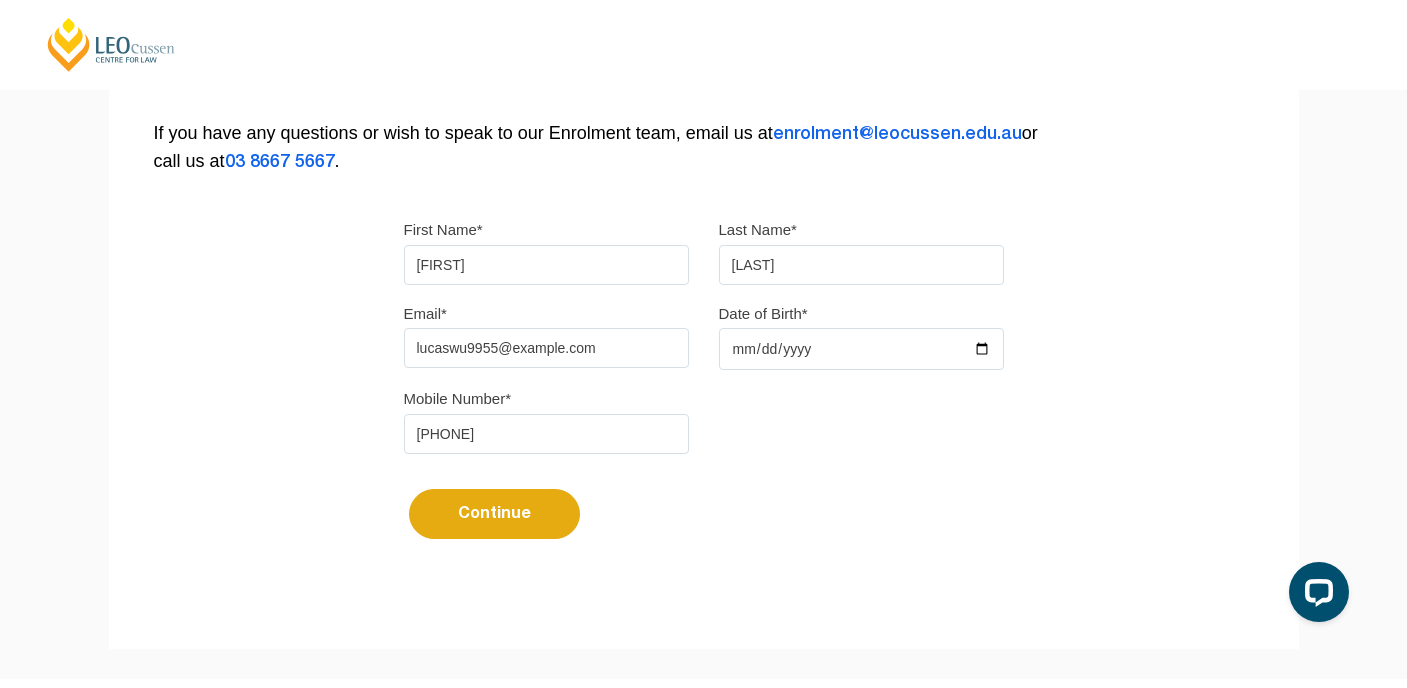 click on "Continue" at bounding box center (494, 514) 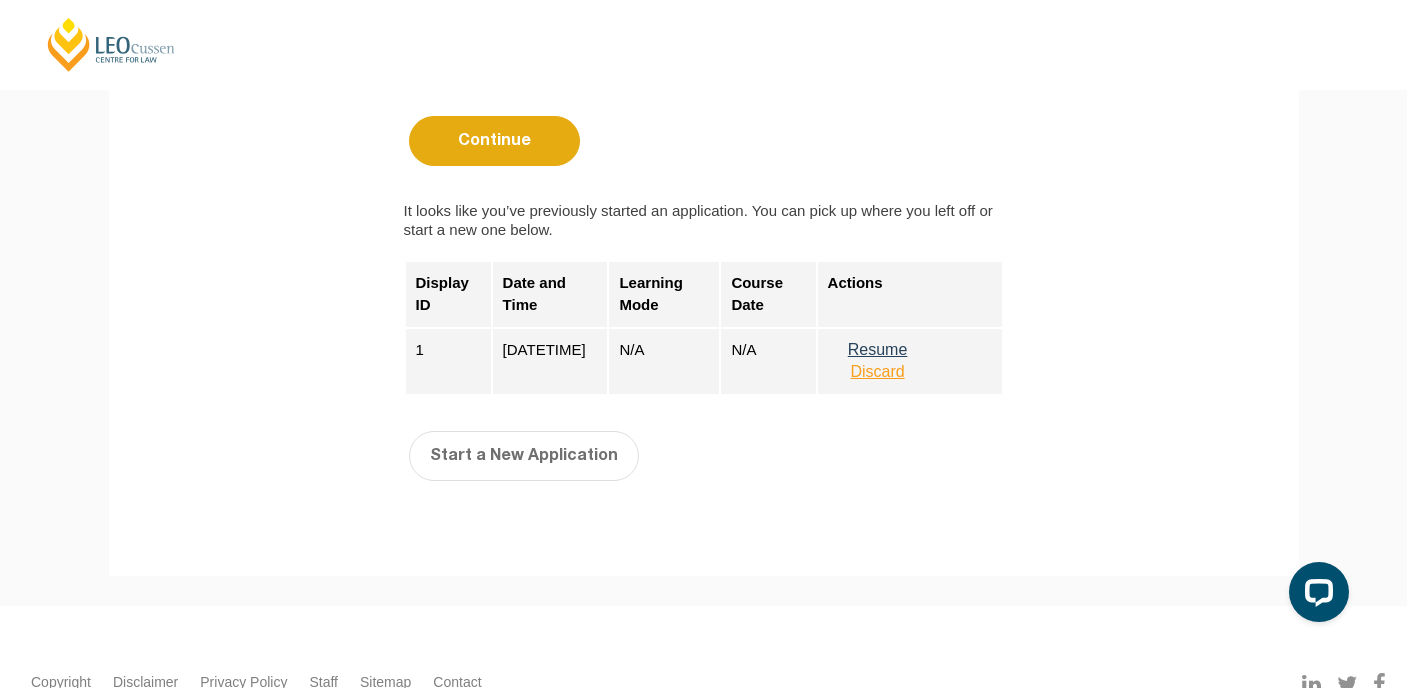 scroll, scrollTop: 843, scrollLeft: 0, axis: vertical 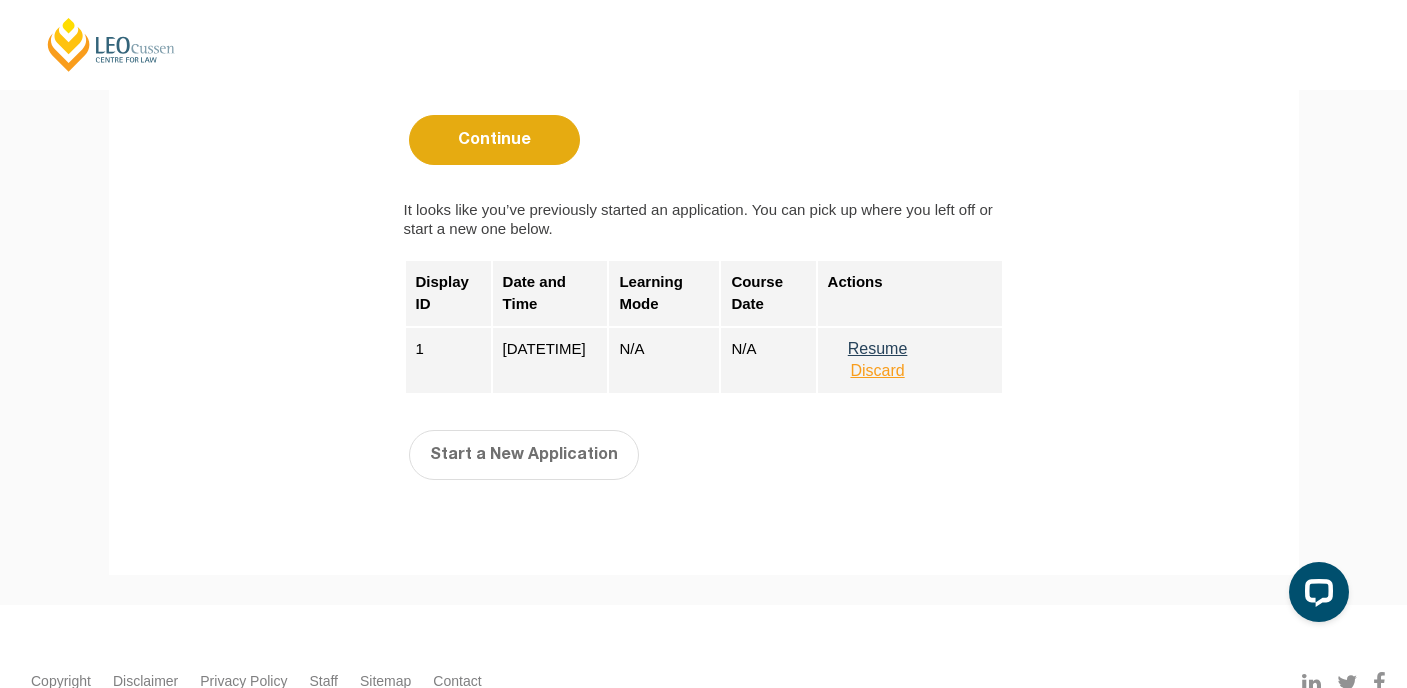 click on "Discard" at bounding box center (878, 371) 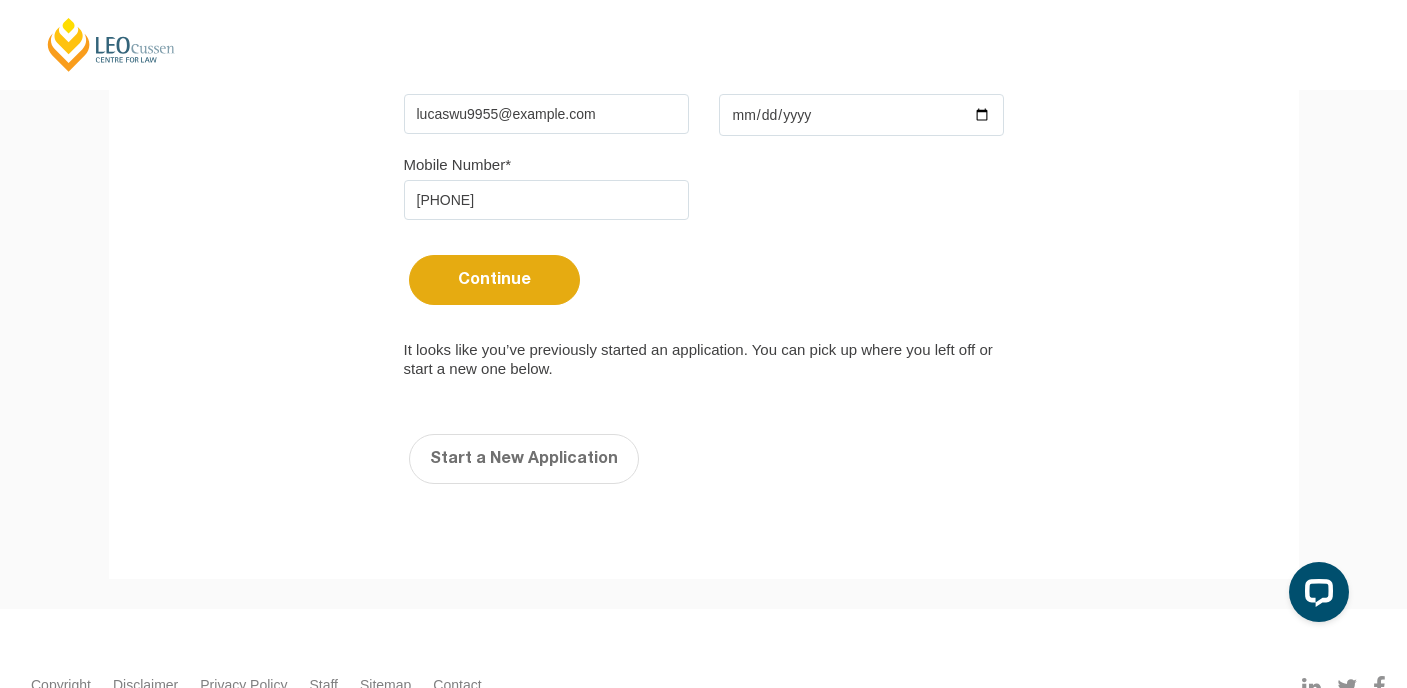 scroll, scrollTop: 705, scrollLeft: 0, axis: vertical 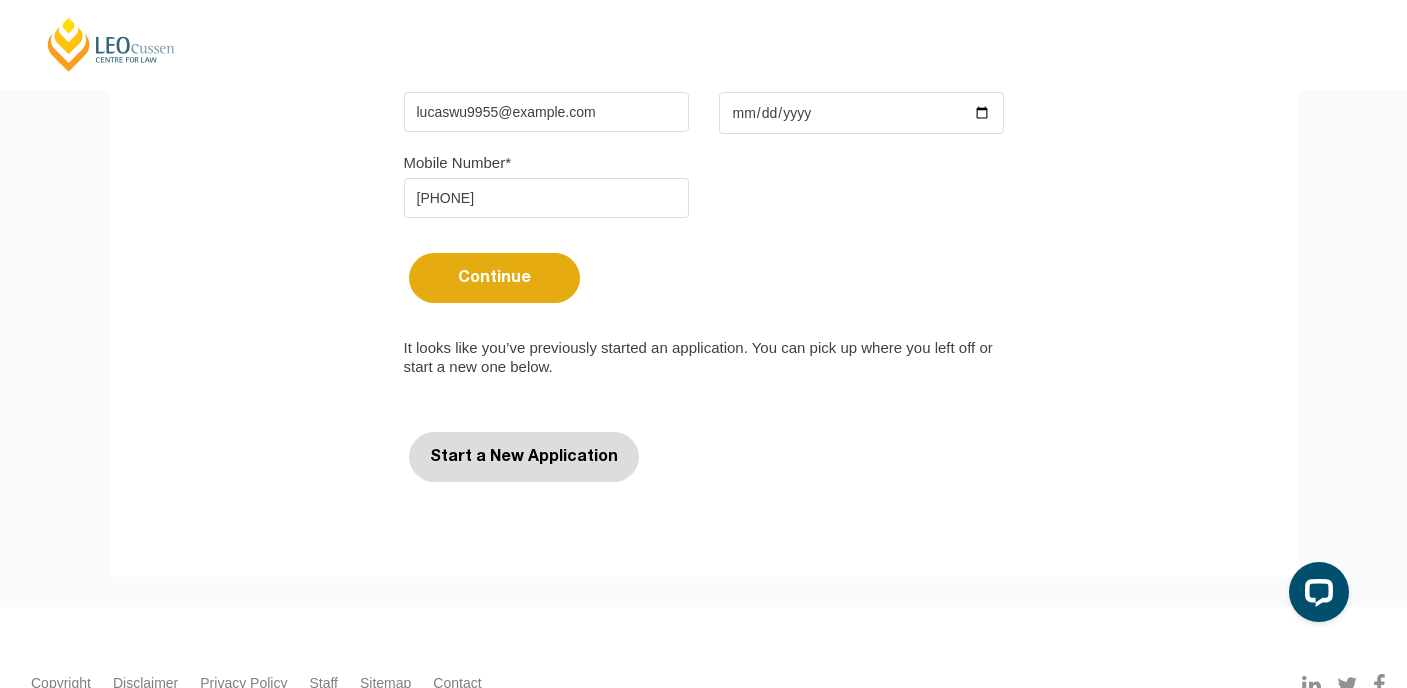 click on "Start a New Application" at bounding box center (524, 457) 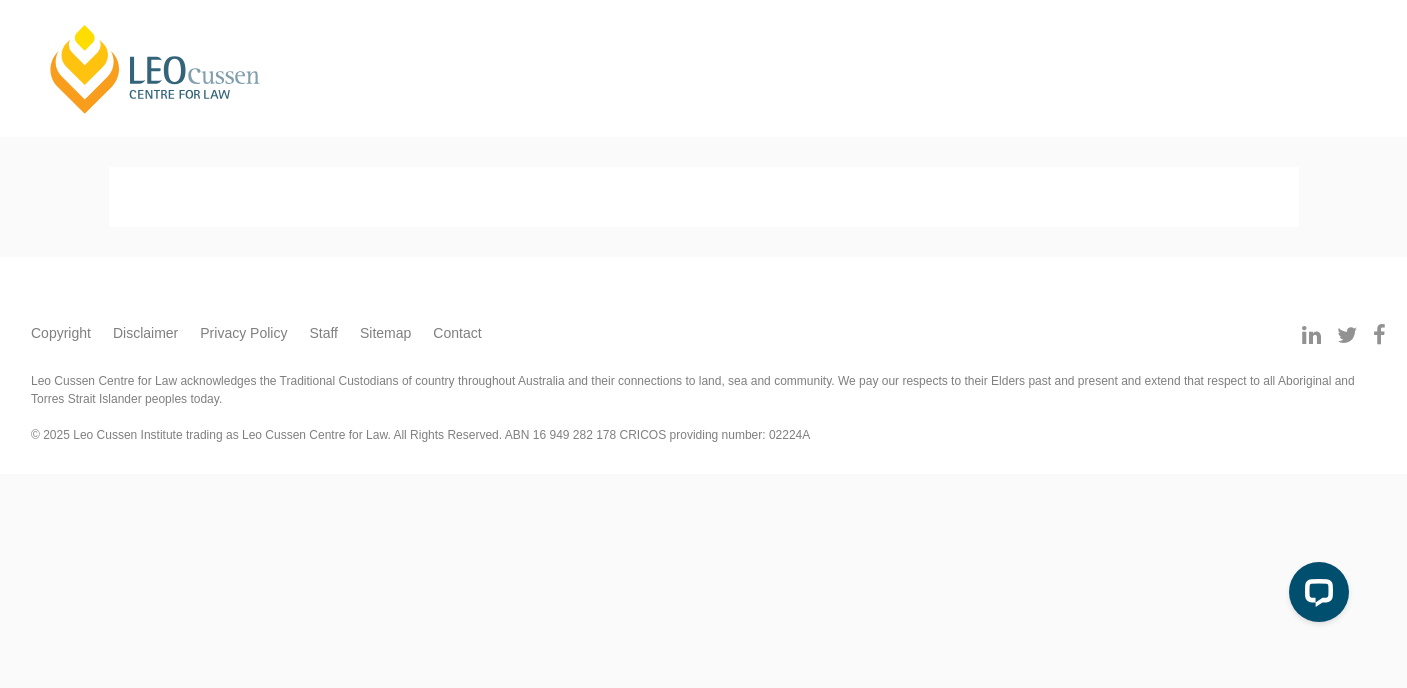 scroll, scrollTop: 0, scrollLeft: 0, axis: both 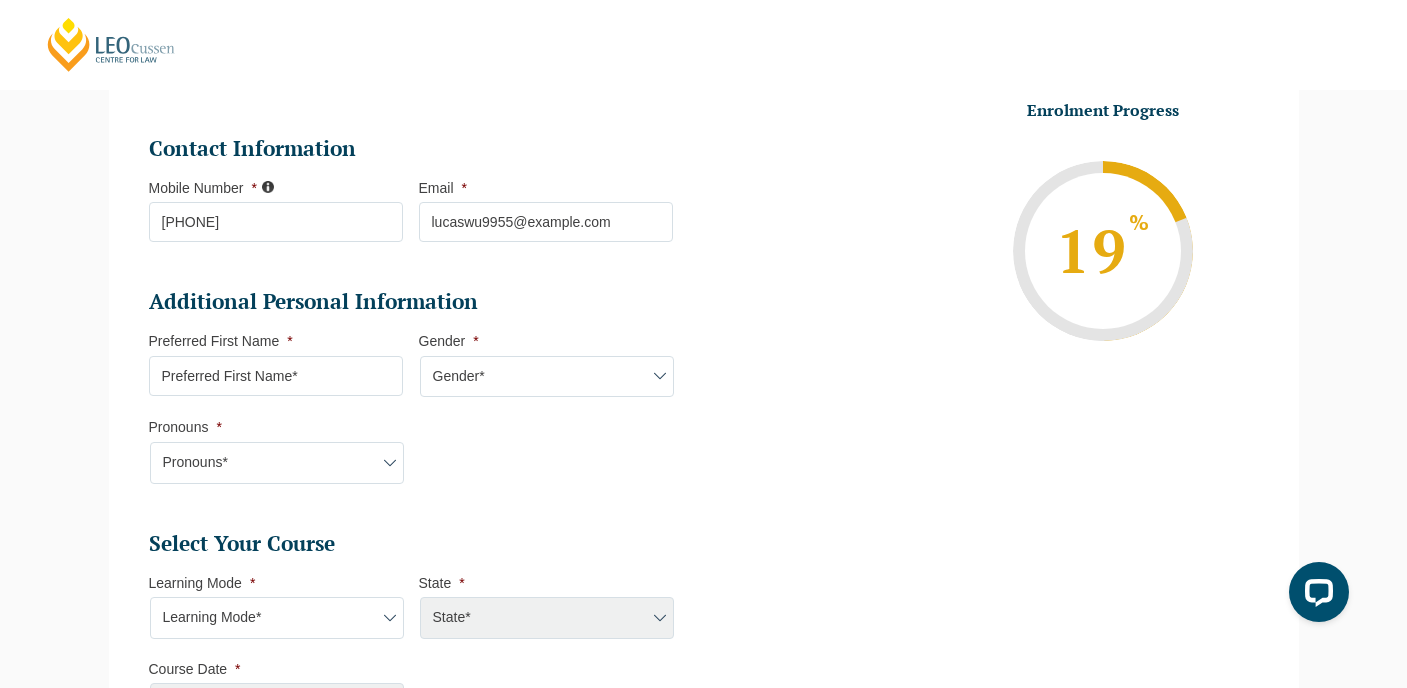 click on "Preferred First Name *" at bounding box center (276, 376) 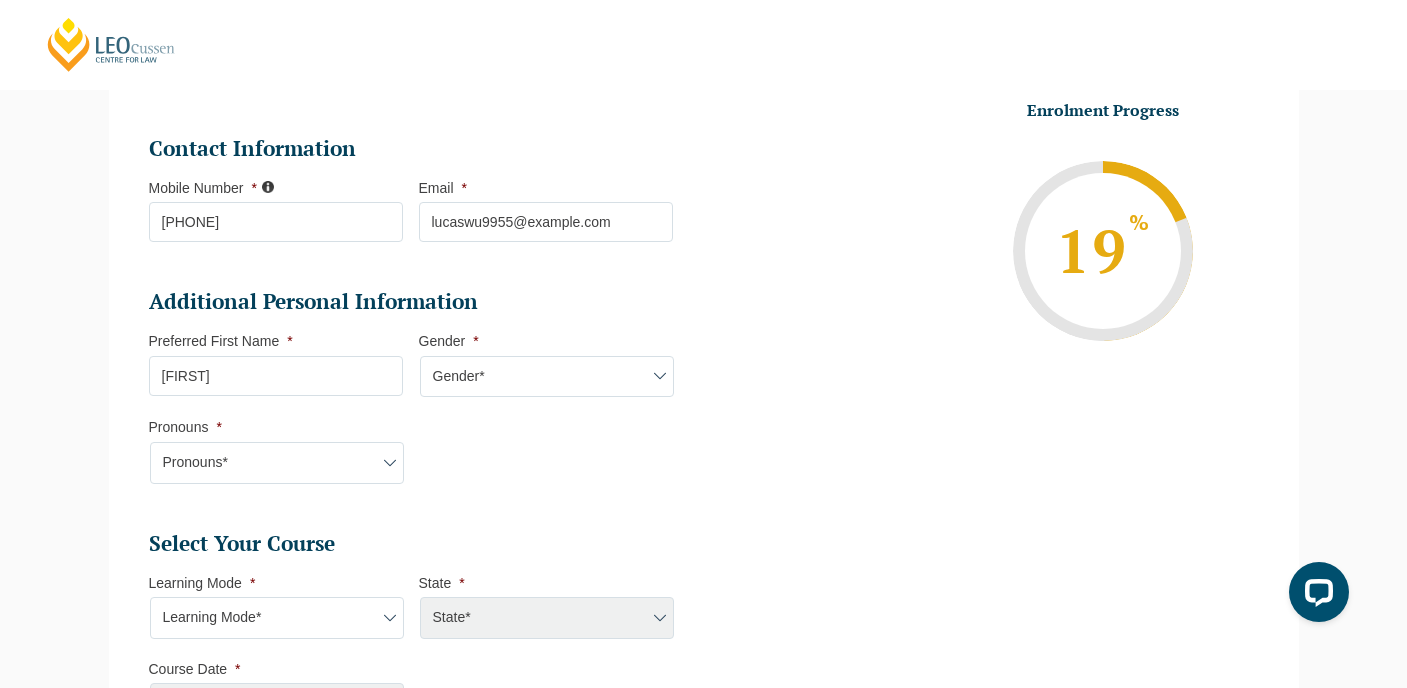 type on "[FIRST]" 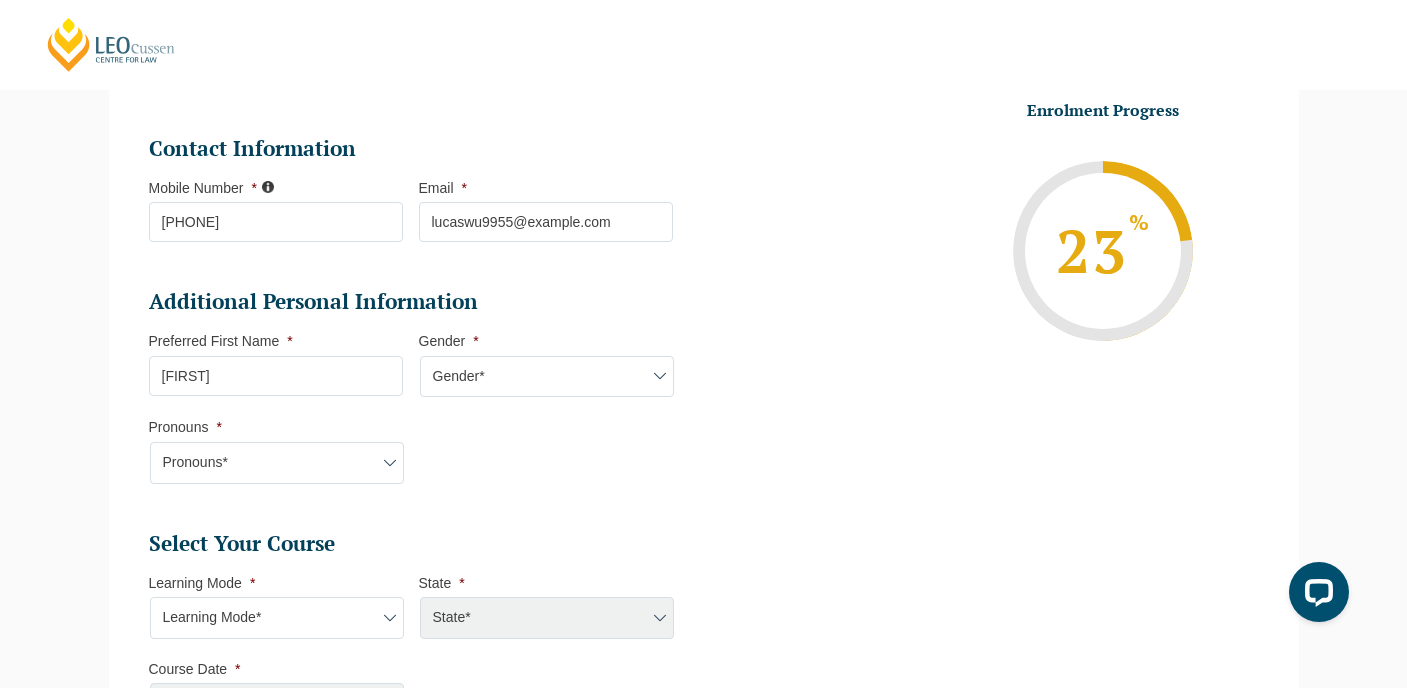 select on "Male" 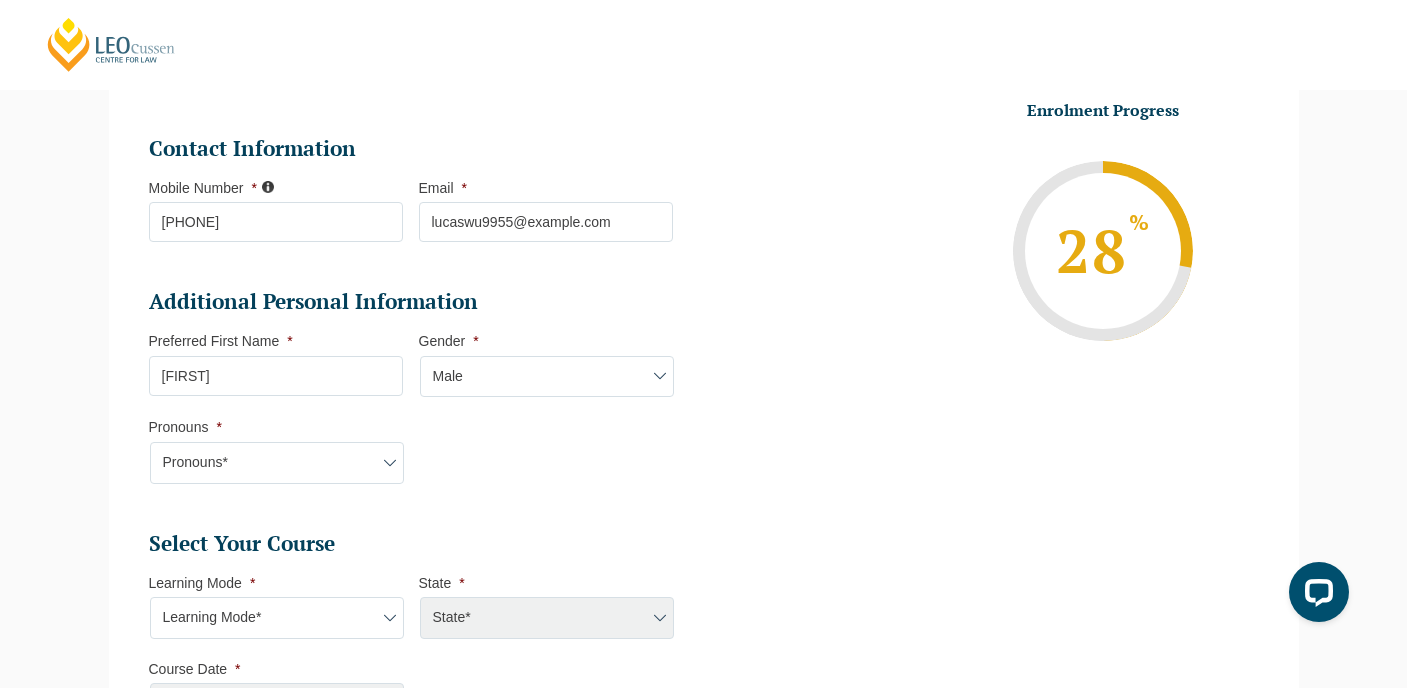 click on "Pronouns* She/Her/Hers He/Him/His They/Them/Theirs Other Prefer not to disclose" at bounding box center [277, 463] 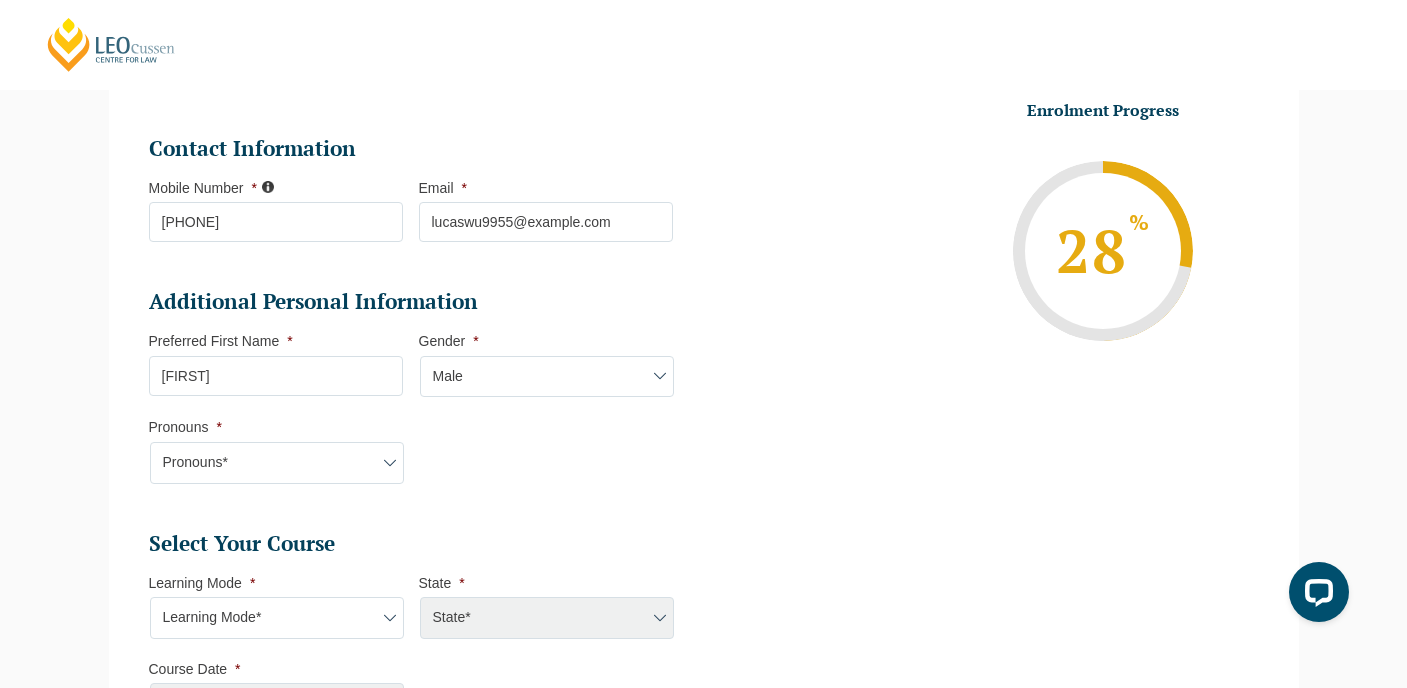 select on "He/Him/His" 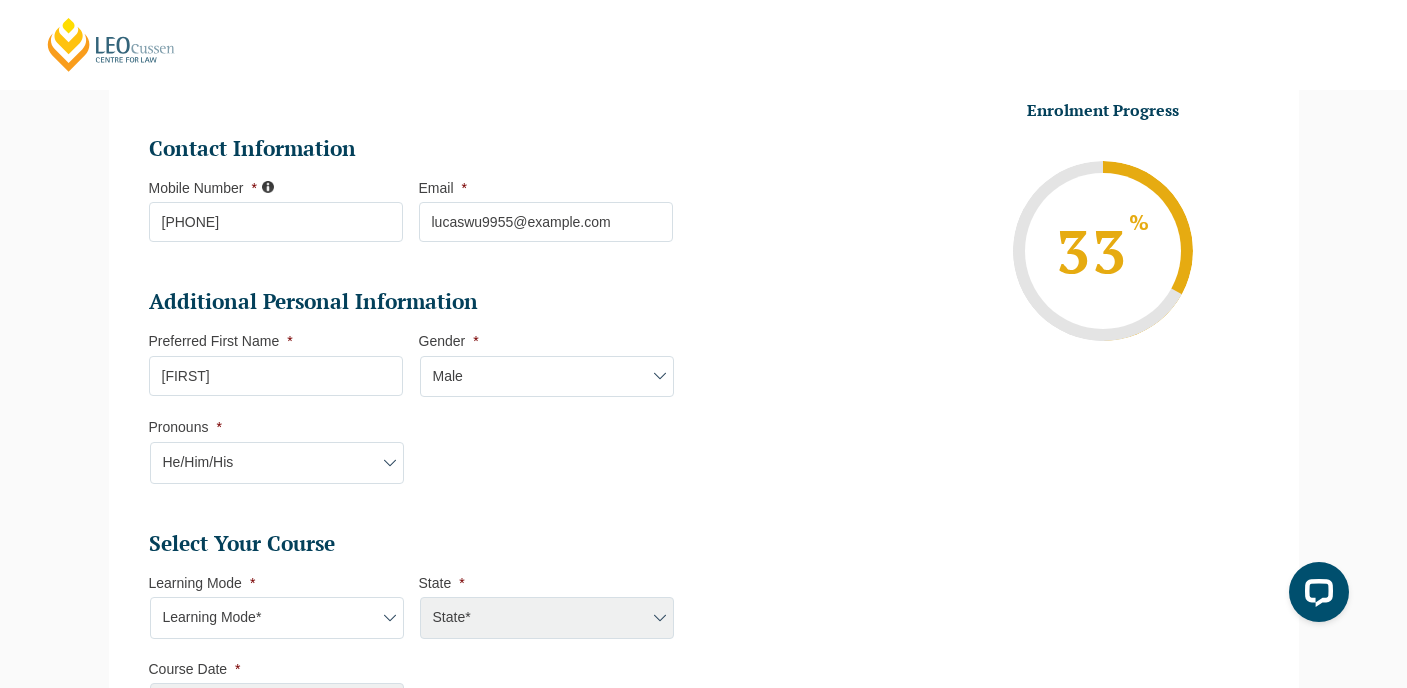 click on "Additional Personal Information Preferred First Name * [FIRST] Gender * Gender* Male Female Nonbinary Intersex Prefer not to disclose Other Pronouns * Pronouns* She/Her/Hers He/Him/His They/Them/Theirs Other Prefer not to disclose Other pronouns" at bounding box center [419, 396] 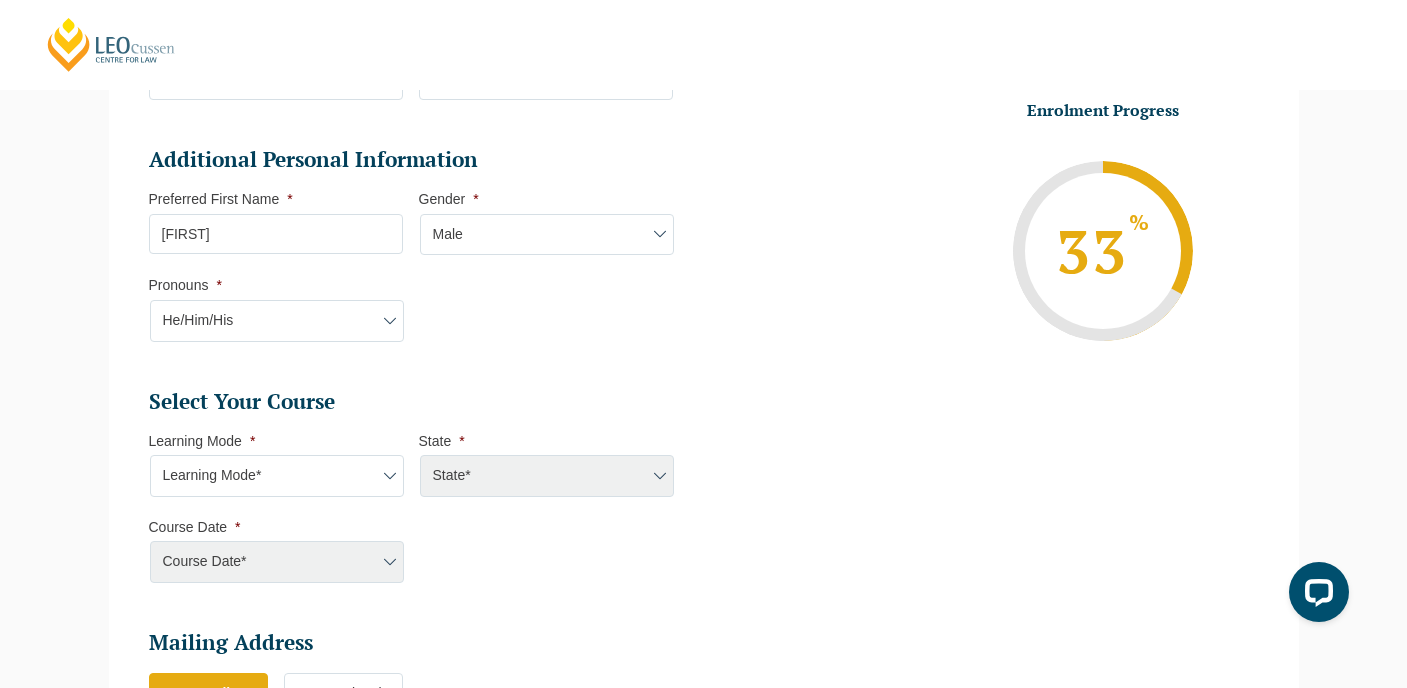 scroll, scrollTop: 621, scrollLeft: 0, axis: vertical 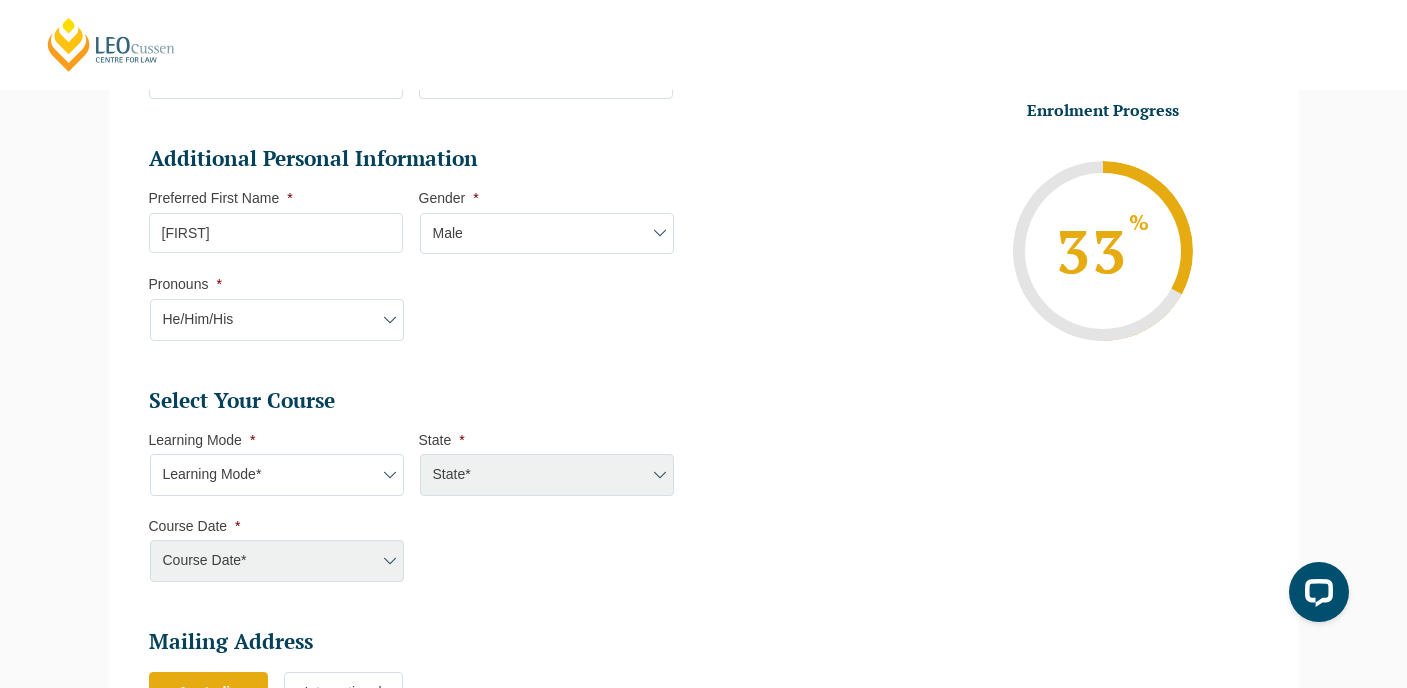 click on "Learning Mode* Online Full Time Learning Online Part Time Learning Blended Full Time Learning Blended Part Time Learning Onsite Full Time Learning" at bounding box center (277, 475) 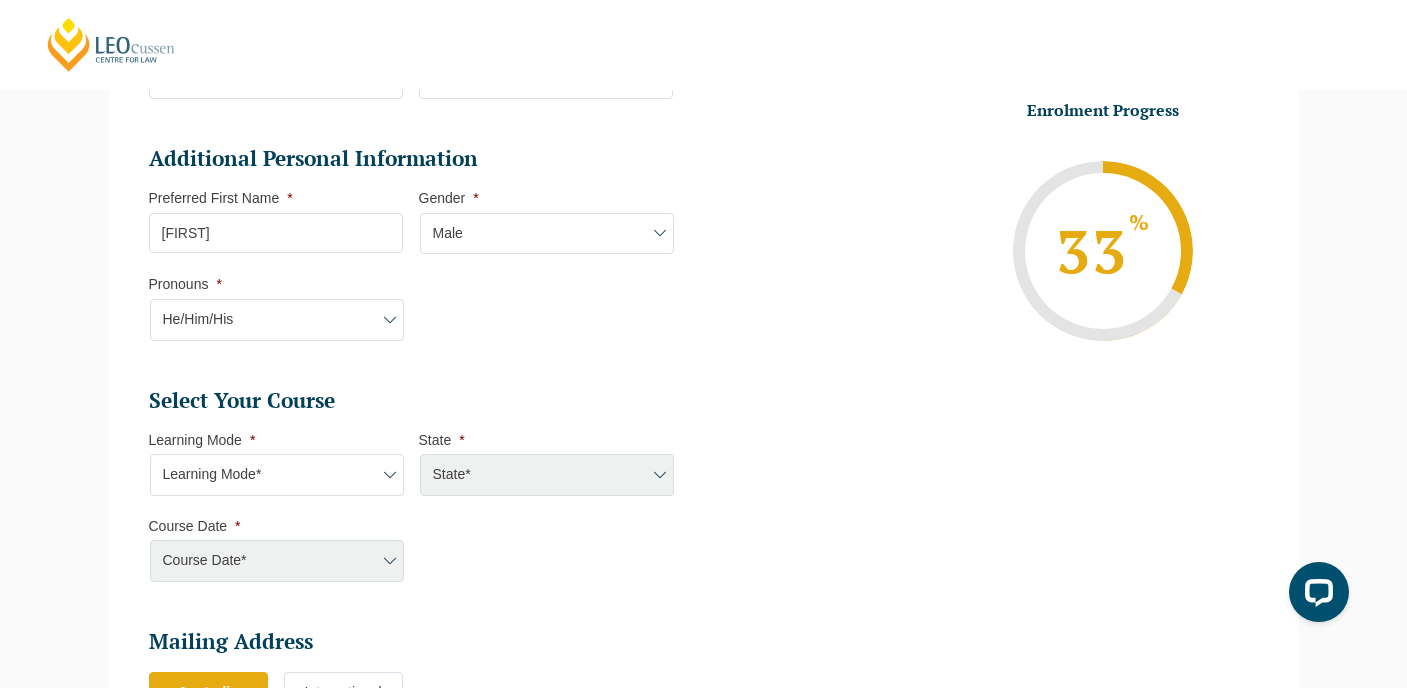 select on "Online Full Time Learning" 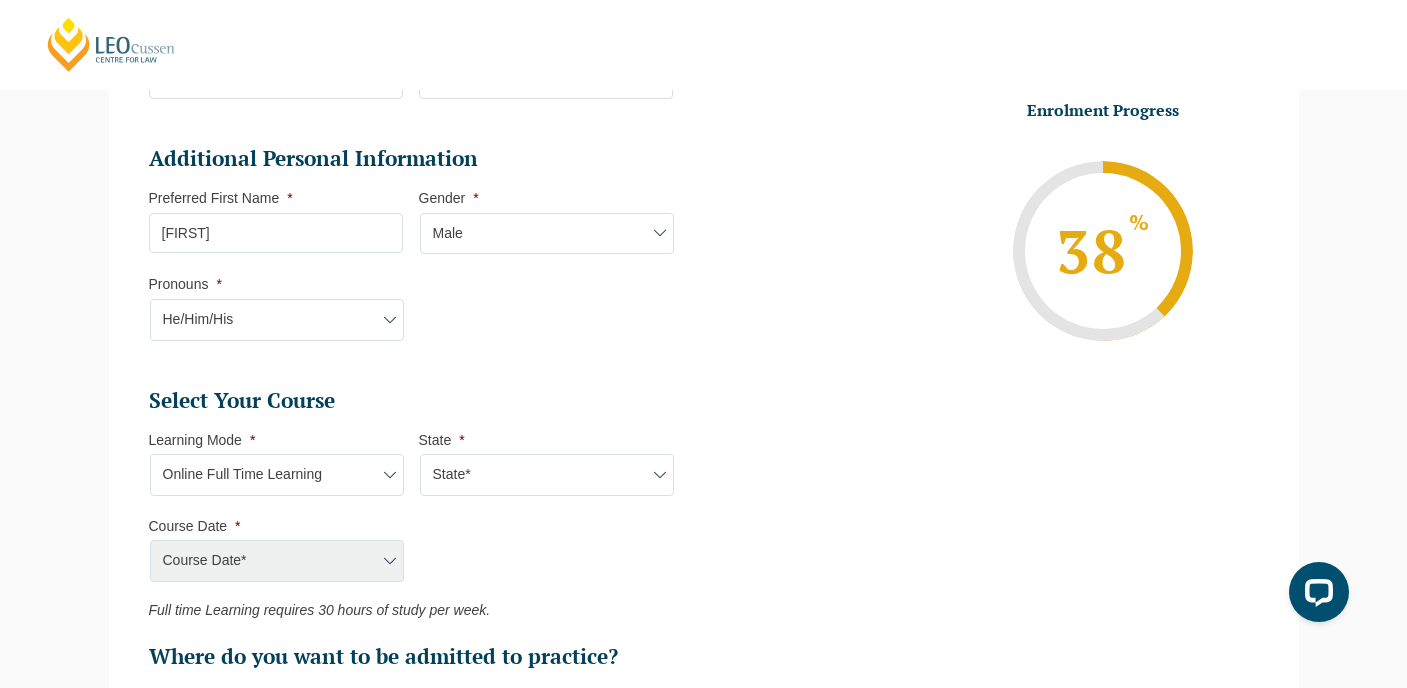click on "State* National (ACT/NSW, VIC, QLD, SA, WA)" at bounding box center [547, 475] 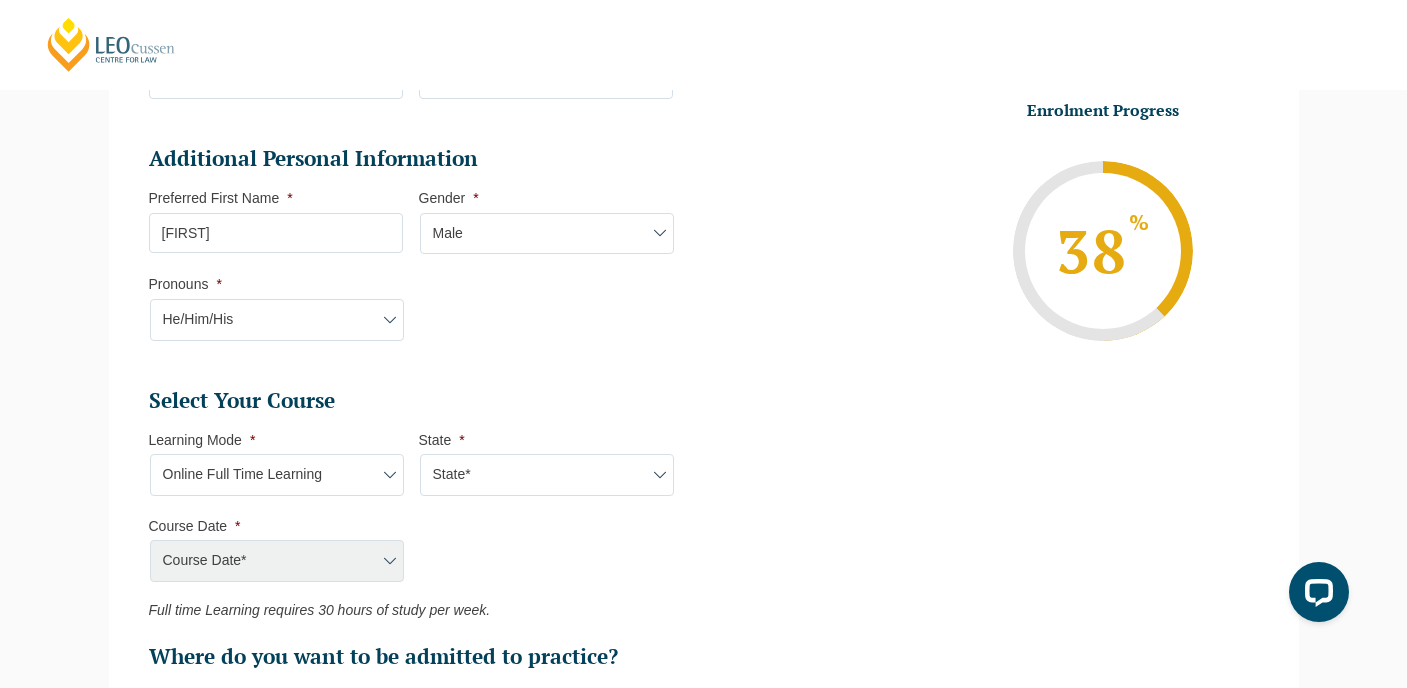 select on "National (ACT/NSW, VIC, QLD, SA, WA)" 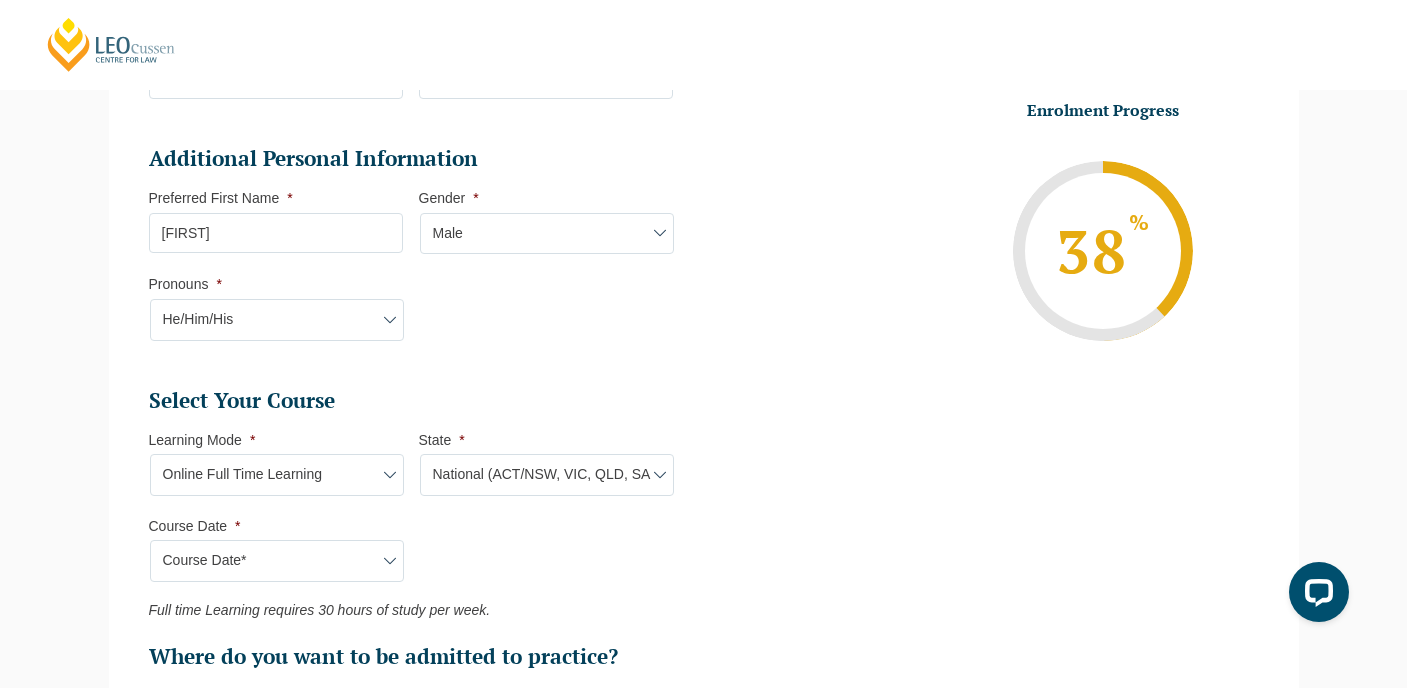 click on "Learning Mode* Online Full Time Learning Online Part Time Learning Blended Full Time Learning Blended Part Time Learning Onsite Full Time Learning" at bounding box center (277, 475) 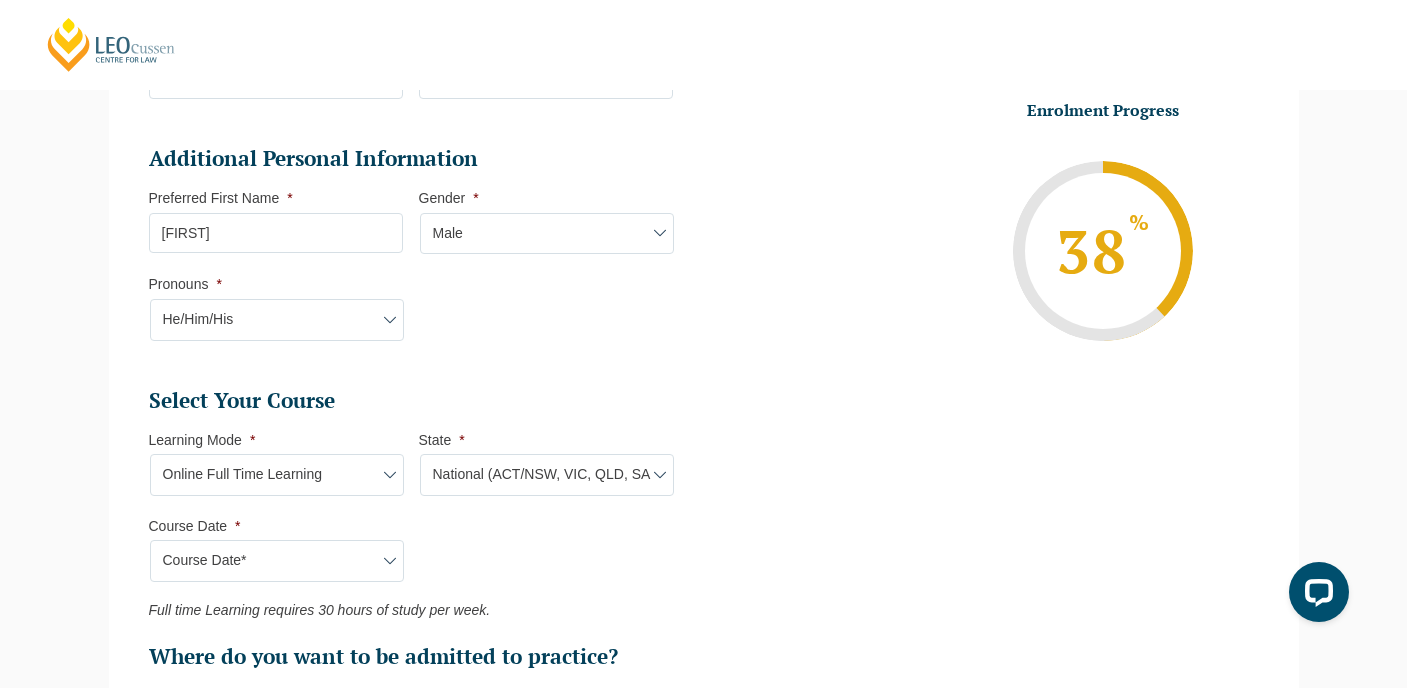 select on "Blended Full Time Learning" 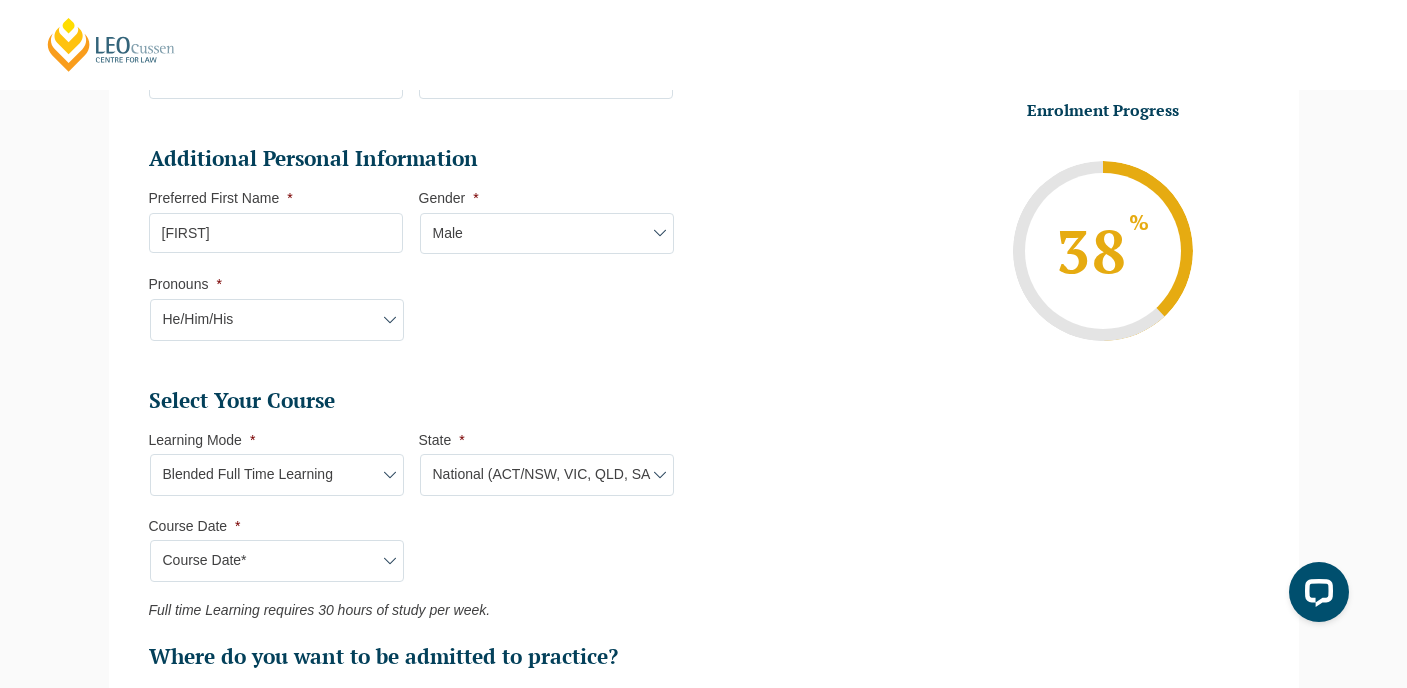 select 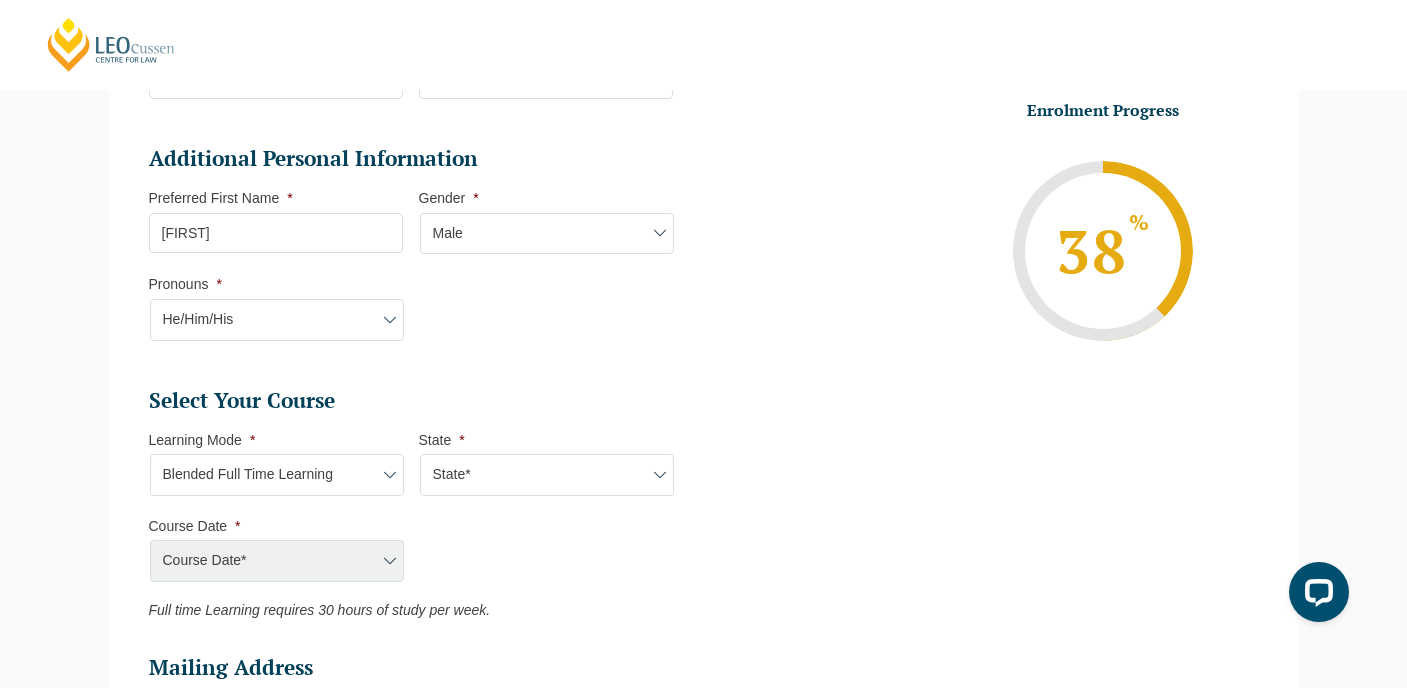 click on "State* ACT/NSW QLD SA VIC WA" at bounding box center [547, 475] 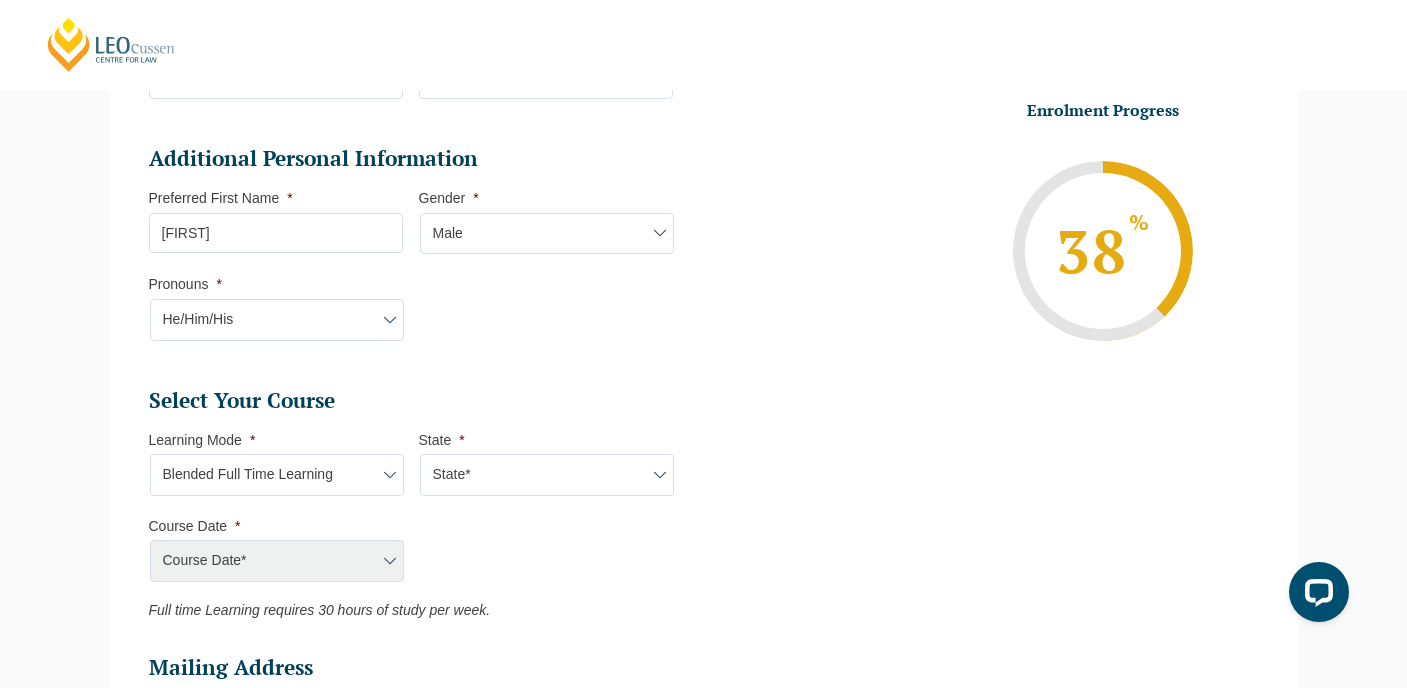 select on "Online Full Time Learning" 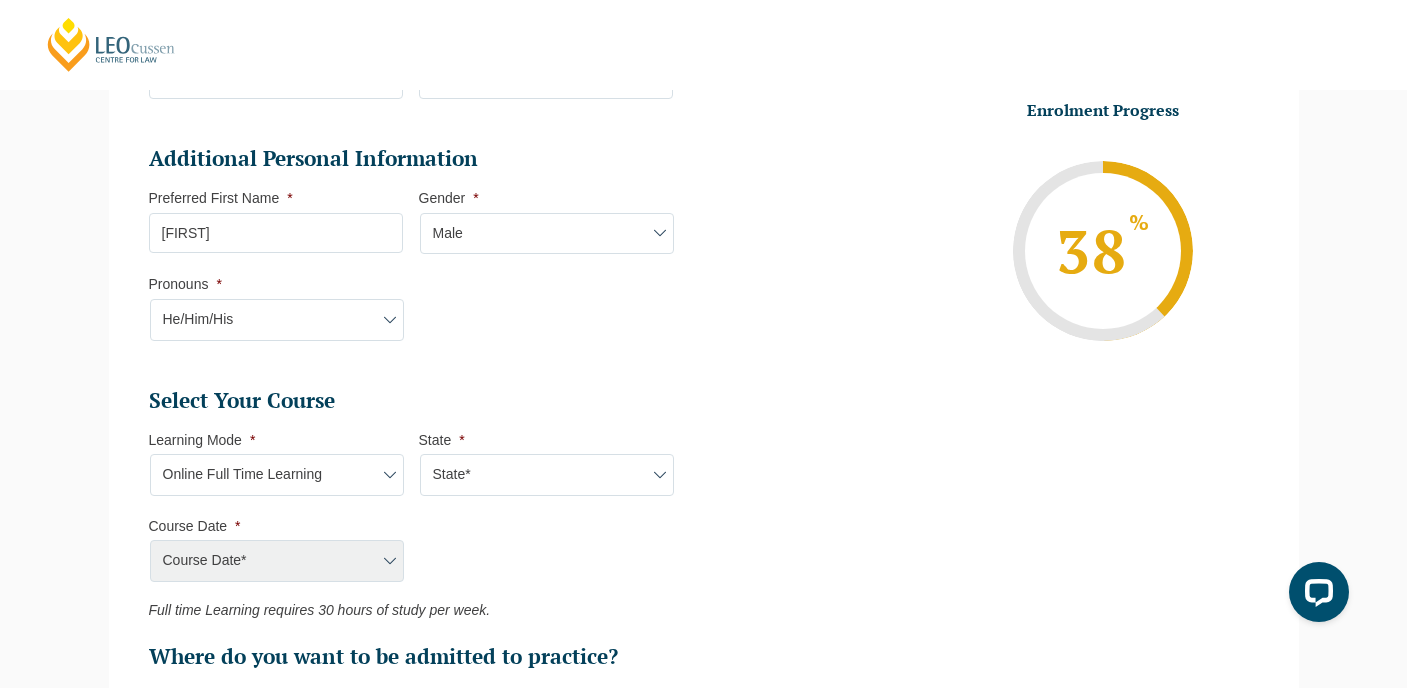 click on "State* National (ACT/NSW, VIC, QLD, SA, WA)" at bounding box center [547, 475] 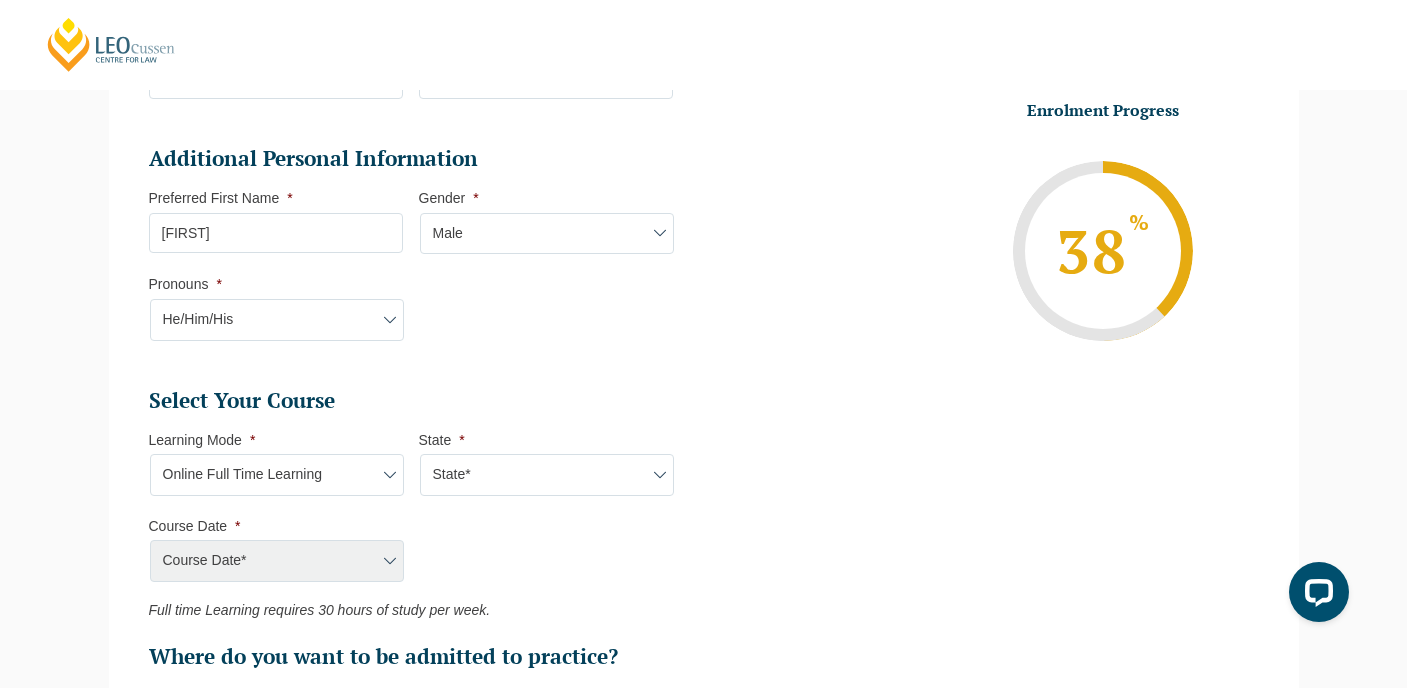 select on "National (ACT/NSW, VIC, QLD, SA, WA)" 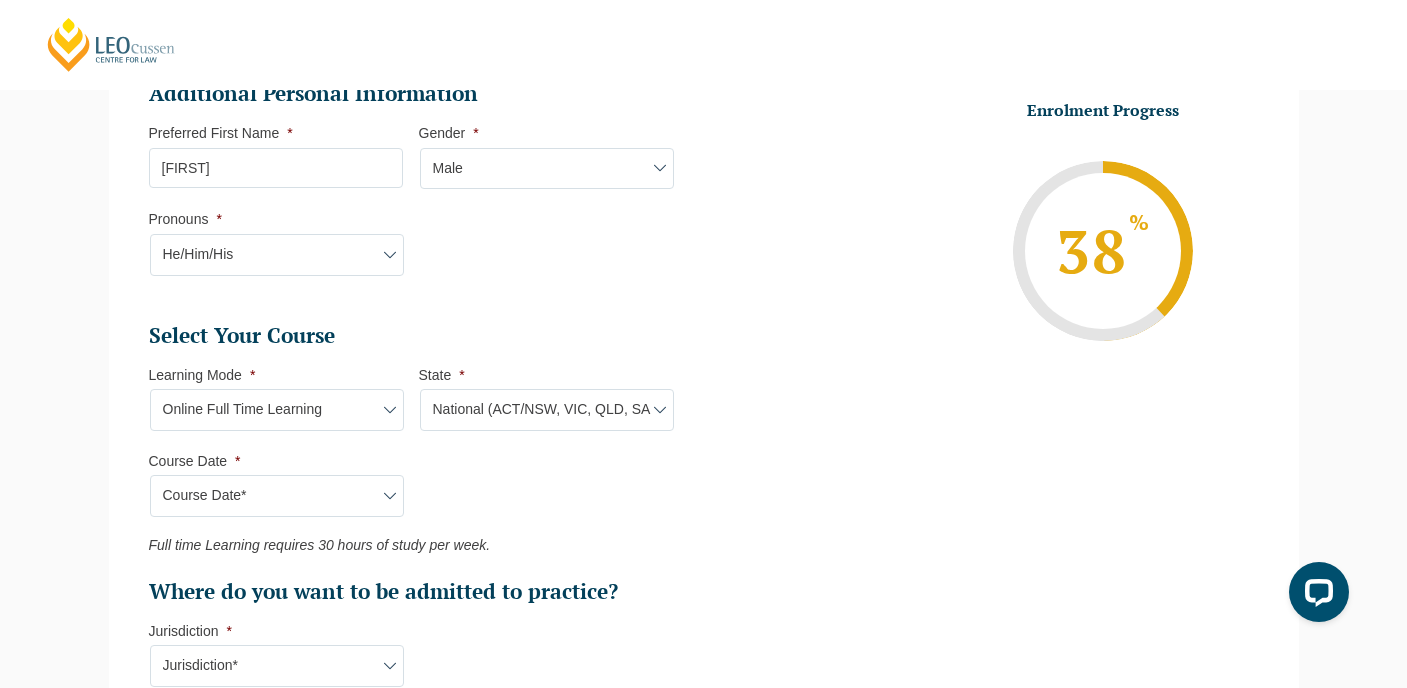 scroll, scrollTop: 708, scrollLeft: 0, axis: vertical 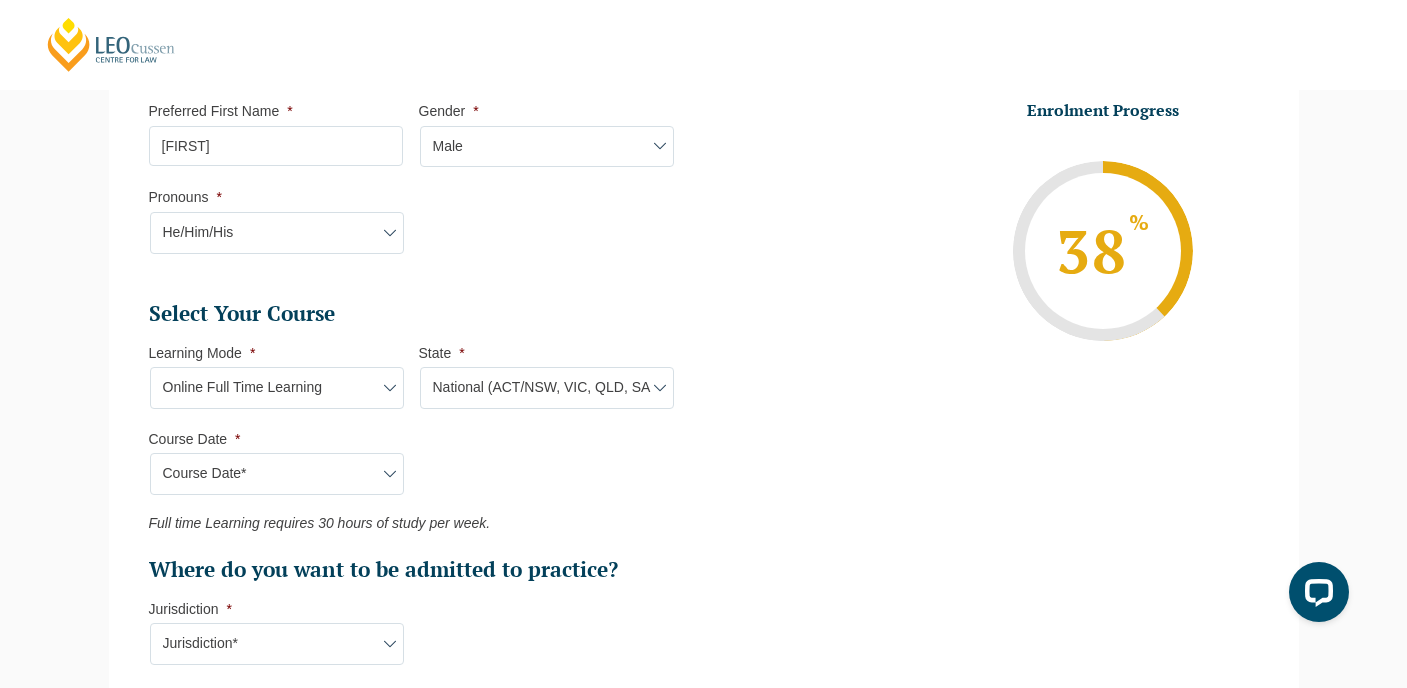click on "Course Date* September 2025 (22-Sep-2025 to 20-Feb-2026) December 2025 (08-Dec-2025 to 16-May-2026) January 2026 (27-Jan-2026 to 12-Jun-2026) February 2026 (16-Feb-2026 to 03-Jul-2026) March 2026 (23-Mar-2026 to 07-Aug-2026) June 2026 (22-Jun-2026 to 06-Nov-2026) August 2026 (03-Aug-2026 to 18-Dec-2026) September 2026 (21-Sep-2026 to 19-Feb-2027) December 2026 (07-Dec-2026 to 07-May-2027)" at bounding box center [277, 474] 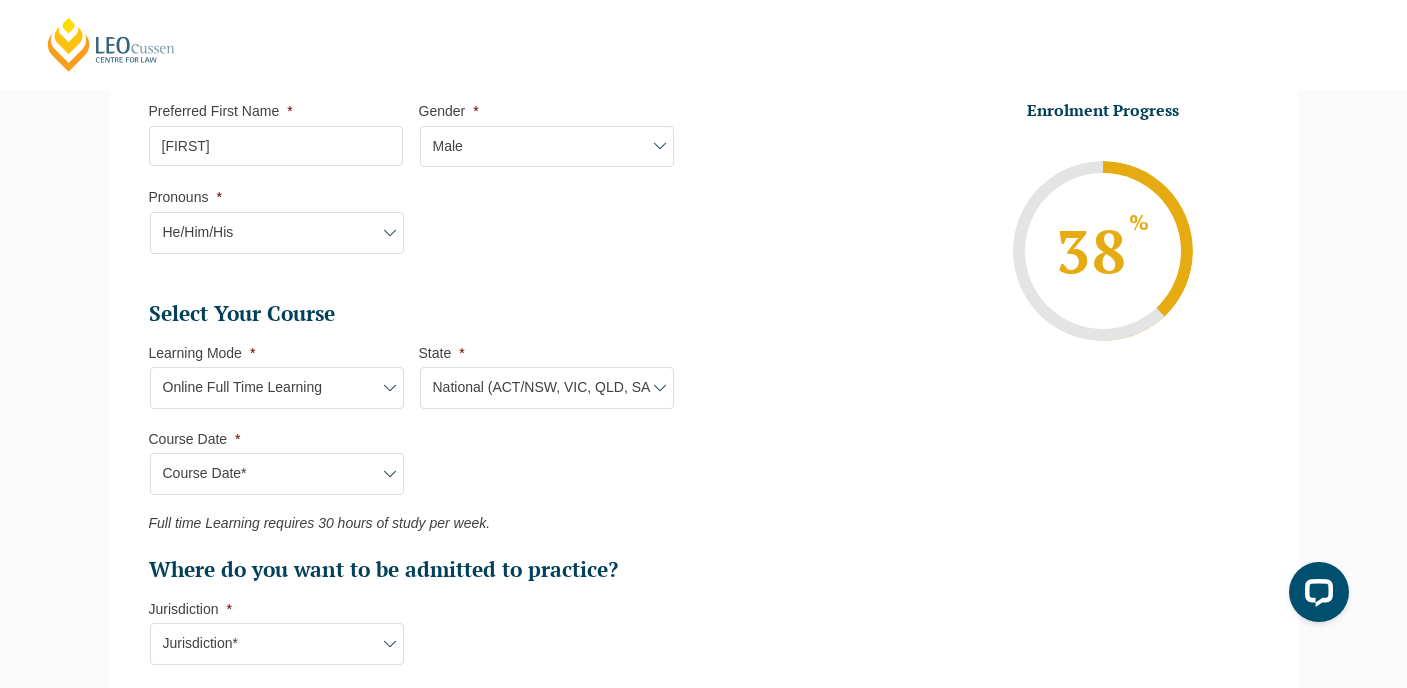 select on "February 2026 (16-Feb-2026 to 03-Jul-2026)" 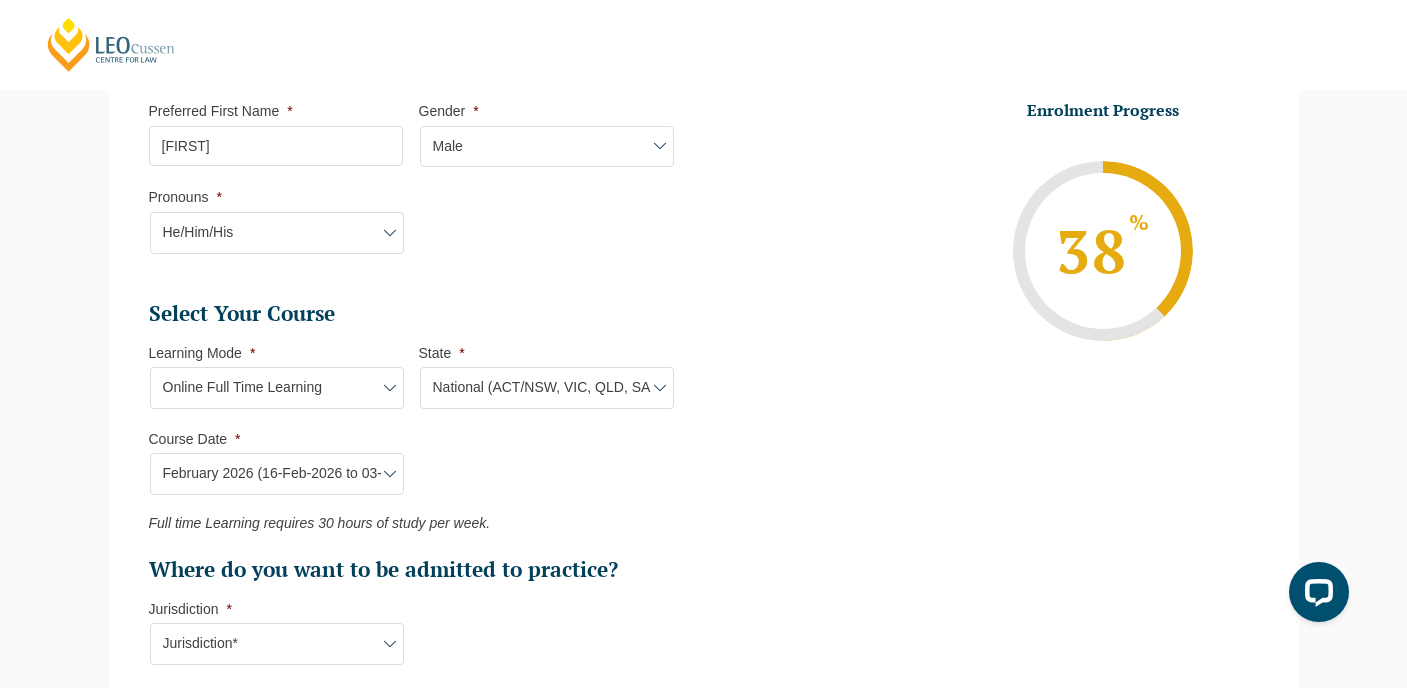 type on "Intake 03 February 2026 FT" 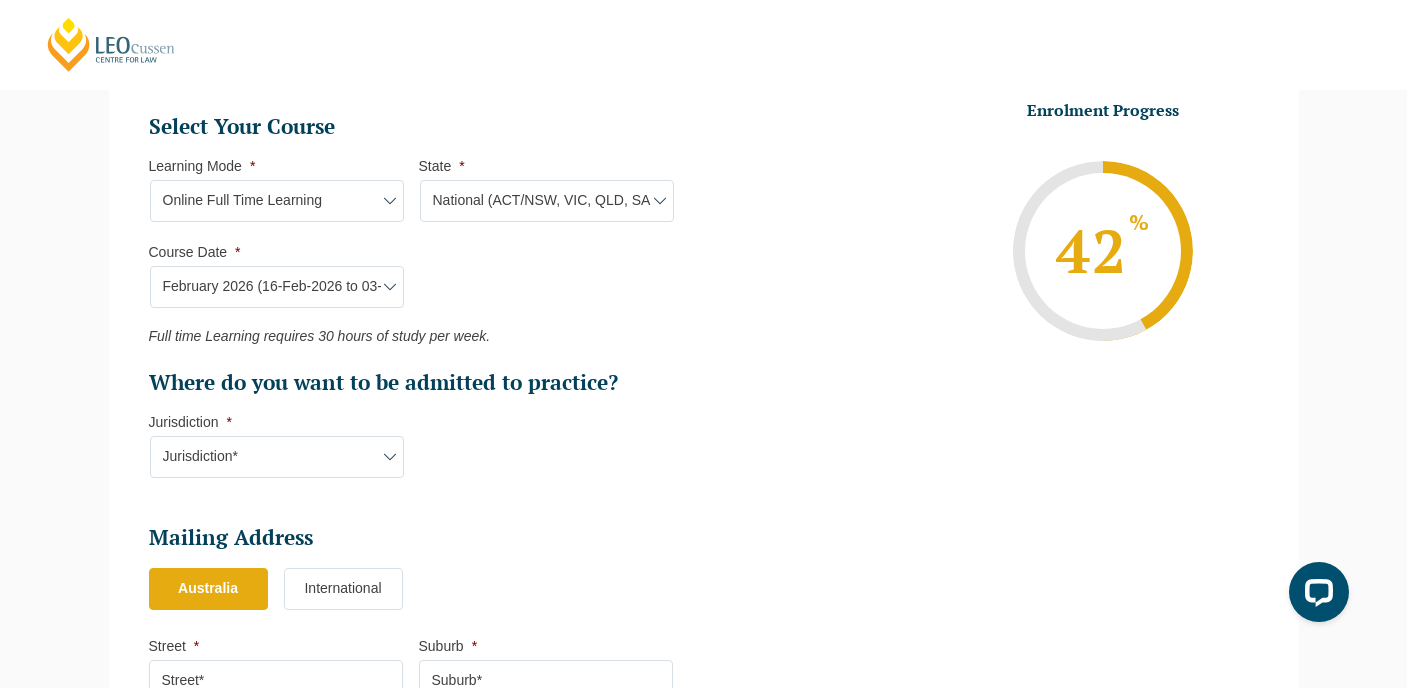 scroll, scrollTop: 914, scrollLeft: 0, axis: vertical 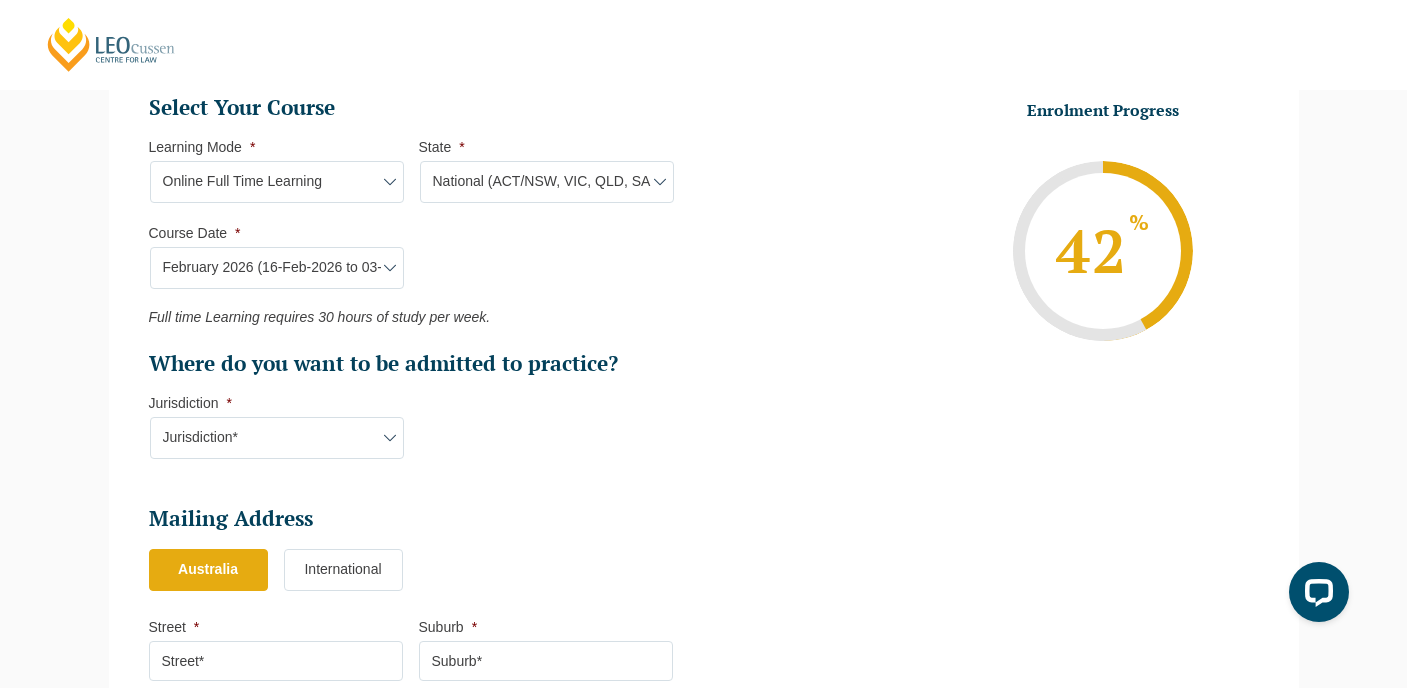 click on "Jurisdiction* VIC ACT/NSW SA WA QLD" at bounding box center (277, 438) 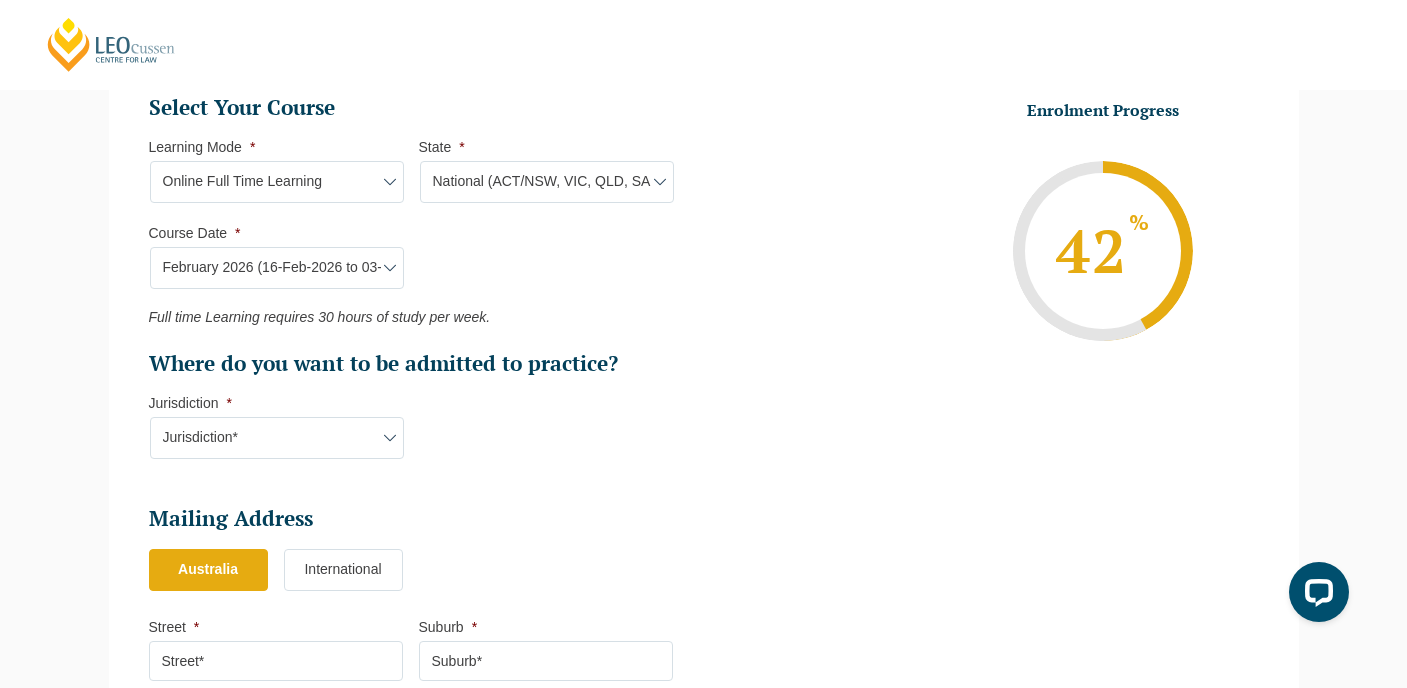 select on "ACT/NSW" 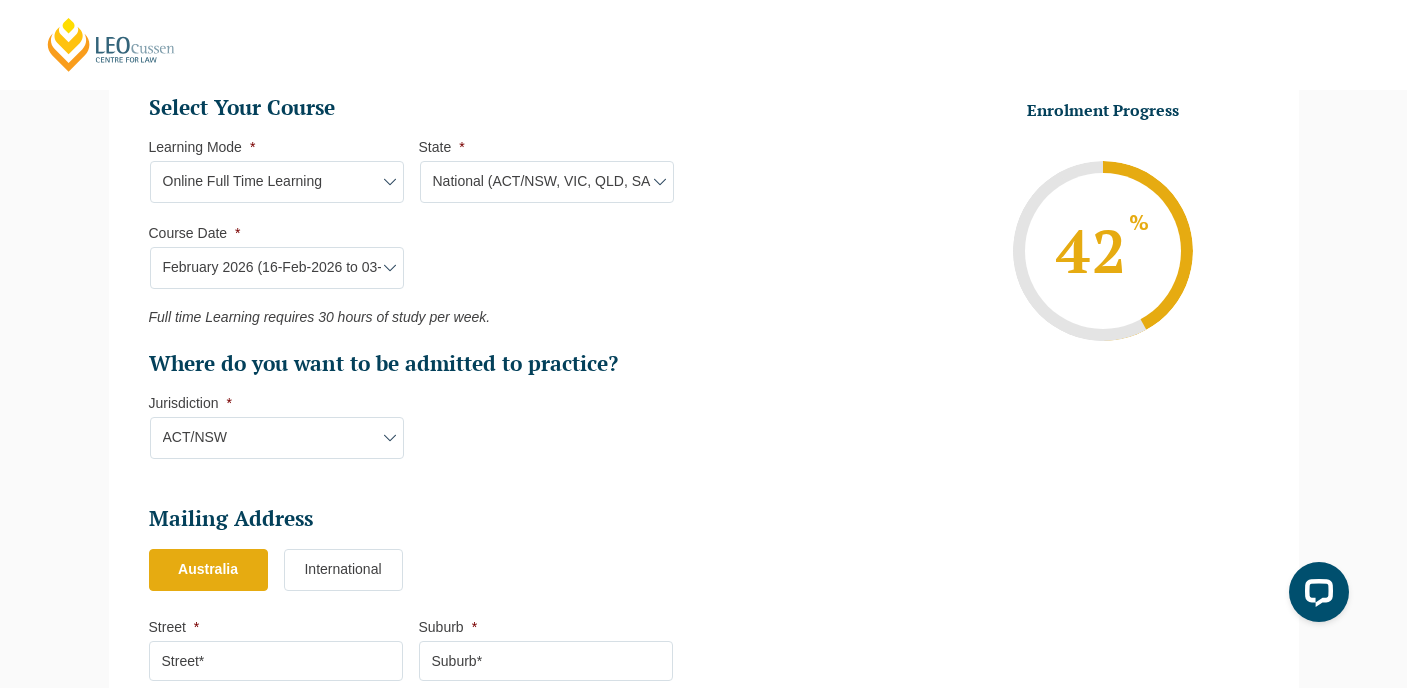click on "Select Your Course This field is hidden when viewing the form Only for Flinder Only for Flinder flindersPLT flindersPLTpartprograms Learning Mode * Learning Mode* Online Full Time Learning Online Part Time Learning Blended Full Time Learning Blended Part Time Learning Onsite Full Time Learning State * State* National (ACT/NSW, VIC, QLD, SA, WA) Flinders Topic Code * Flinders Topic Code LLAW7004 LLAW8306 Flinders Topic Code multi LLAW7000 LLAW7001 LLAW7002 LLAW7003 Hold down the ctrl or shift button to select multiple options. This field is hidden when viewing the form Flinders Topic Code multi salesforce * LLAW7000 LLAW7001 LLAW7002 LLAW7003 LLAW7004 LLAW8306 Hold down the ctrl or shift button to select multiple options. Course Date * Course Date* September 2025 (22-Sep-2025 to 20-Feb-2026) December 2025 (08-Dec-2025 to 16-May-2026) January 2026 (27-Jan-2026 to 12-Jun-2026) February 2026 (16-Feb-2026 to 03-Jul-2026) March 2026 (23-Mar-2026 to 07-Aug-2026) June 2026 (22-Jun-2026 to 06-Nov-2026) * Intake Mode" at bounding box center [419, 287] 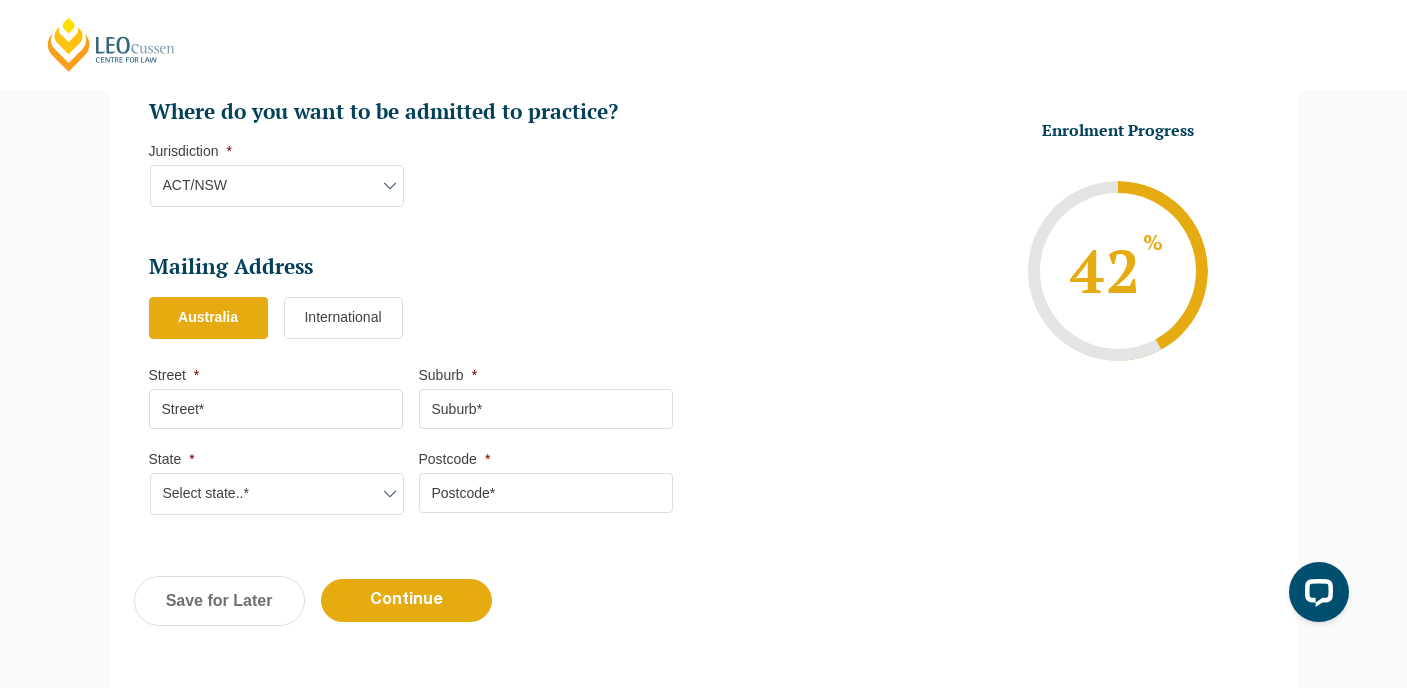 scroll, scrollTop: 1171, scrollLeft: 0, axis: vertical 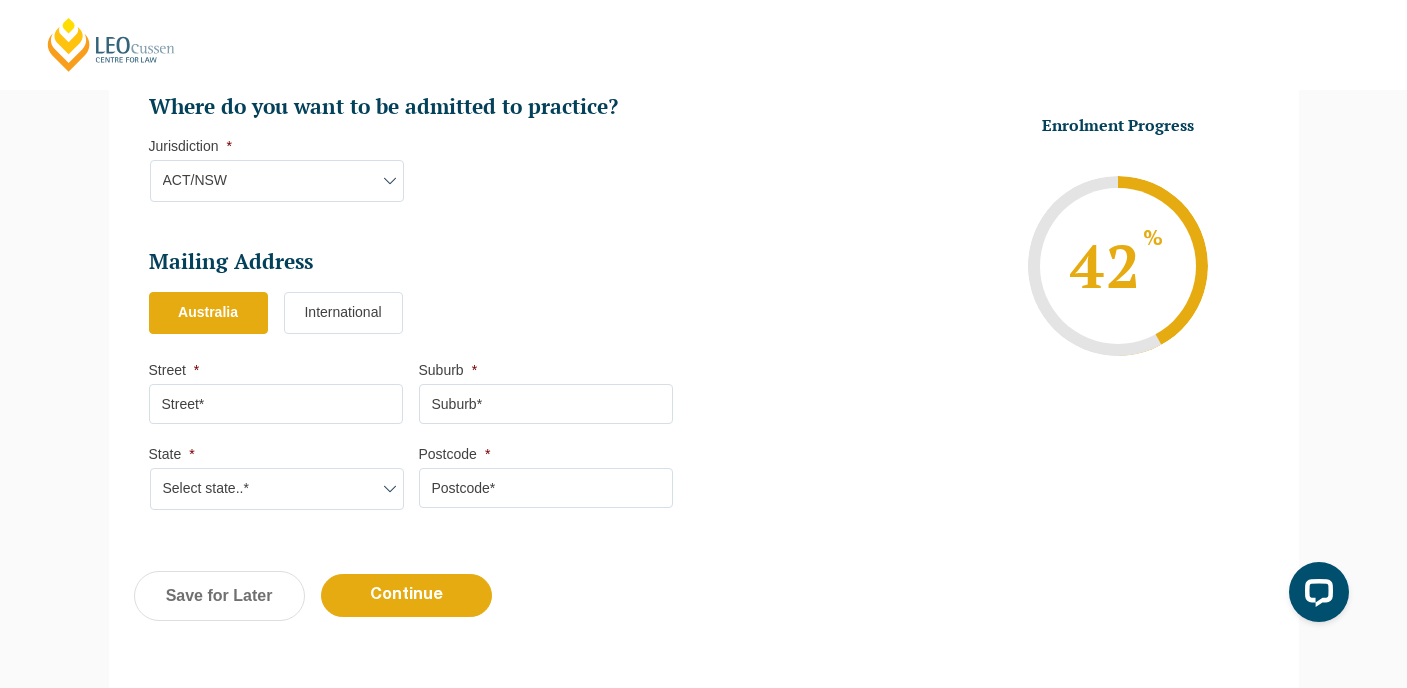 click on "Street *" at bounding box center (276, 404) 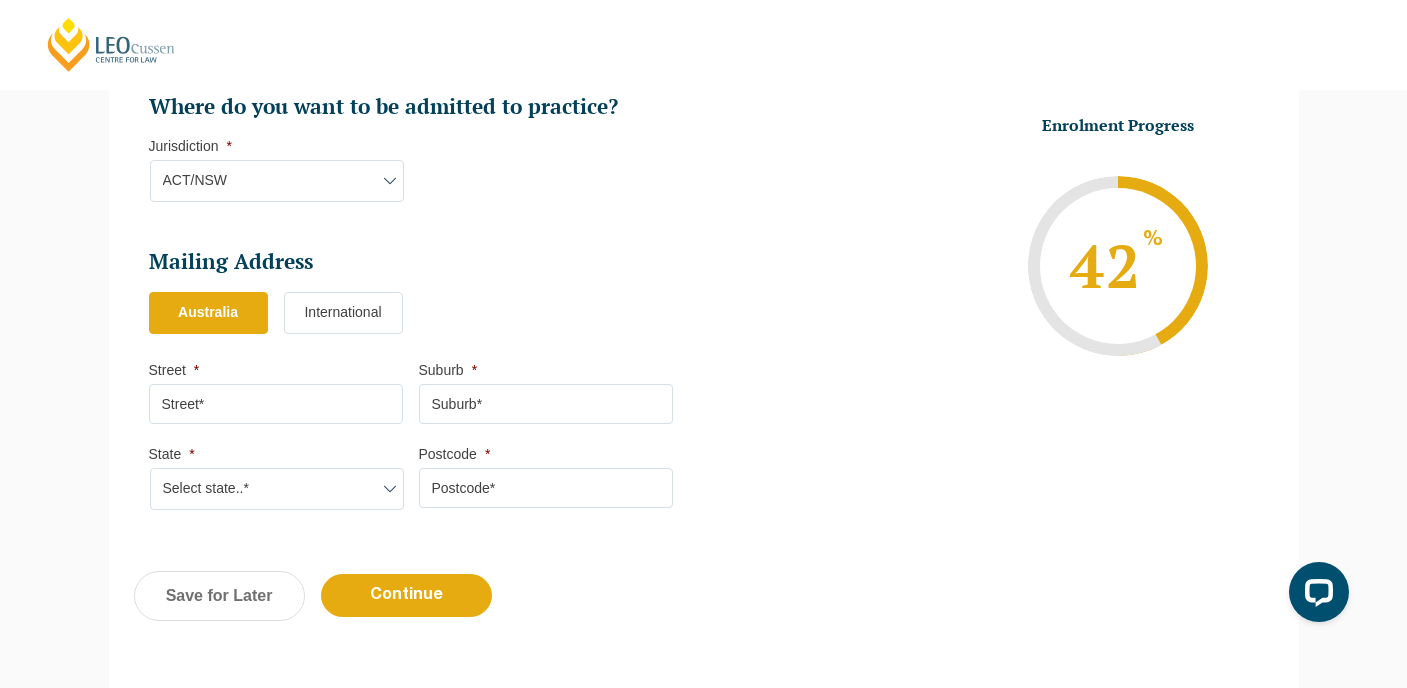 type on "[NUMBER] [STREET]" 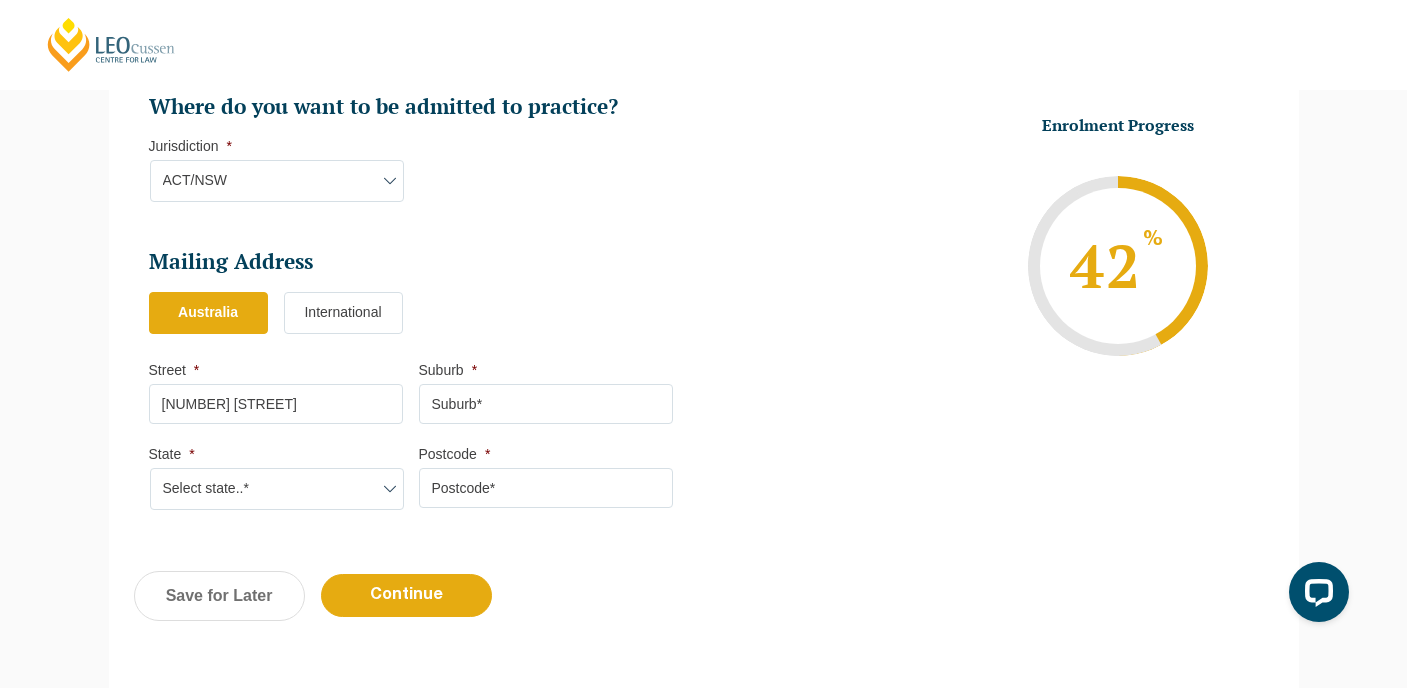 type on "[CITY]" 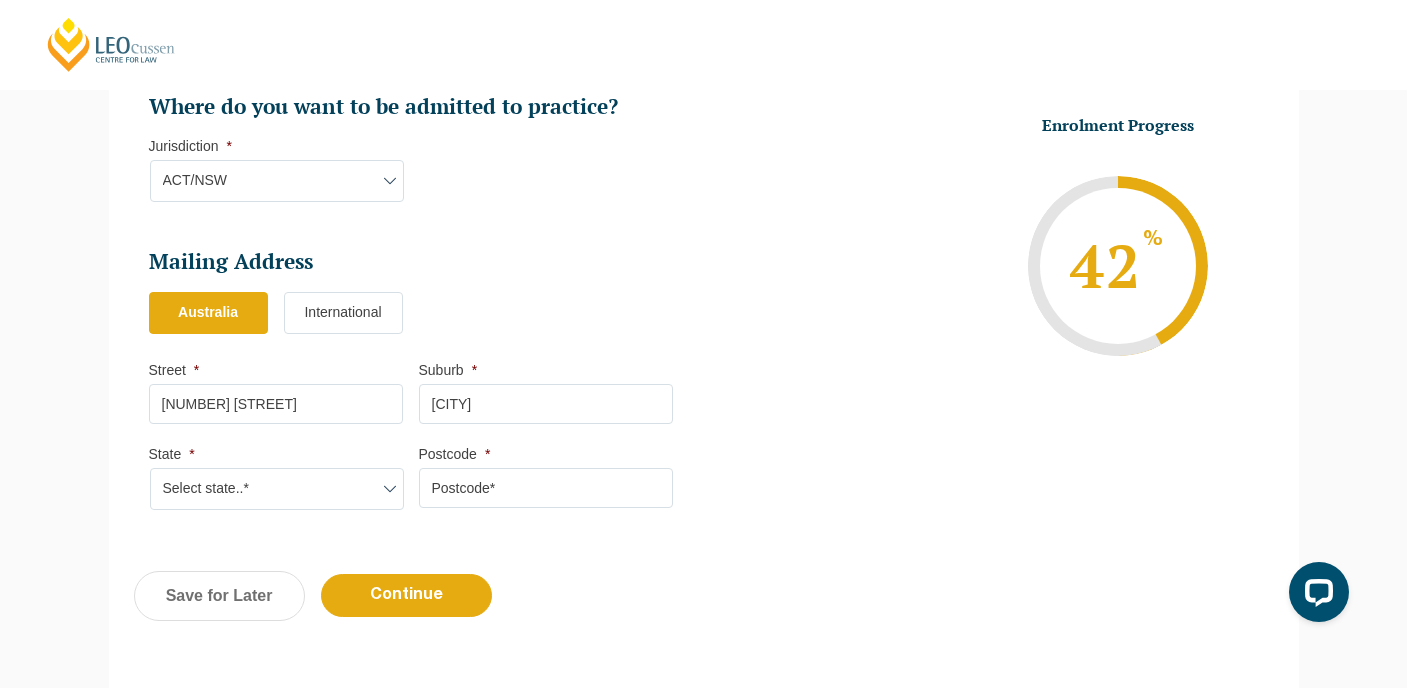 select on "NSW" 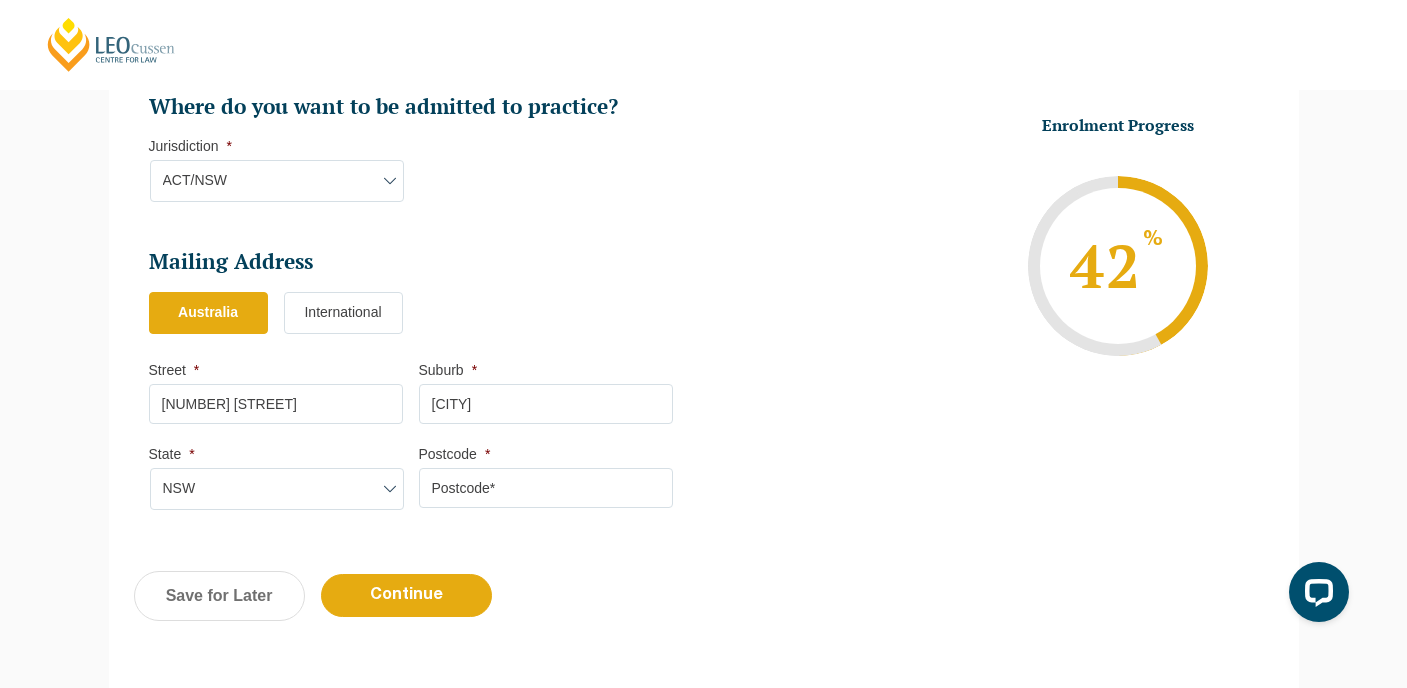 type on "2017" 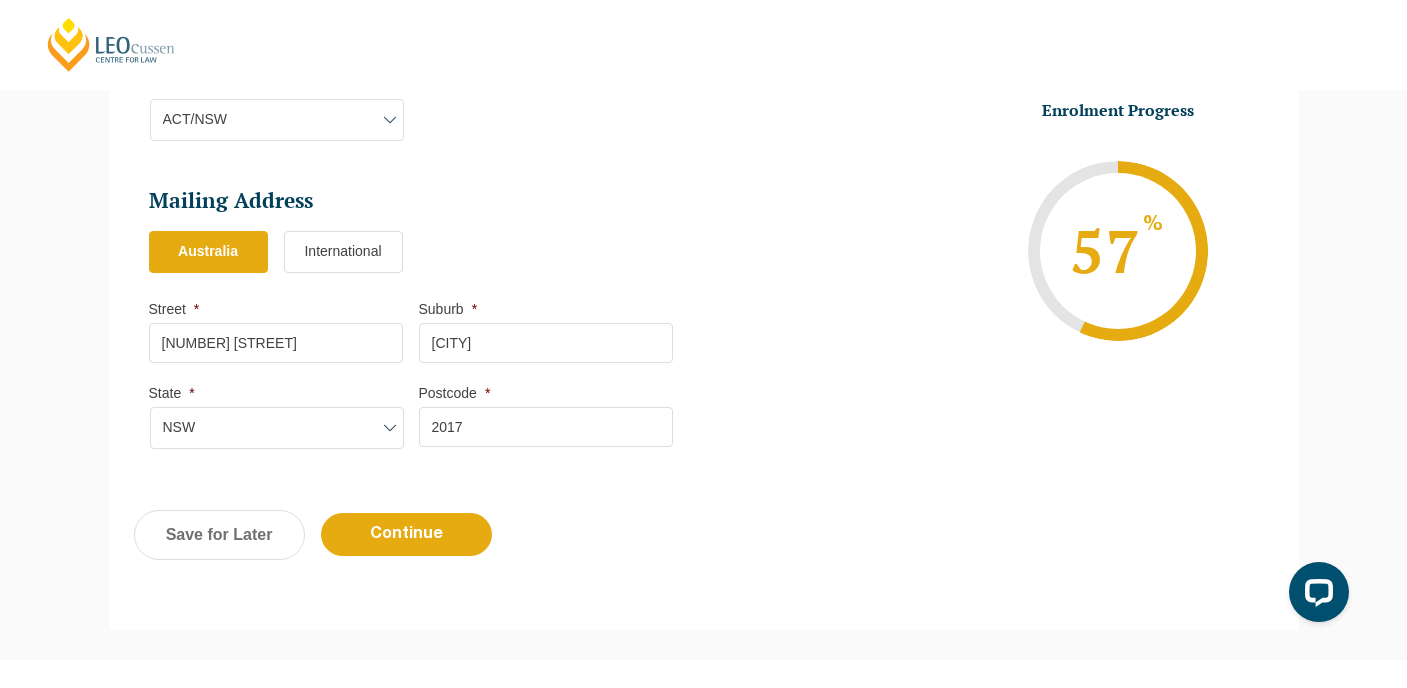scroll, scrollTop: 1248, scrollLeft: 0, axis: vertical 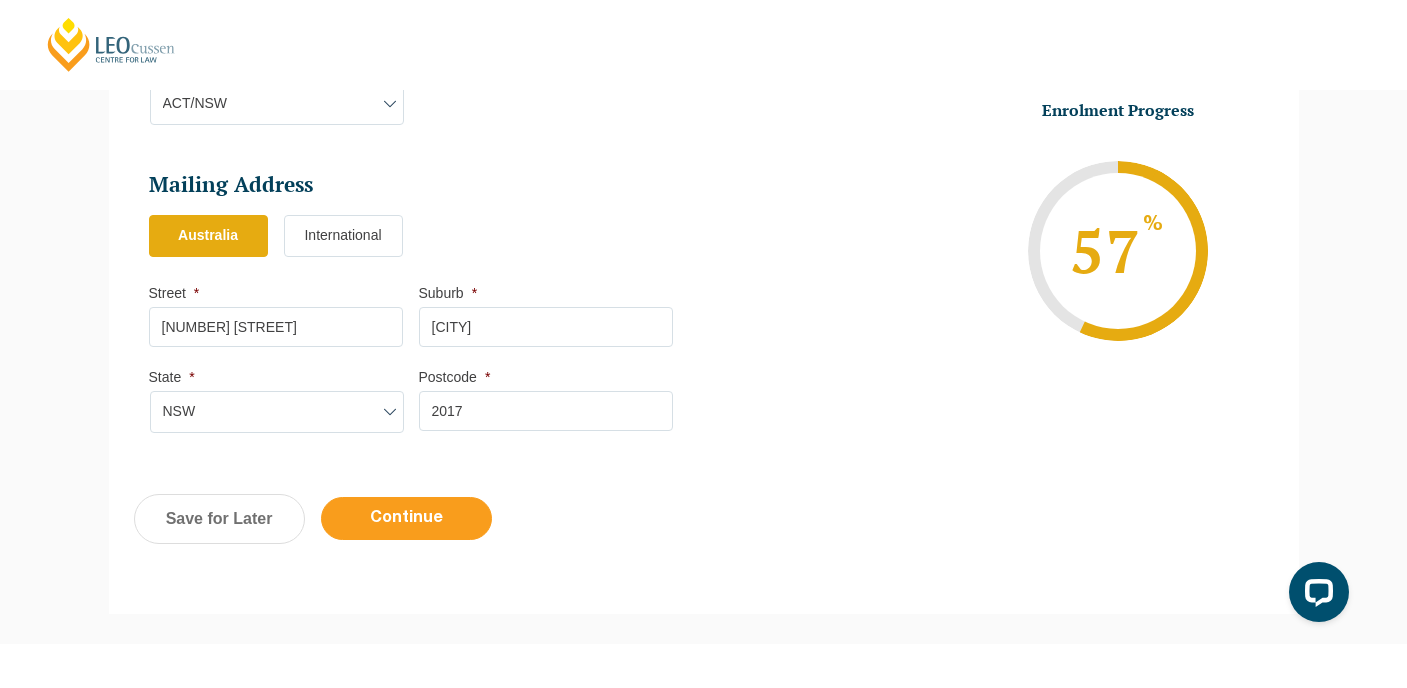 click on "Continue" at bounding box center (406, 518) 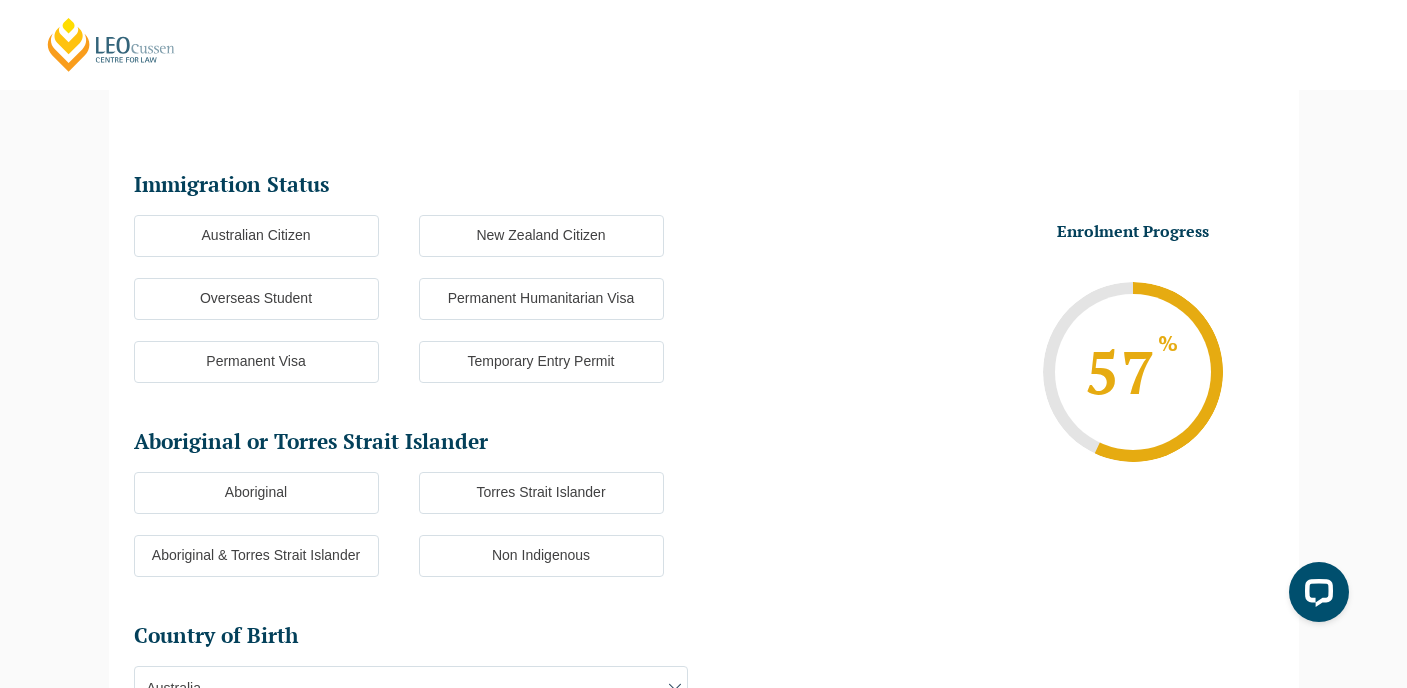 scroll, scrollTop: 173, scrollLeft: 0, axis: vertical 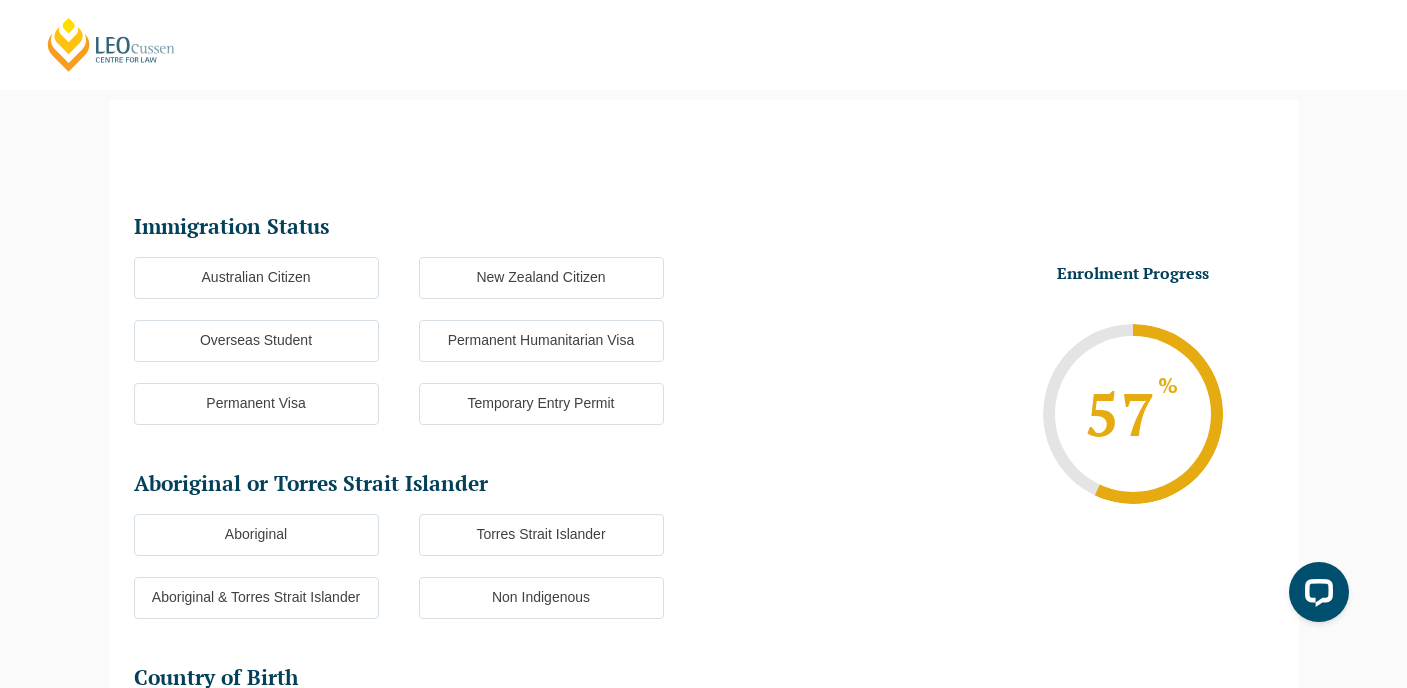 click on "Australian Citizen" at bounding box center (256, 278) 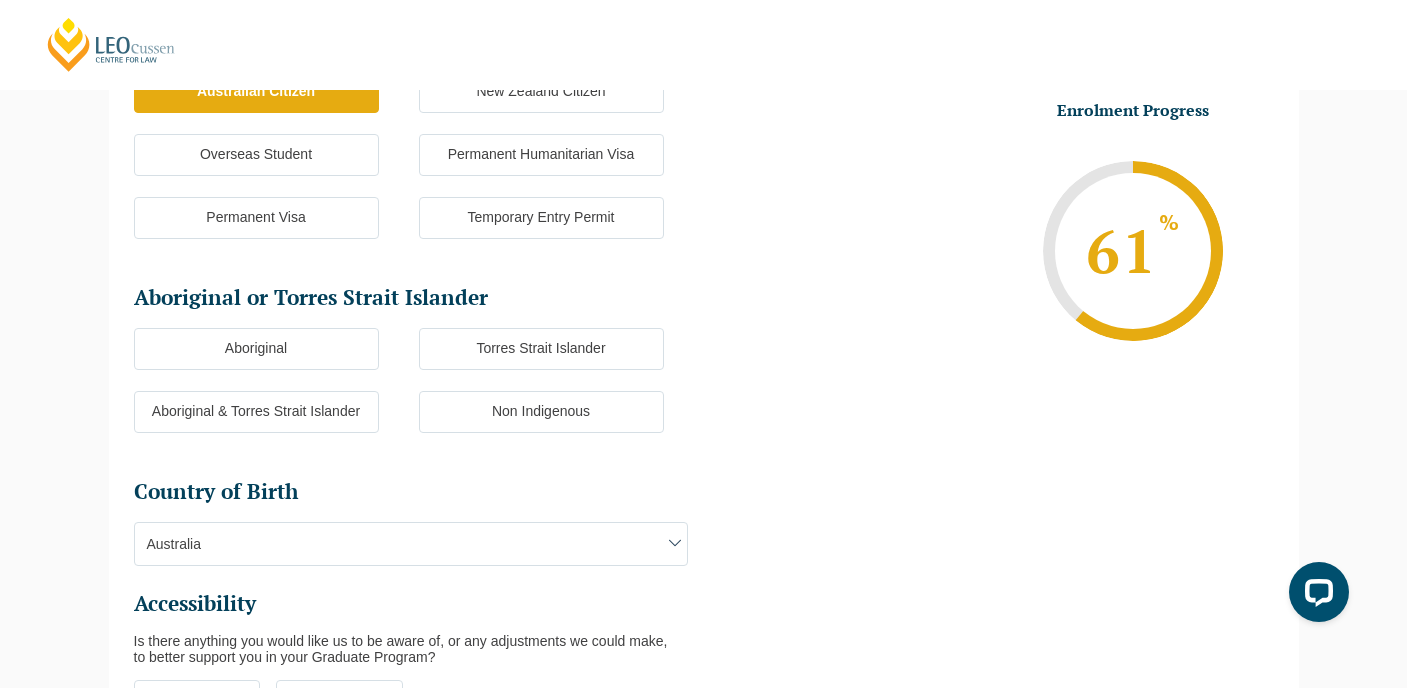 scroll, scrollTop: 362, scrollLeft: 0, axis: vertical 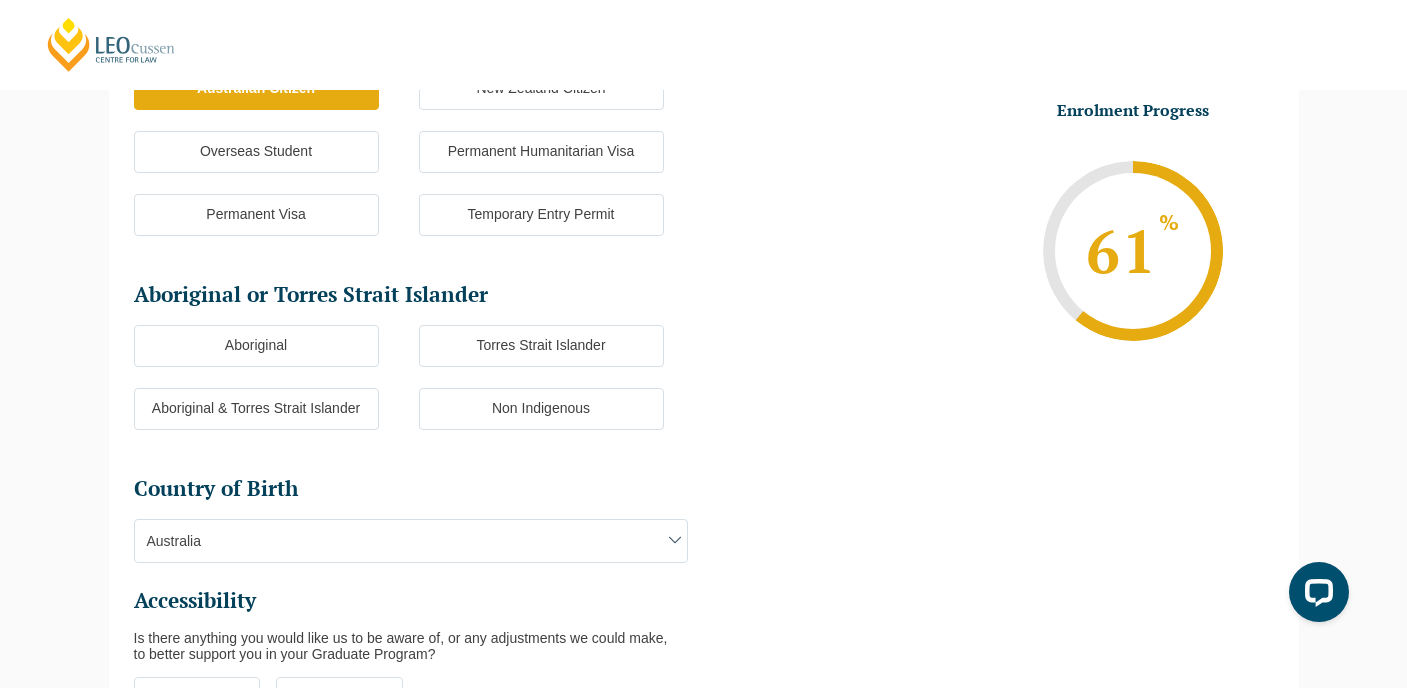 click on "Non Indigenous" at bounding box center [541, 409] 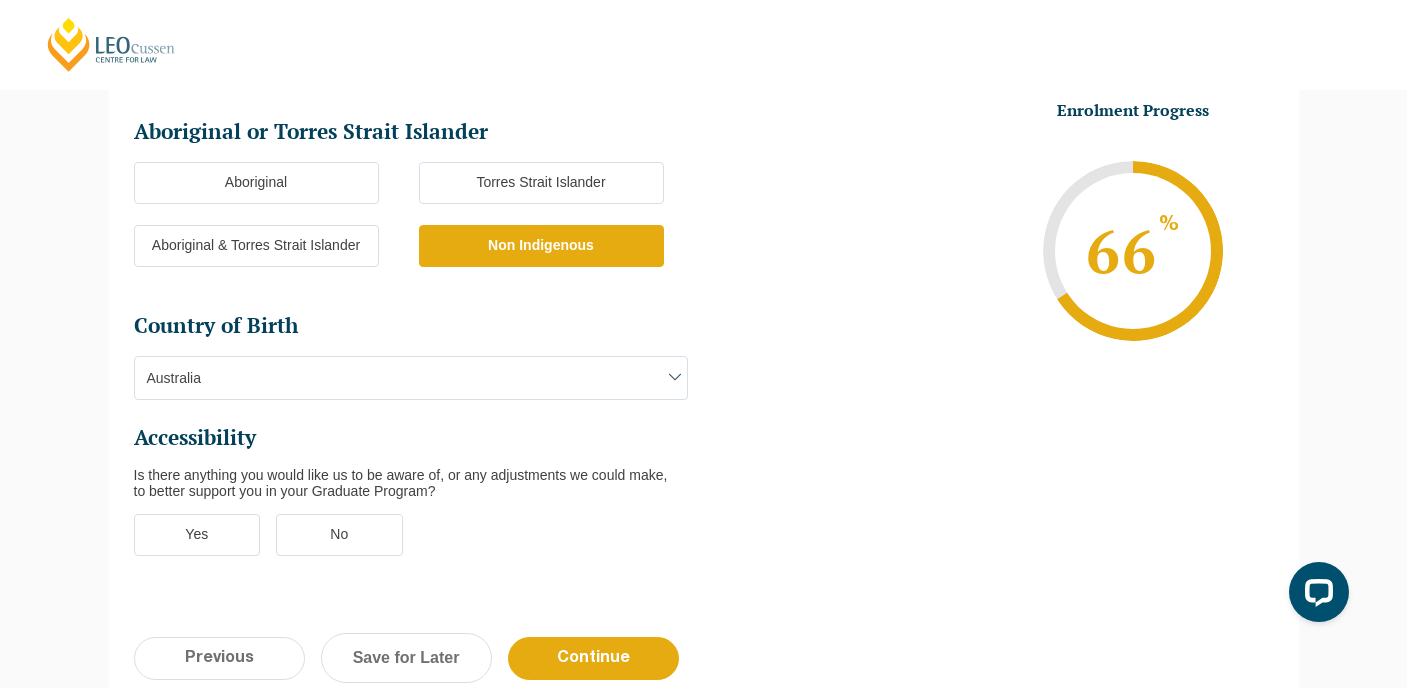 scroll, scrollTop: 547, scrollLeft: 0, axis: vertical 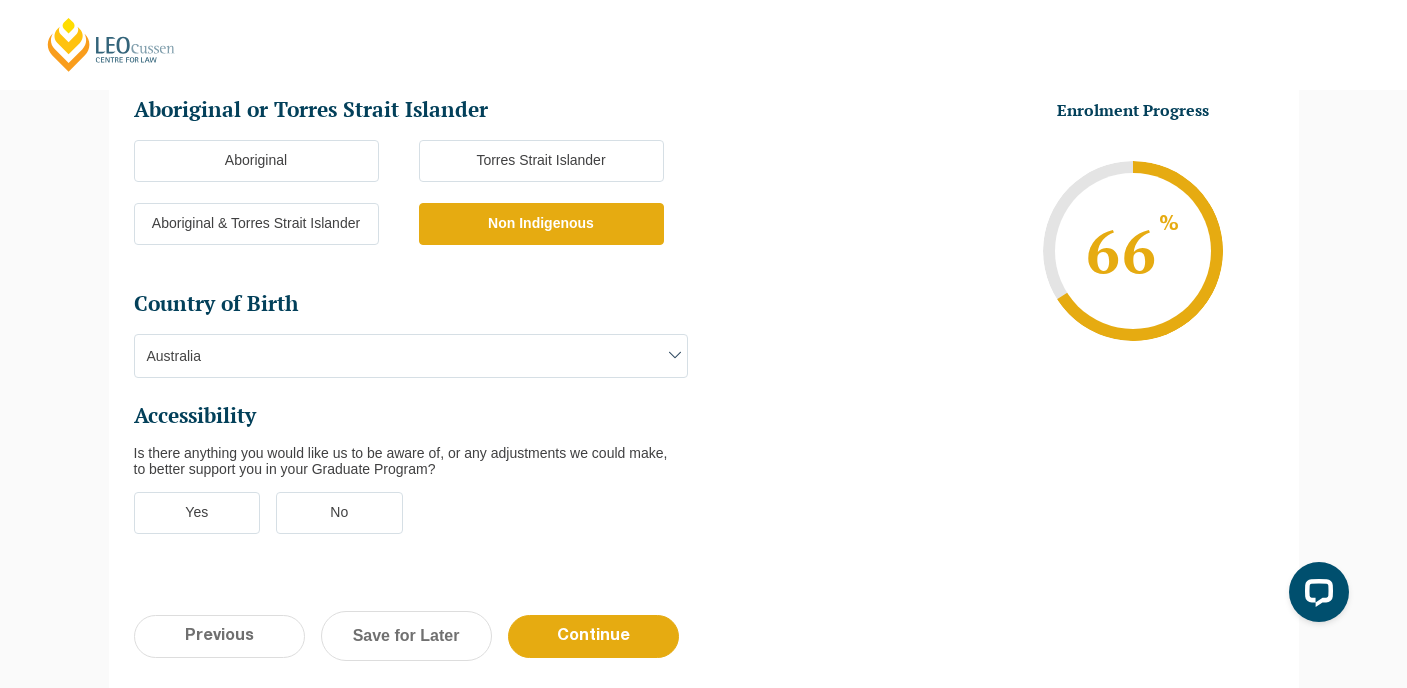 click on "Australia" at bounding box center (411, 356) 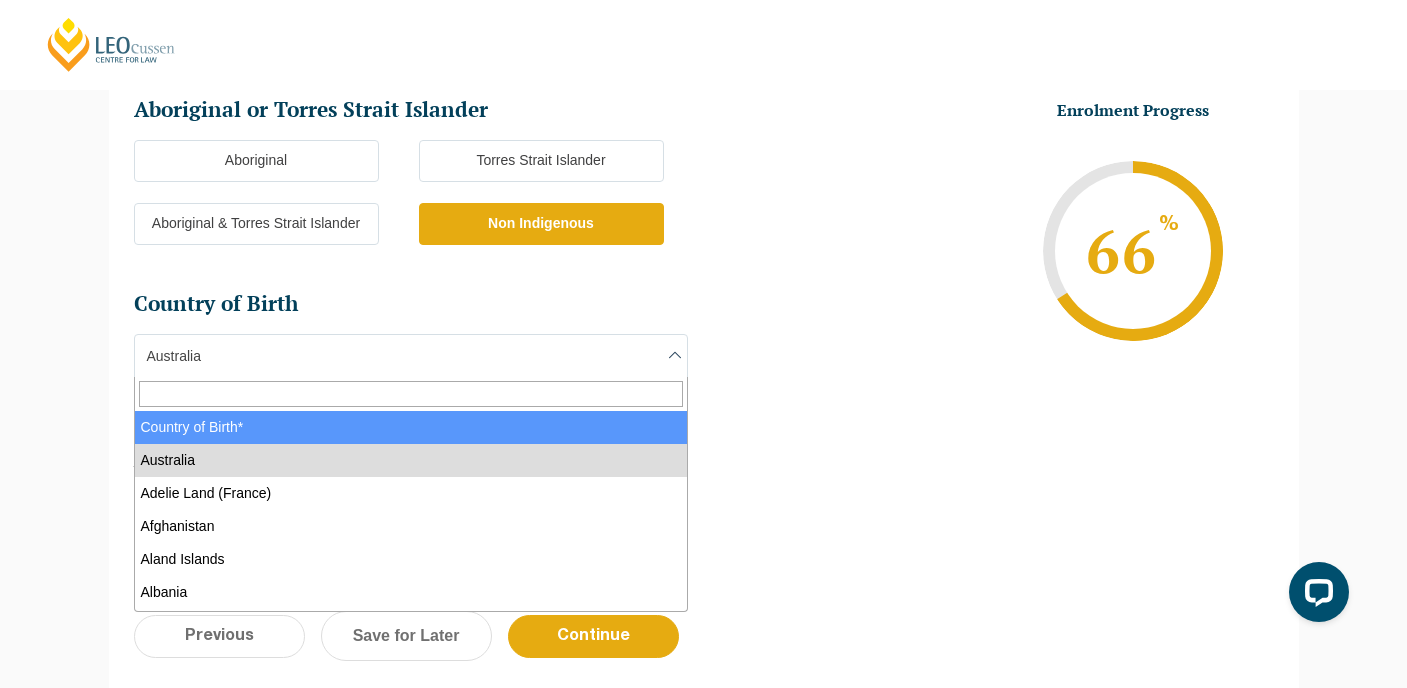 click at bounding box center [411, 394] 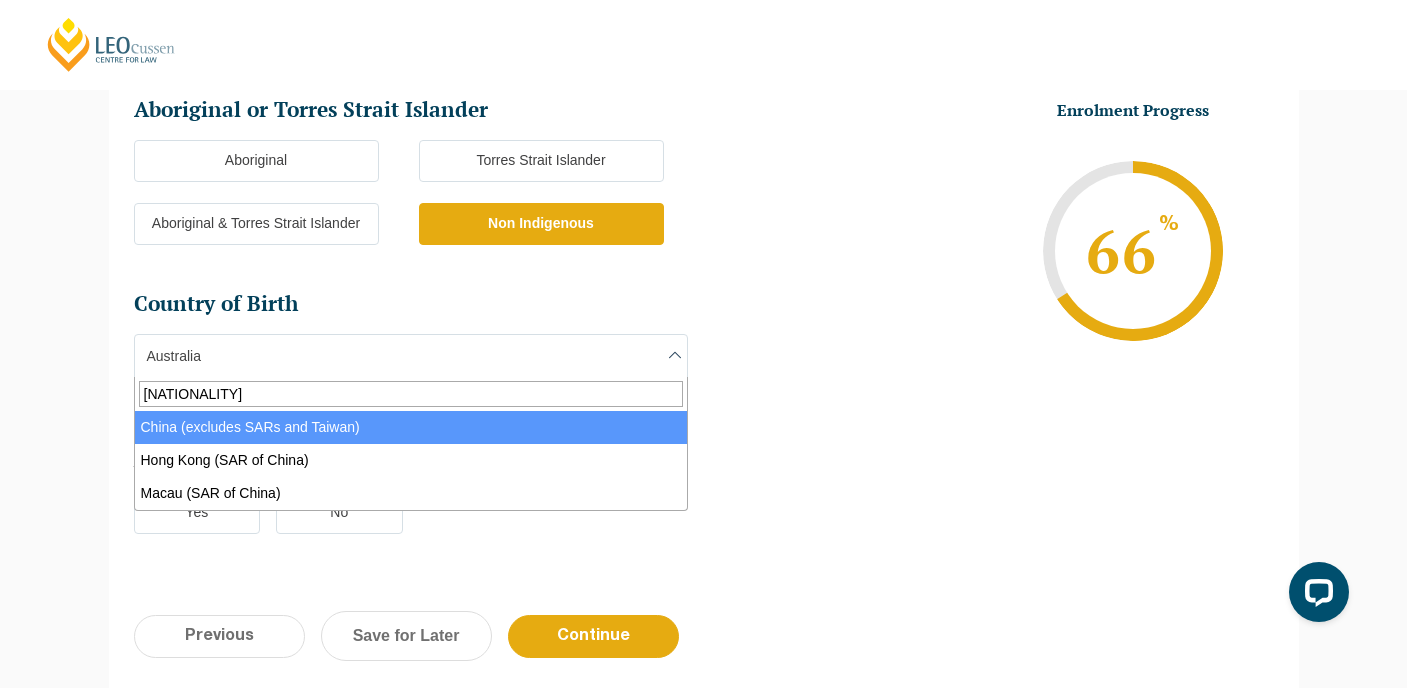 type on "[NATIONALITY]" 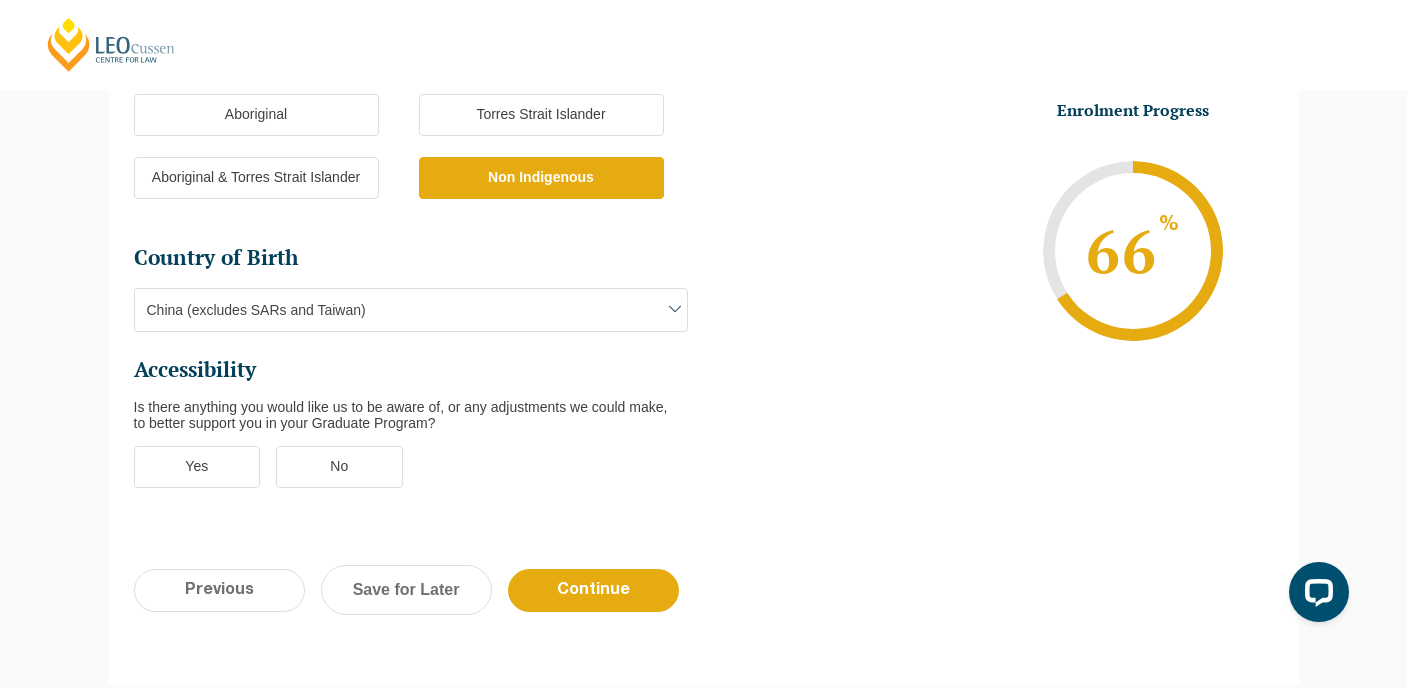 scroll, scrollTop: 595, scrollLeft: 0, axis: vertical 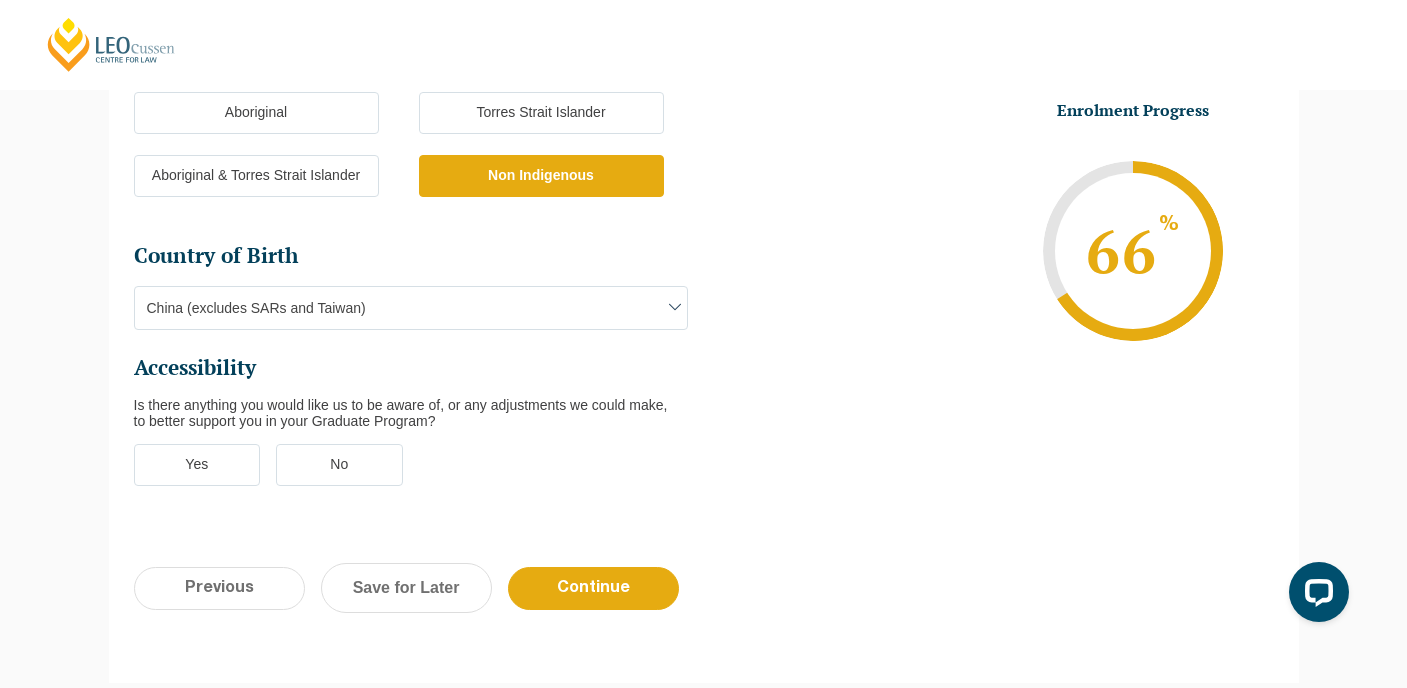 click on "No" at bounding box center (339, 465) 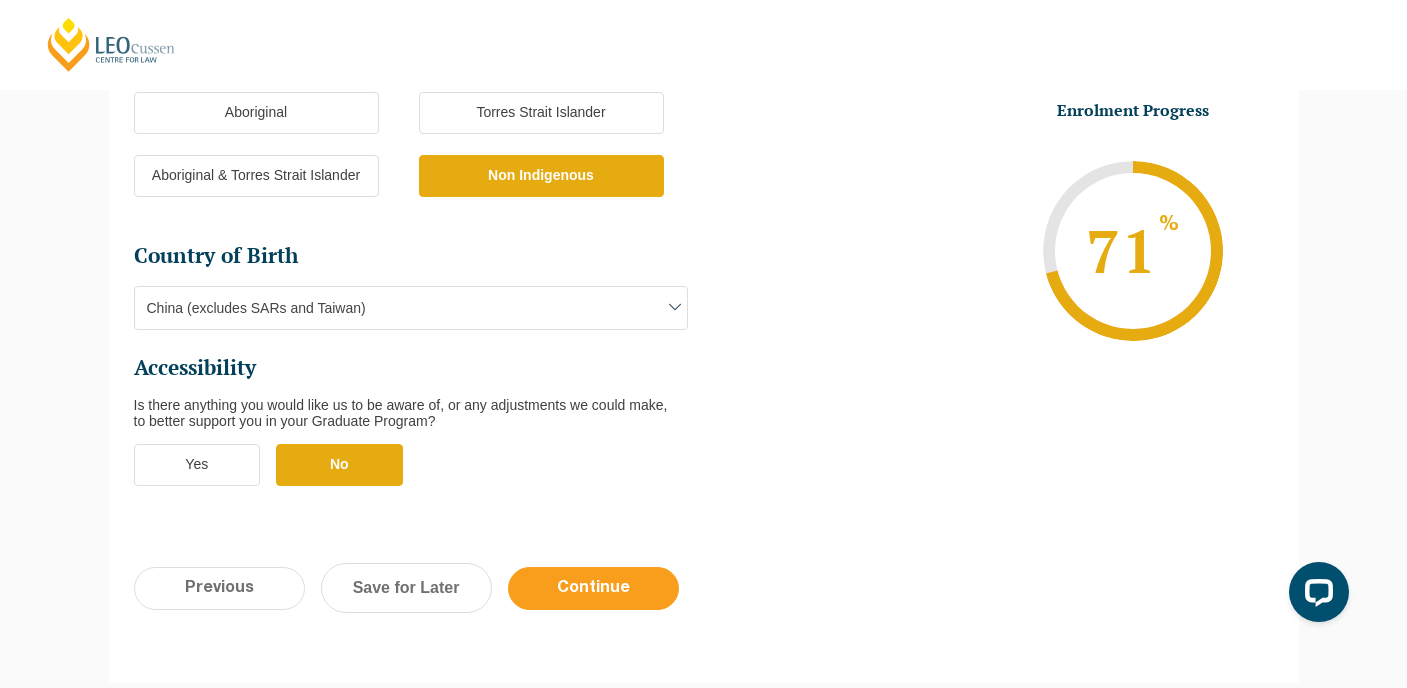 click on "Continue" at bounding box center [593, 588] 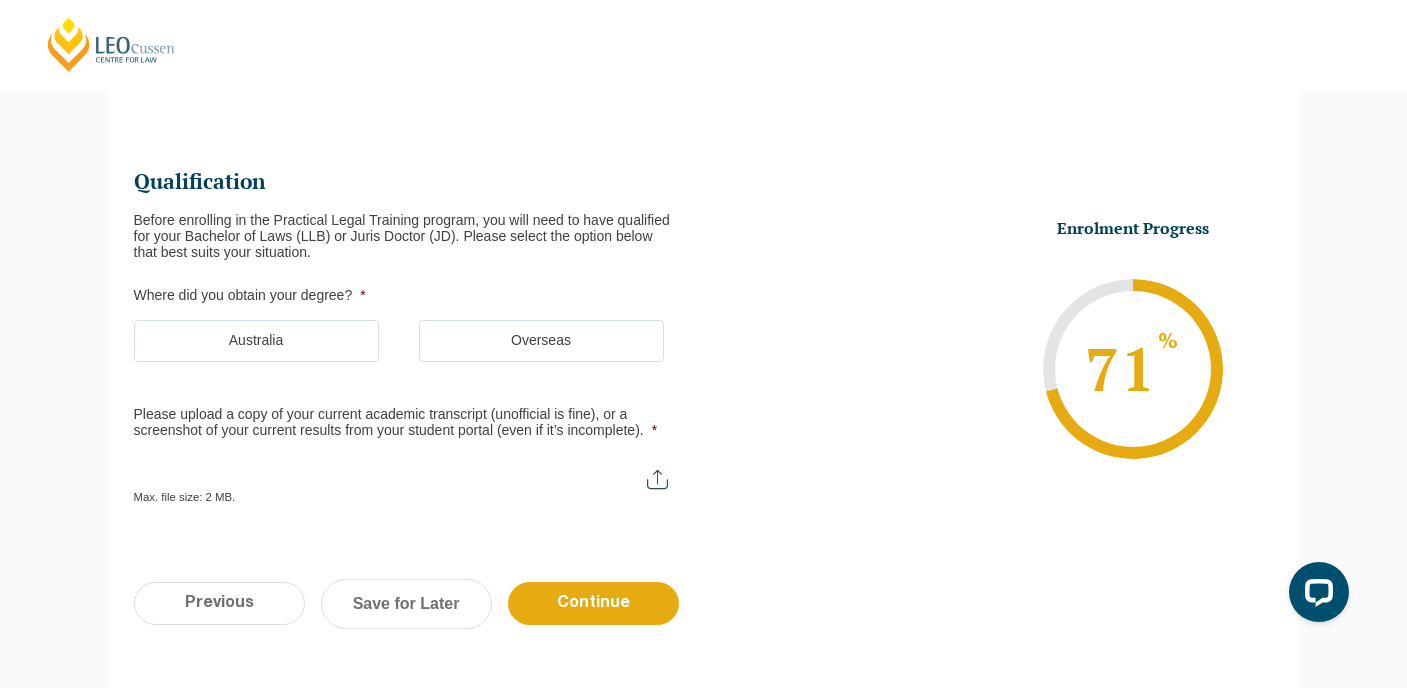 scroll, scrollTop: 173, scrollLeft: 0, axis: vertical 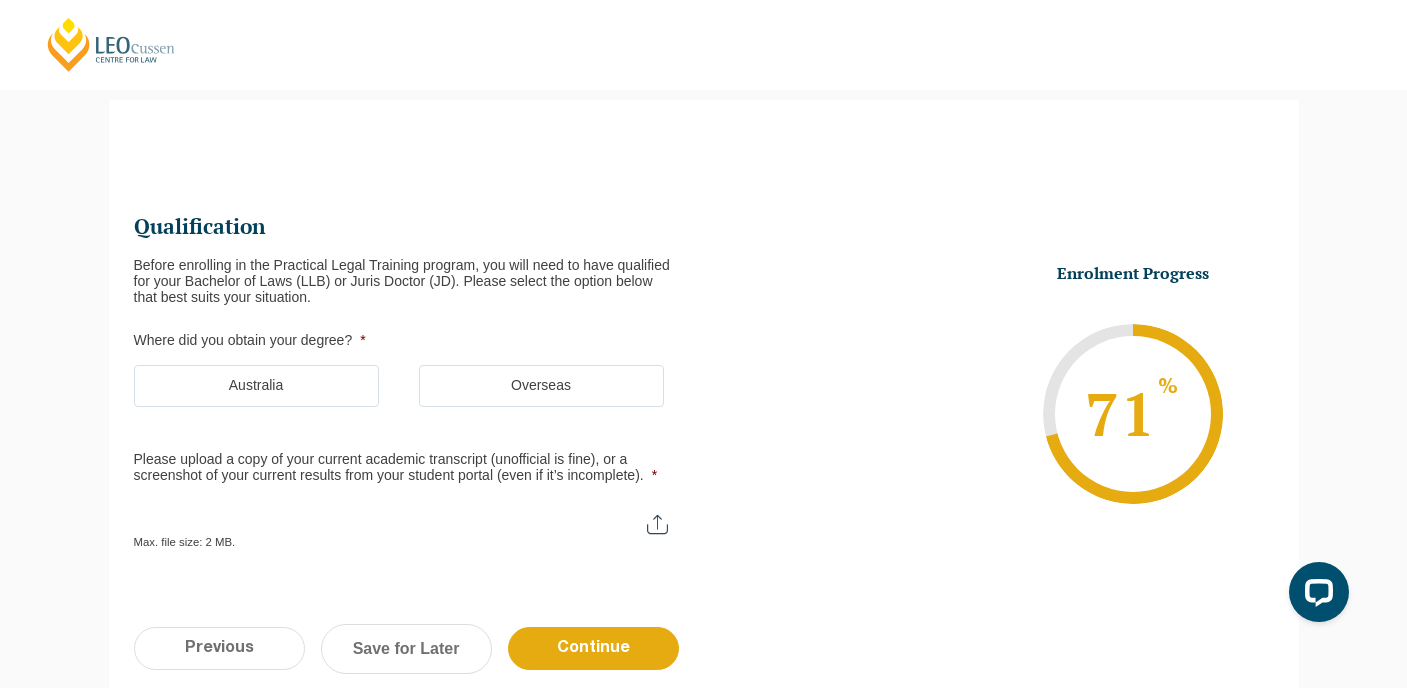 click on "Australia" at bounding box center (256, 386) 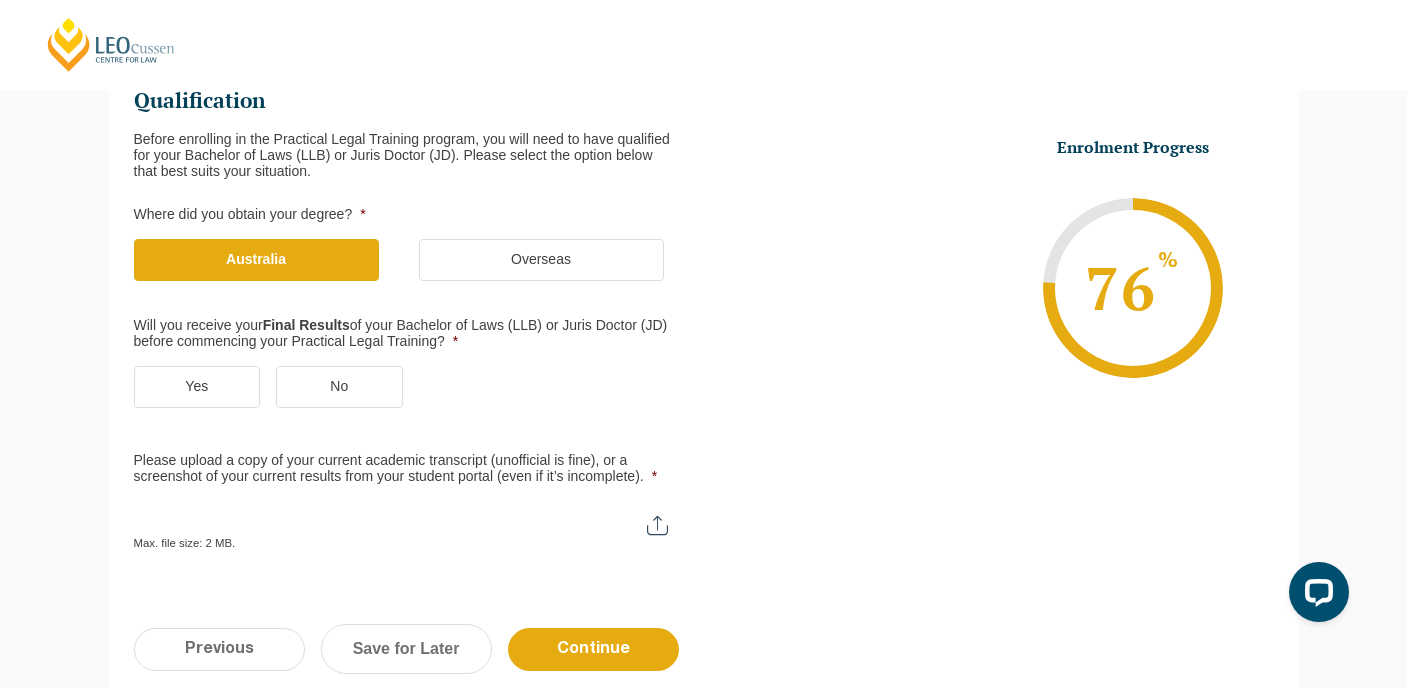 scroll, scrollTop: 301, scrollLeft: 0, axis: vertical 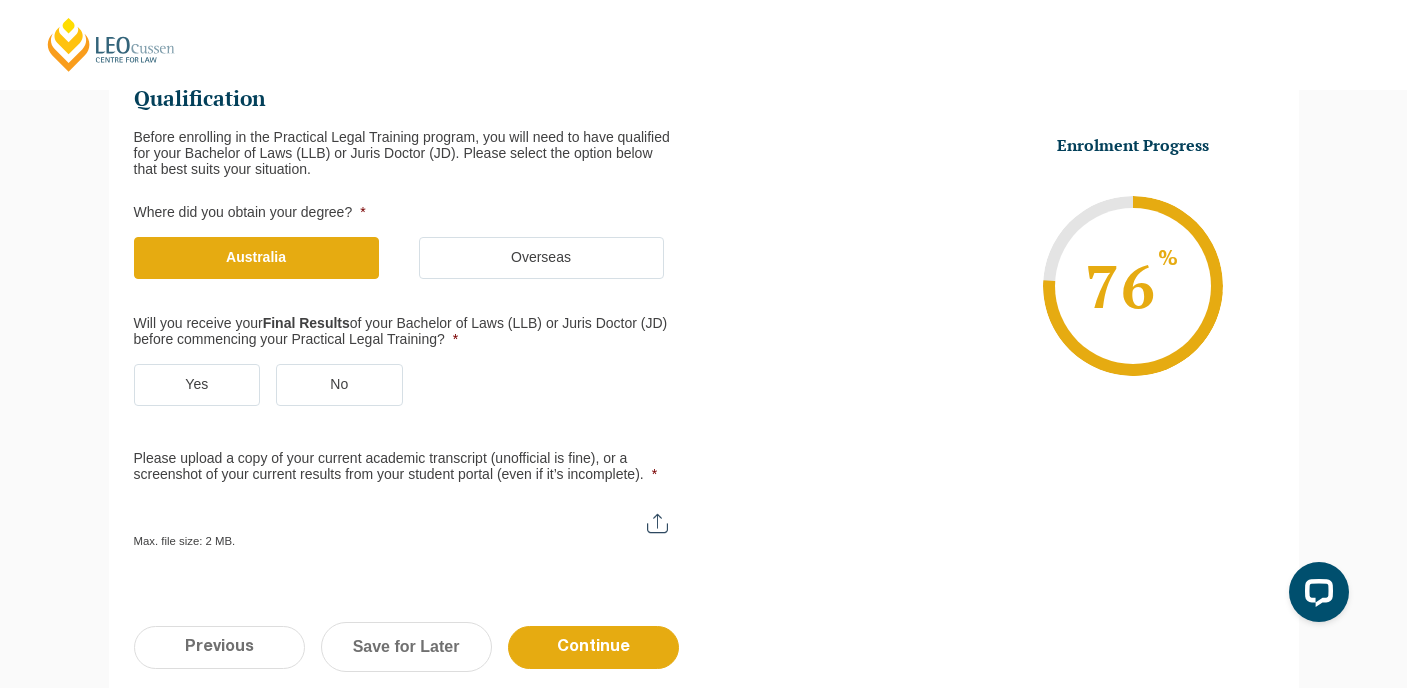 click on "Yes" at bounding box center (197, 385) 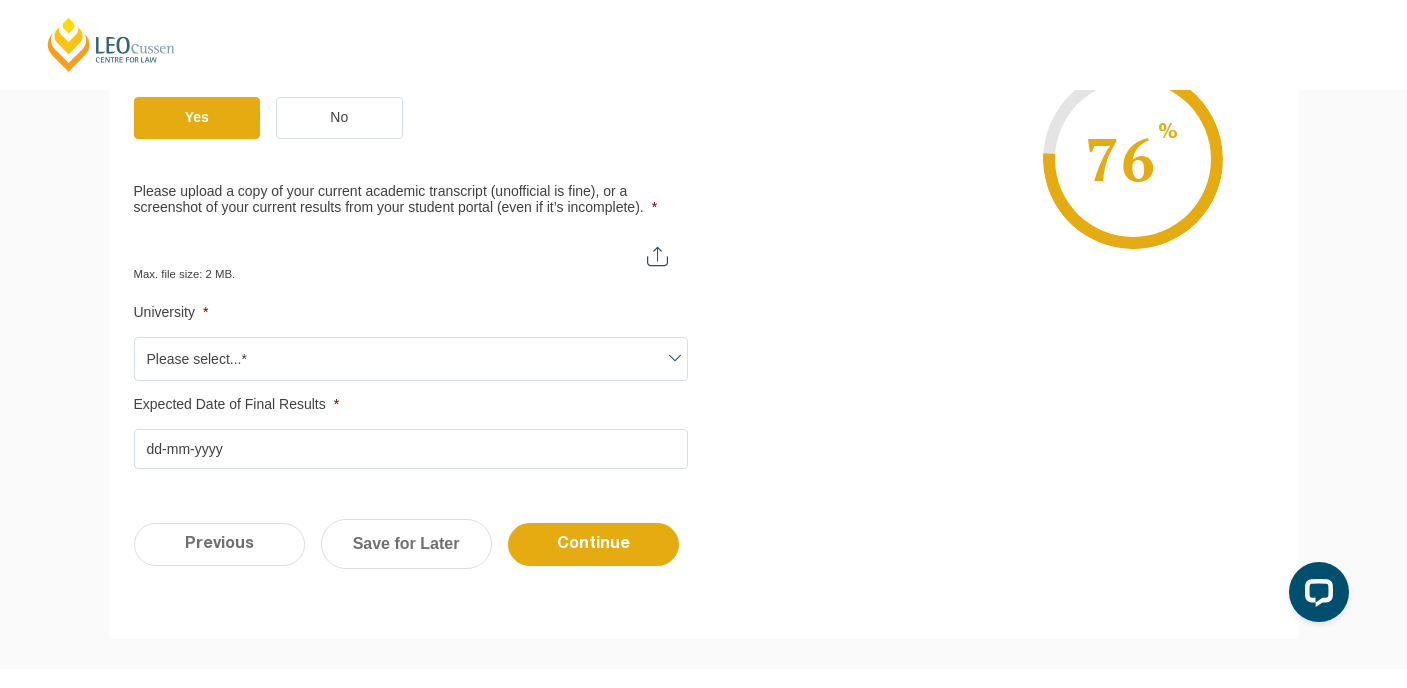 scroll, scrollTop: 583, scrollLeft: 0, axis: vertical 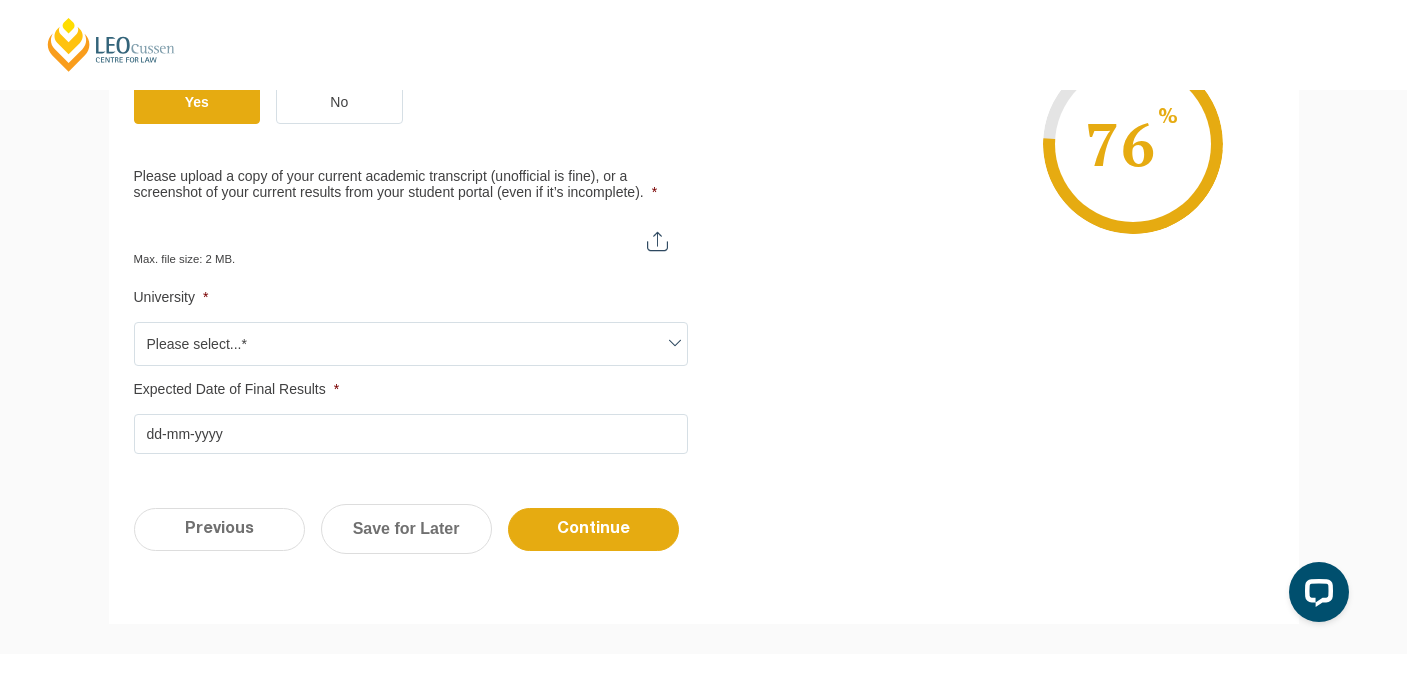 click on "Please select...*" at bounding box center [411, 344] 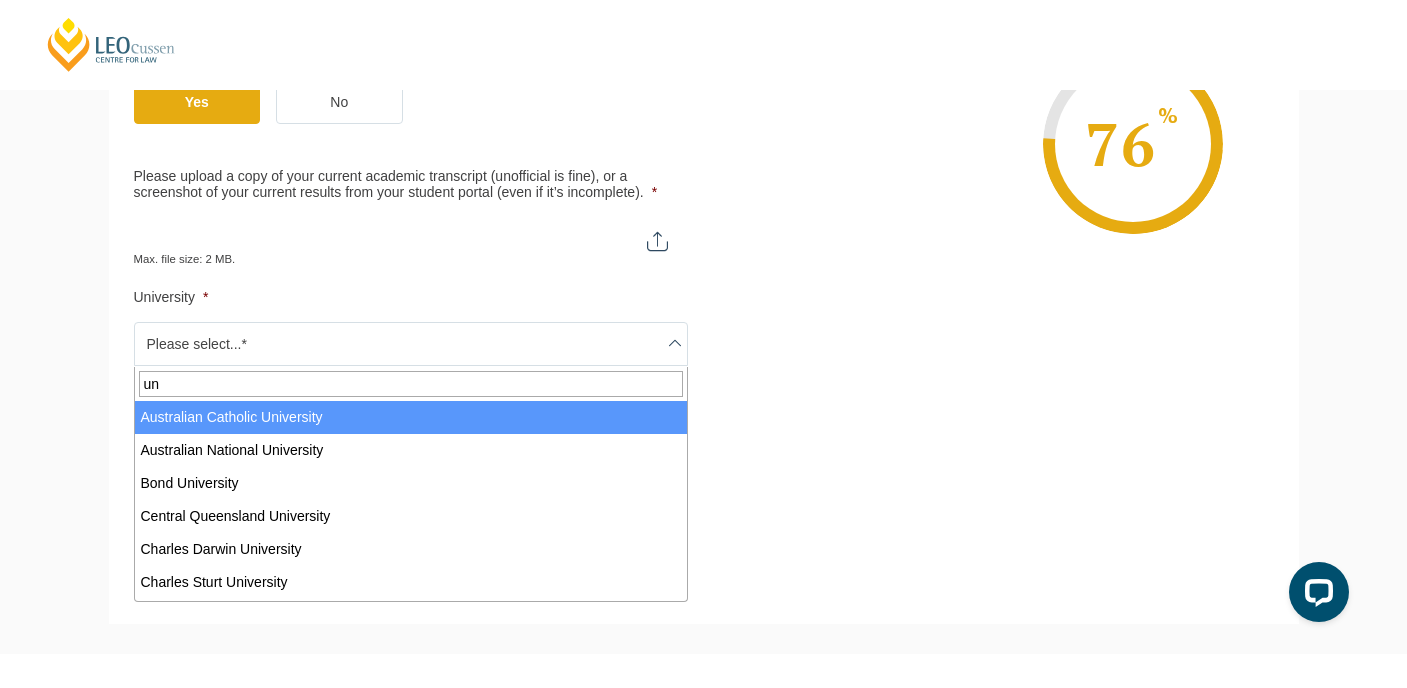 type on "u" 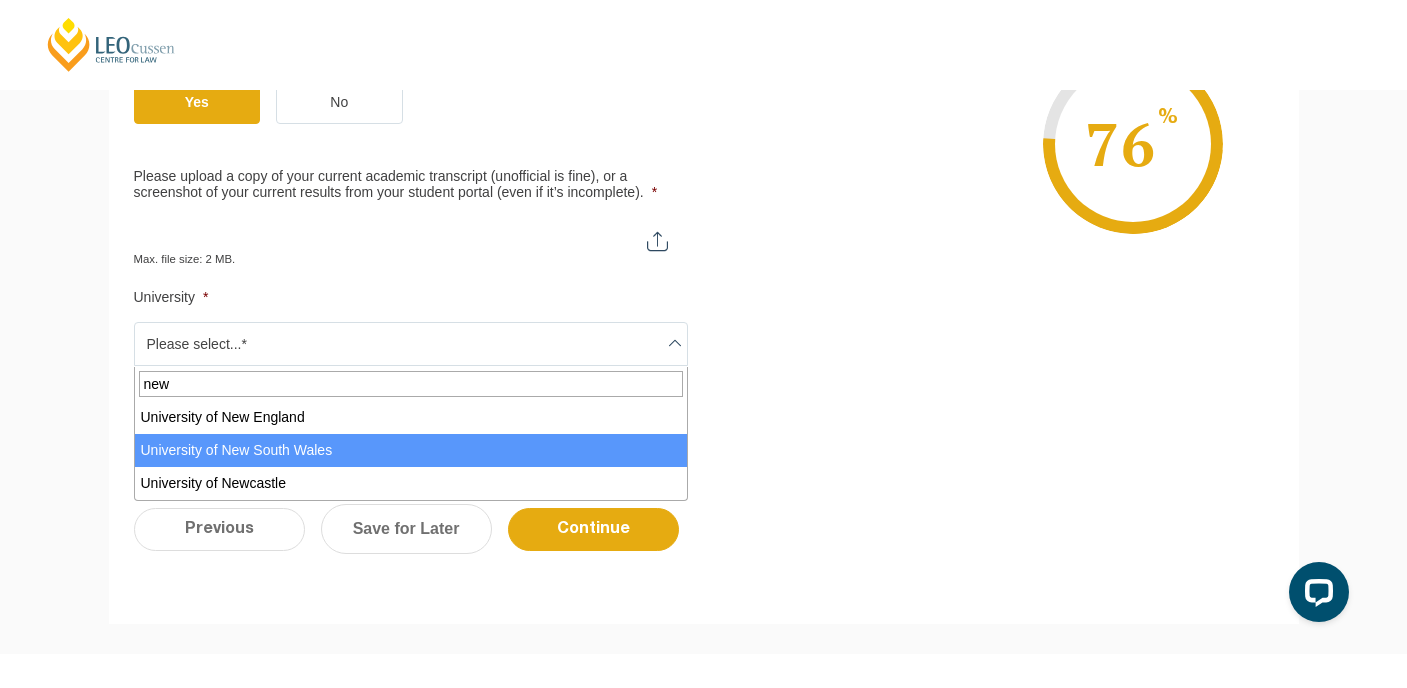 type on "new" 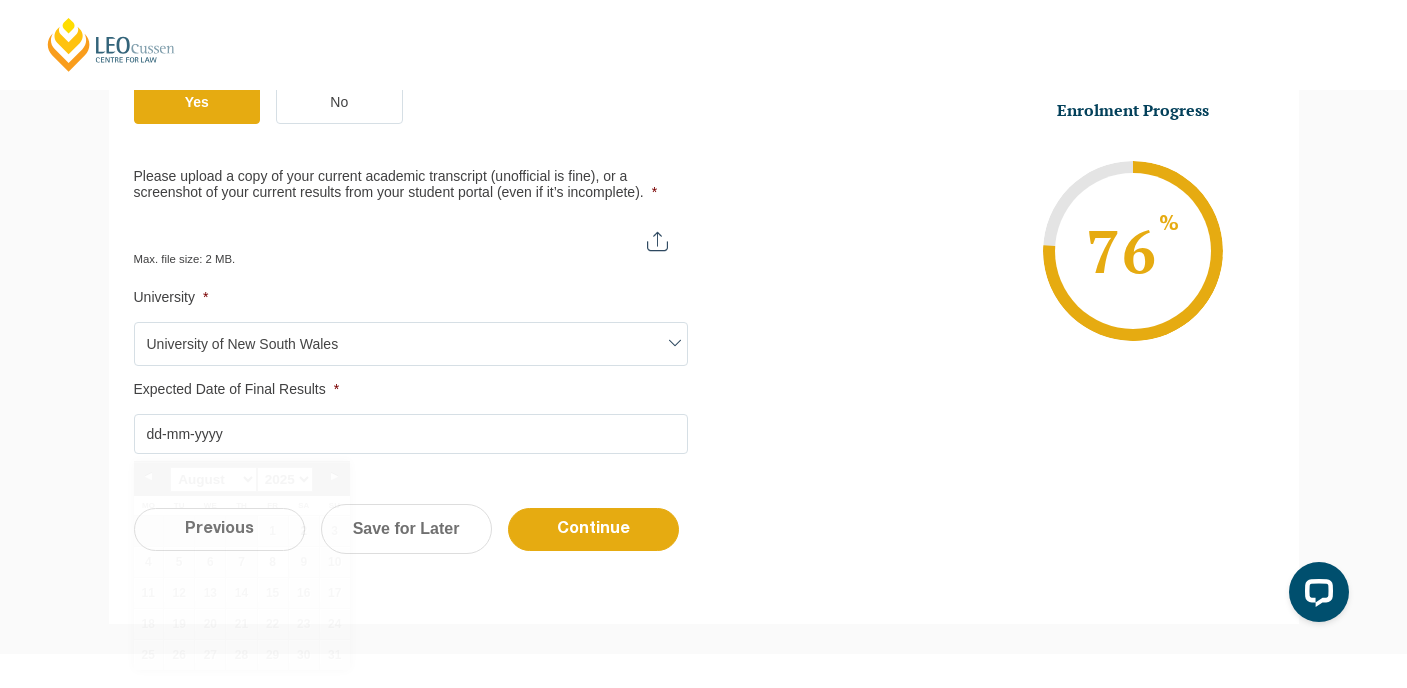 click on "Expected Date of Final Results *" at bounding box center [411, 434] 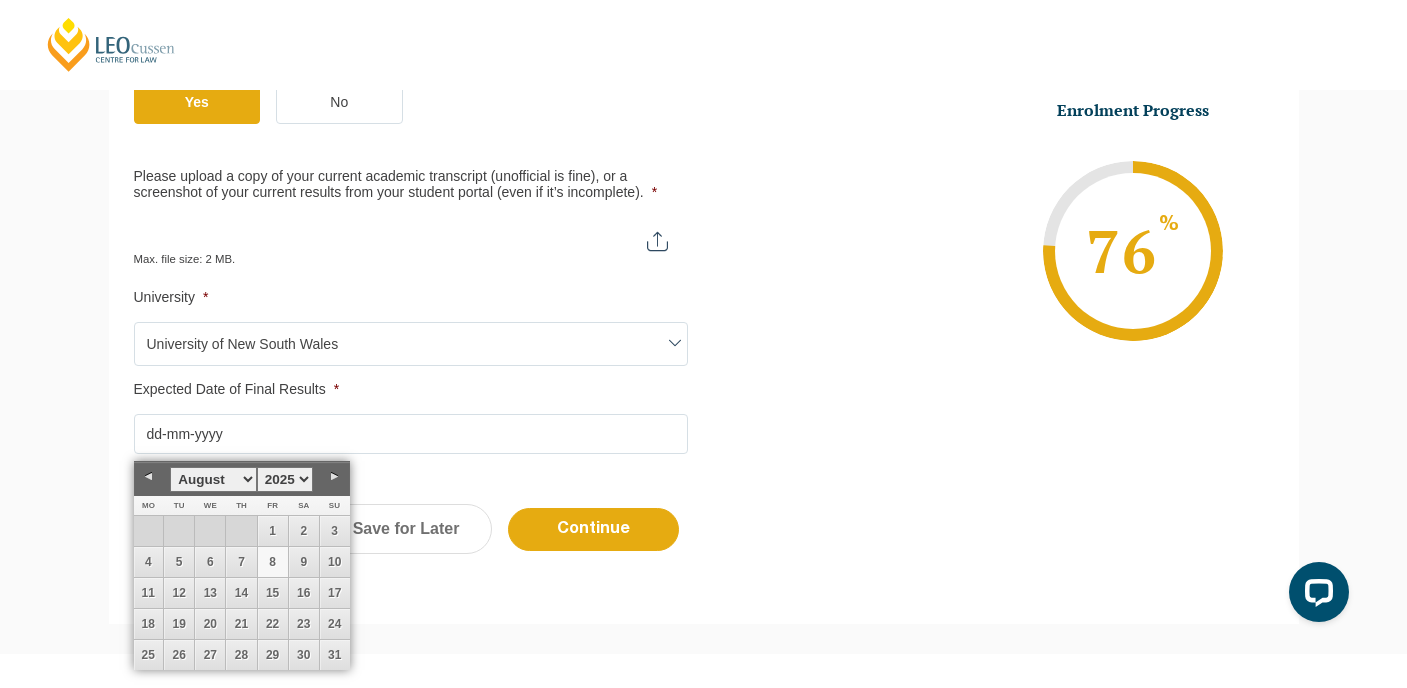 click on "Please note that your information is saved on our server as you enter it. Congratulations! You’re taking the first step to being a Qualified Australian Lawyer. Your Enrolment This enrolment form will take 10 minutes to complete and reserves your place in our PLT program. The form confirms your application, but doesn’t commit you to the course. You’re still able to cancel or defer your enrolment if you need to. If you have any questions or wish to speak to our Enrolment team, email us at enrolment@example.com or call us at [PHONE]. First Name* [FIRST] Last Name* [LAST] Email* lucaswu9955@example.com Date of Birth* [DATE] Mobile Number* [PHONE] Continue It looks like you’ve previously started an application. You can pick up where you left off or start a new one below. This user data is not avaliable in the system Start a New Application Step" at bounding box center [704, 157] 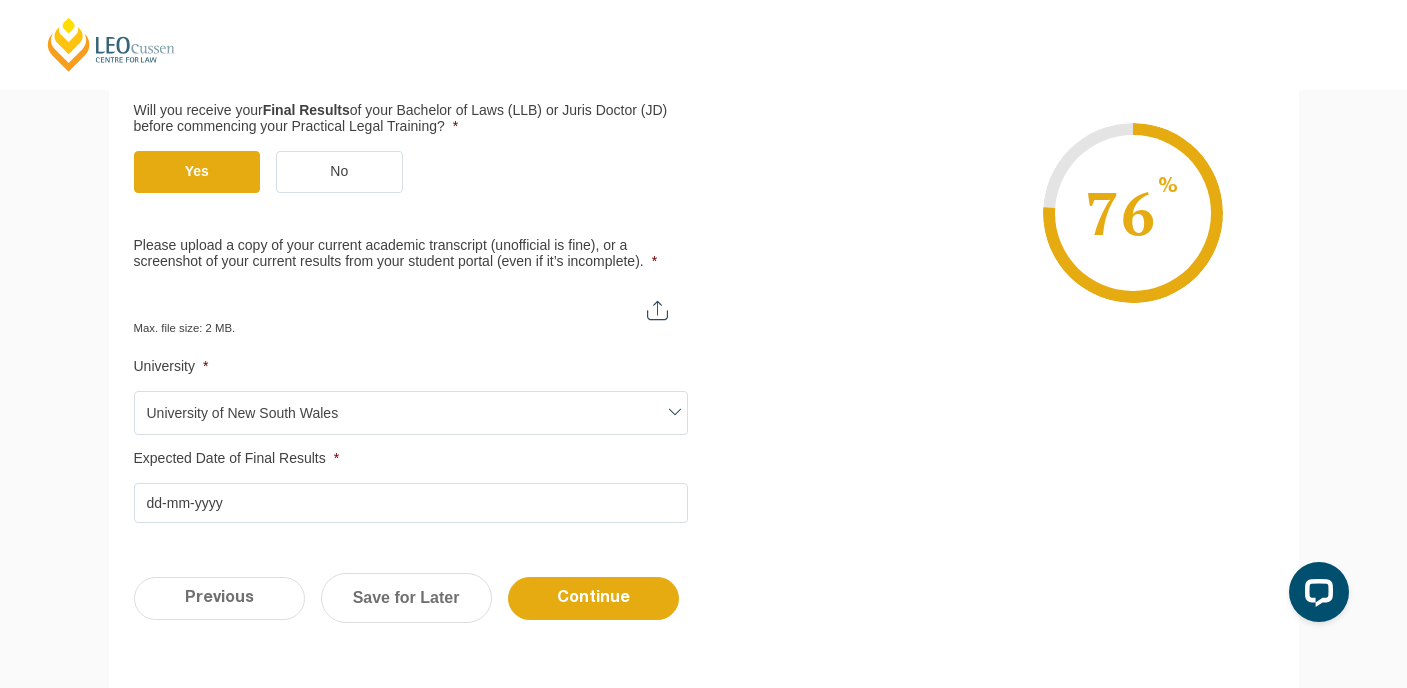 scroll, scrollTop: 517, scrollLeft: 0, axis: vertical 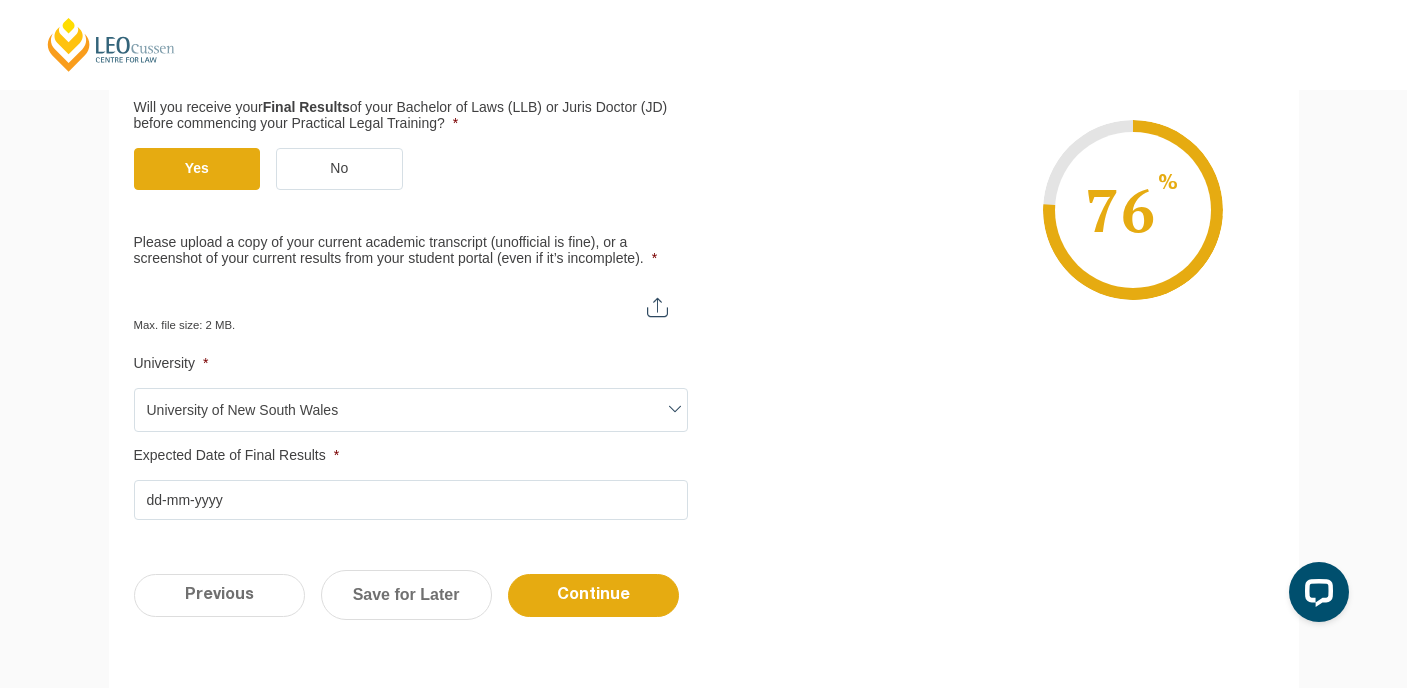 click on "Please upload a copy of your current academic transcript (unofficial is fine), or a screenshot of your current results from your student portal (even if it’s incomplete). *" at bounding box center (411, 300) 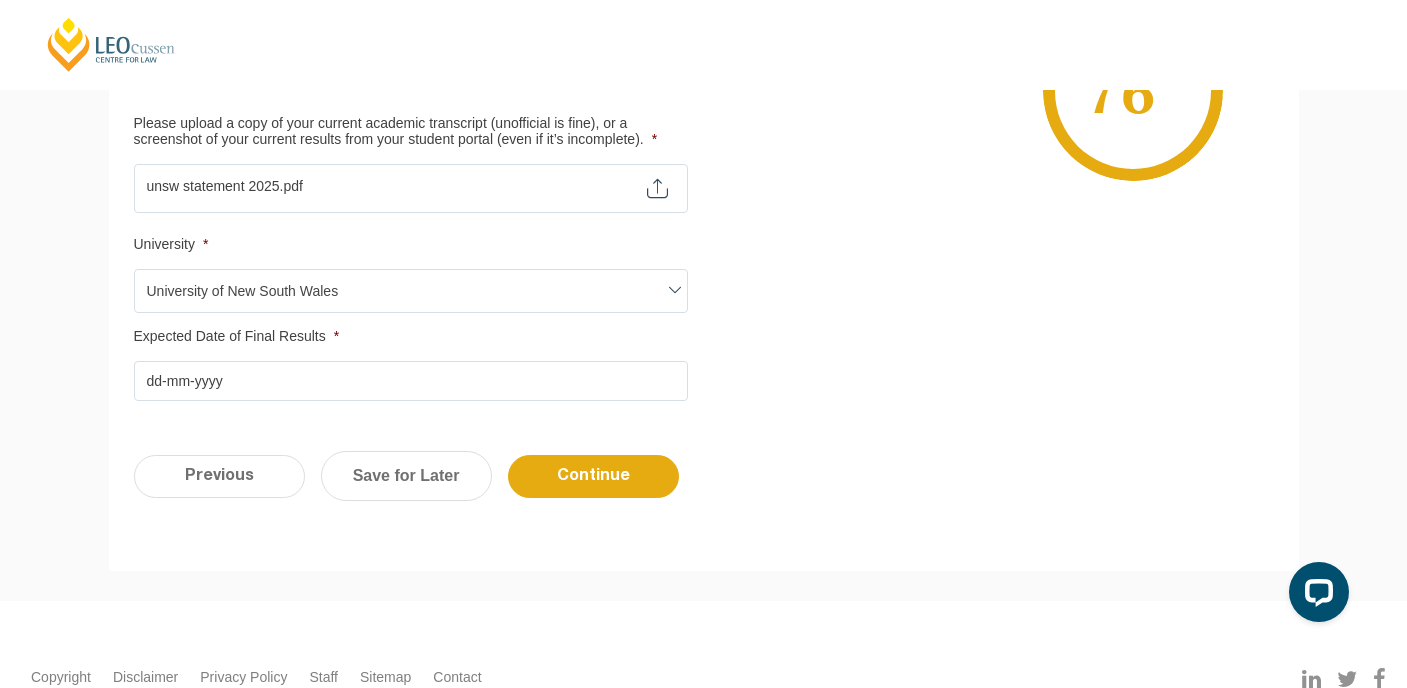 scroll, scrollTop: 637, scrollLeft: 0, axis: vertical 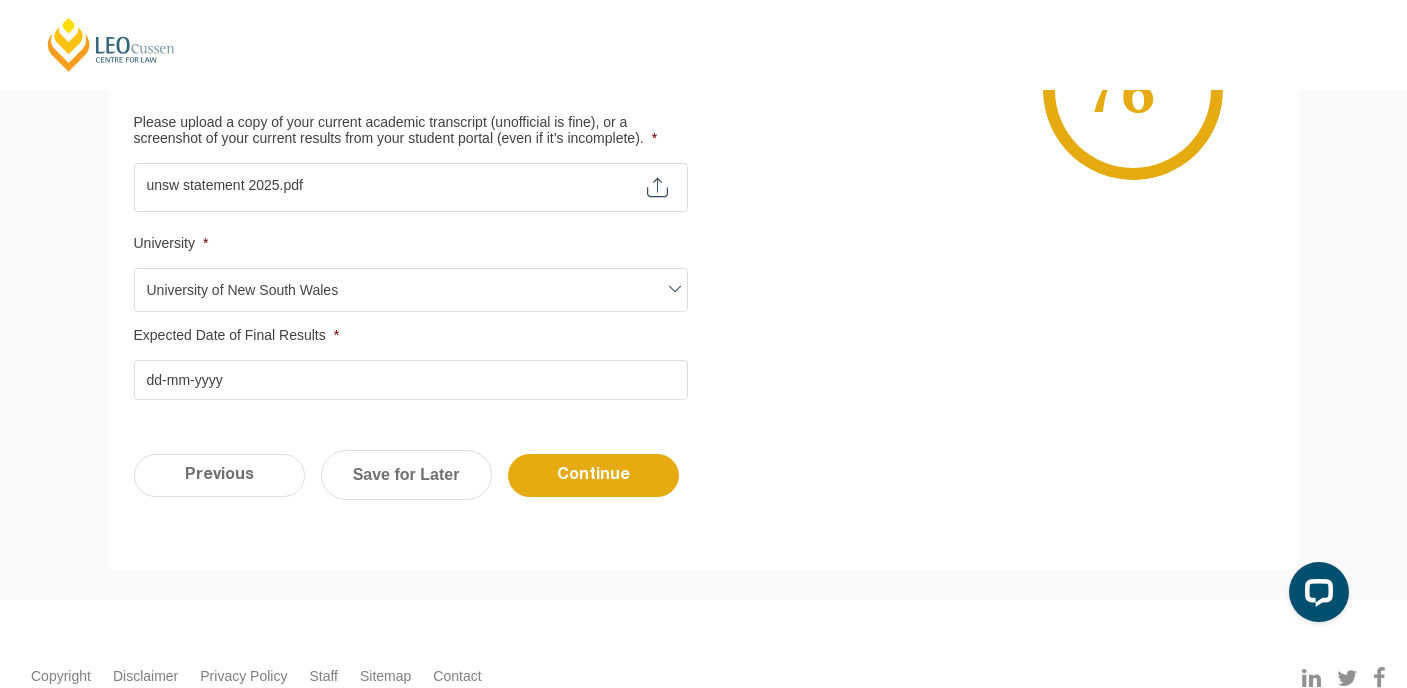 click on "Expected Date of Final Results *" at bounding box center (411, 380) 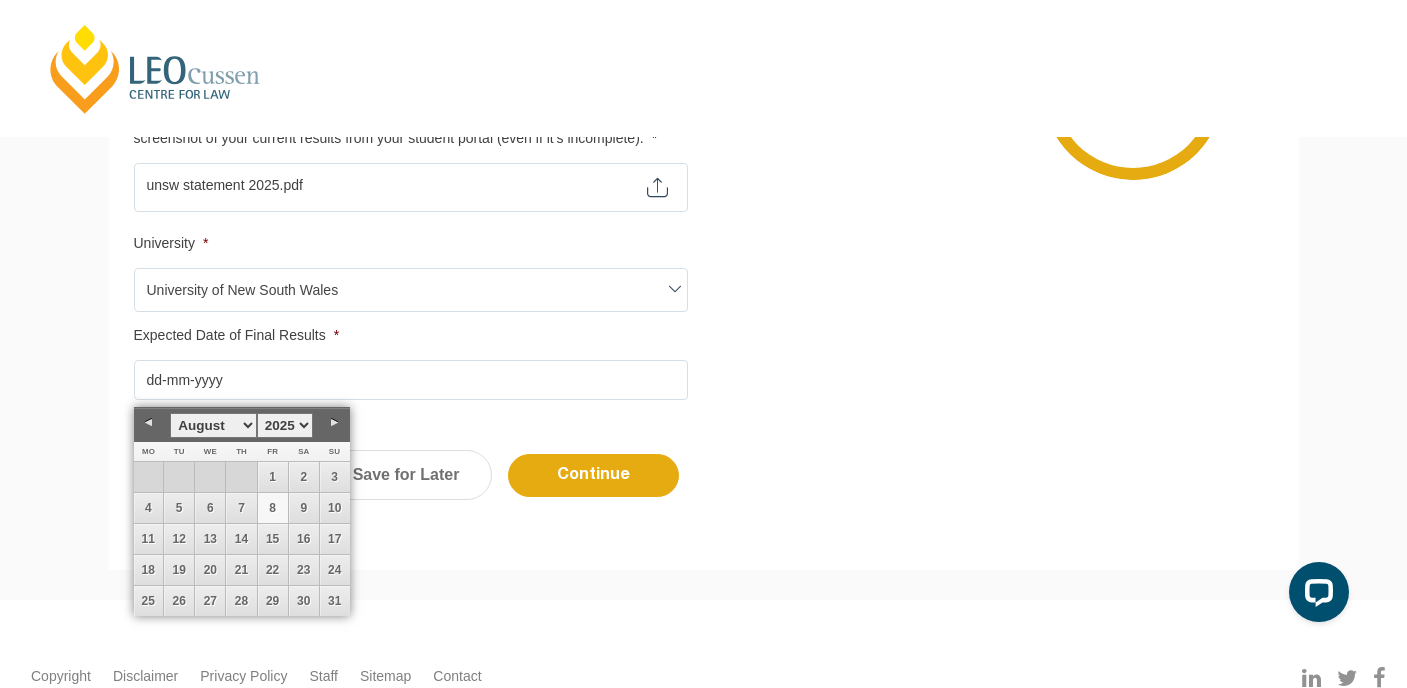 click on "Qualification Before enrolling in the Practical Legal Training program, you will need to have qualified for your Bachelor of Laws (LLB) or Juris Doctor (JD). Please select the option below that best suits your situation.  Where did you obtain your degree? *
Australia
Overseas
Have you received a skills assessment letter from the admitting authority in your state? *
Yes
No
Have you completed all academic requirements? *
Yes
No
Will you receive your Final Results of your Bachelor of Laws (LLB) or Juris Doctor (JD) before commencing your Practical Legal Training? * Will you receive your  Final Results  of your Bachelor of Laws (LLB) or Juris Doctor (JD) before commencing your Practical Legal Training? *
Yes
No
*
Yes
No
Will you have completed all Priestly 11 Subjects? Priestley 11 Subjects:
* No" at bounding box center (704, 73) 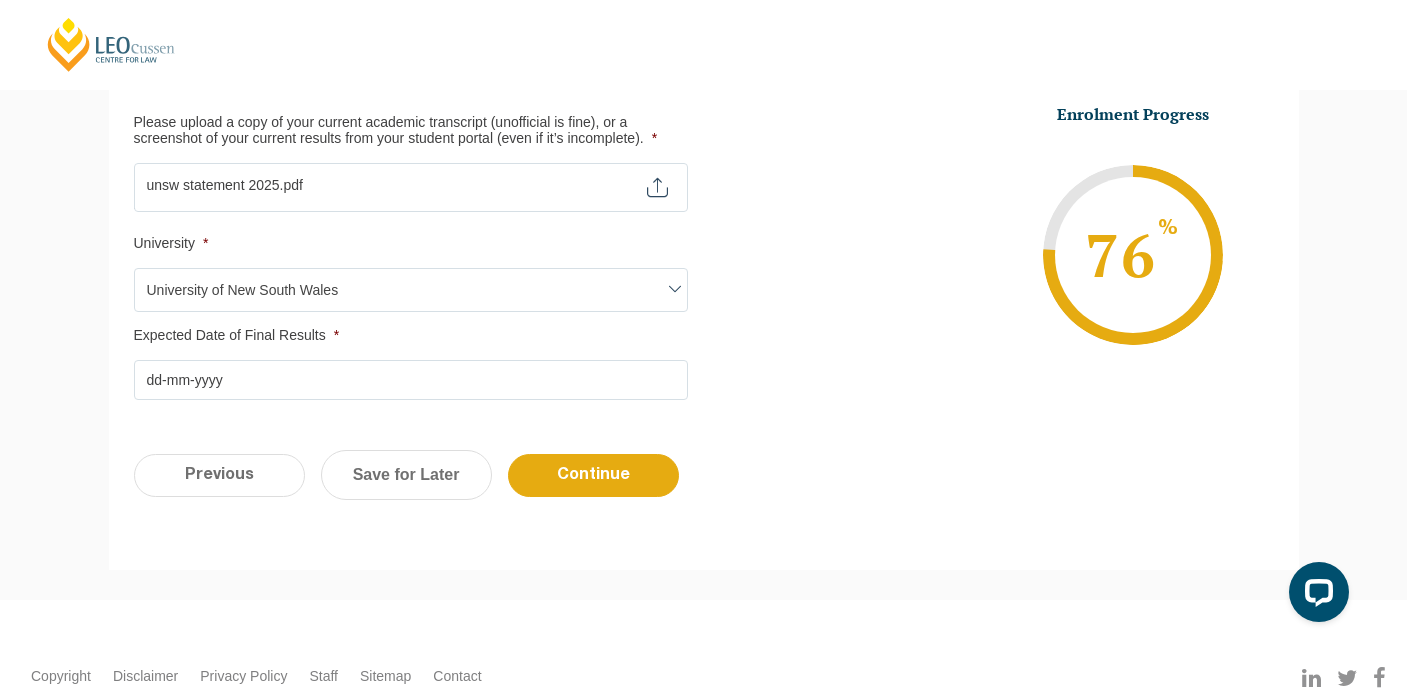 scroll, scrollTop: 653, scrollLeft: 0, axis: vertical 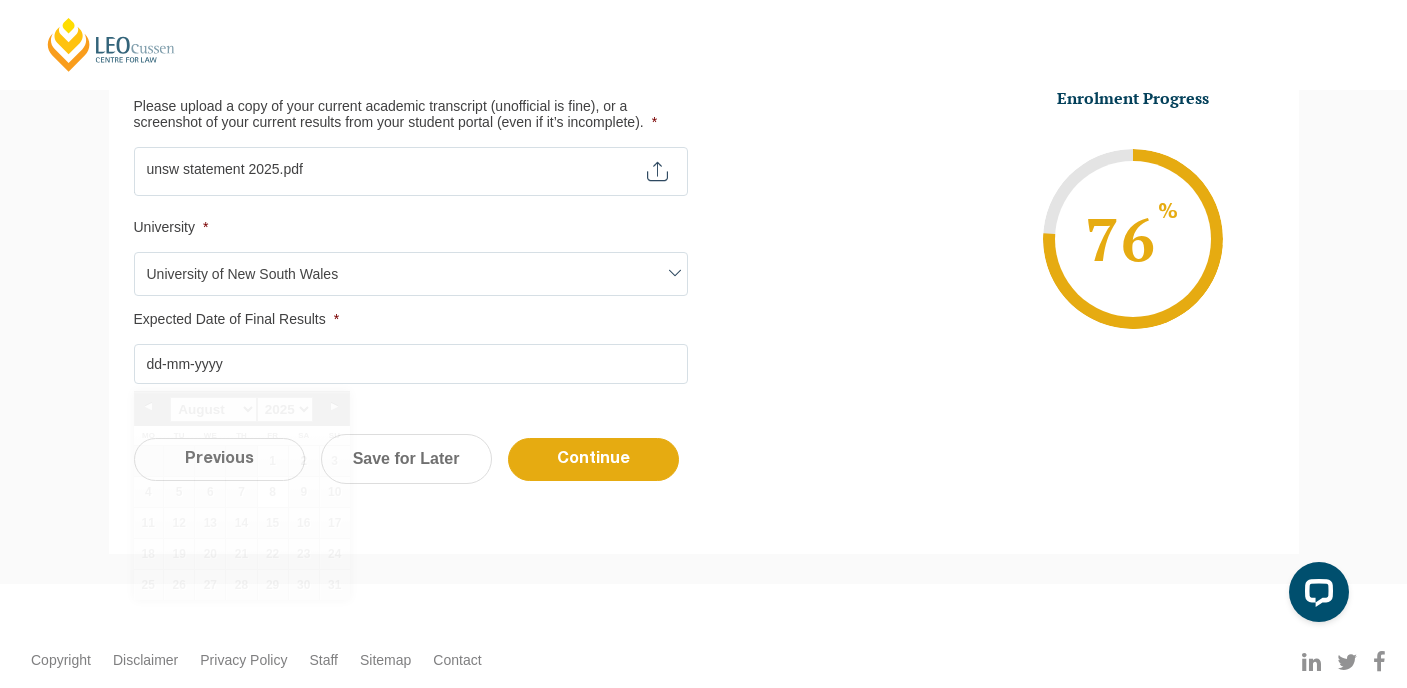 click on "Expected Date of Final Results *" at bounding box center (411, 364) 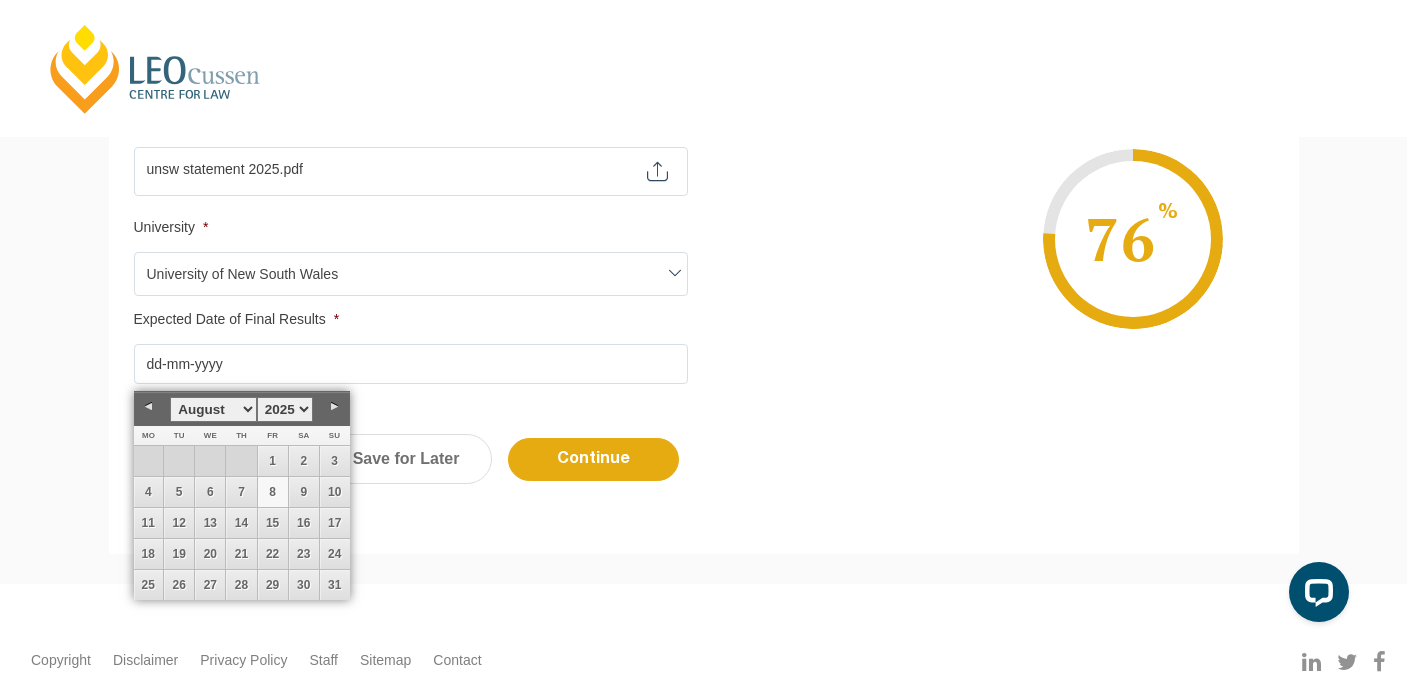 click on "1925 1926 1927 1928 1929 1930 1931 1932 1933 1934 1935 1936 1937 1938 1939 1940 1941 1942 1943 1944 1945 1946 1947 1948 1949 1950 1951 1952 1953 1954 1955 1956 1957 1958 1959 1960 1961 1962 1963 1964 1965 1966 1967 1968 1969 1970 1971 1972 1973 1974 1975 1976 1977 1978 1979 1980 1981 1982 1983 1984 1985 1986 1987 1988 1989 1990 1991 1992 1993 1994 1995 1996 1997 1998 1999 2000 2001 2002 2003 2004 2005 2006 2007 2008 2009 2010 2011 2012 2013 2014 2015 2016 2017 2018 2019 2020 2021 2022 2023 2024 2025 2026 2027 2028 2029 2030 2031 2032 2033 2034 2035 2036 2037 2038 2039 2040 2041 2042 2043 2044 2045" at bounding box center [285, 409] 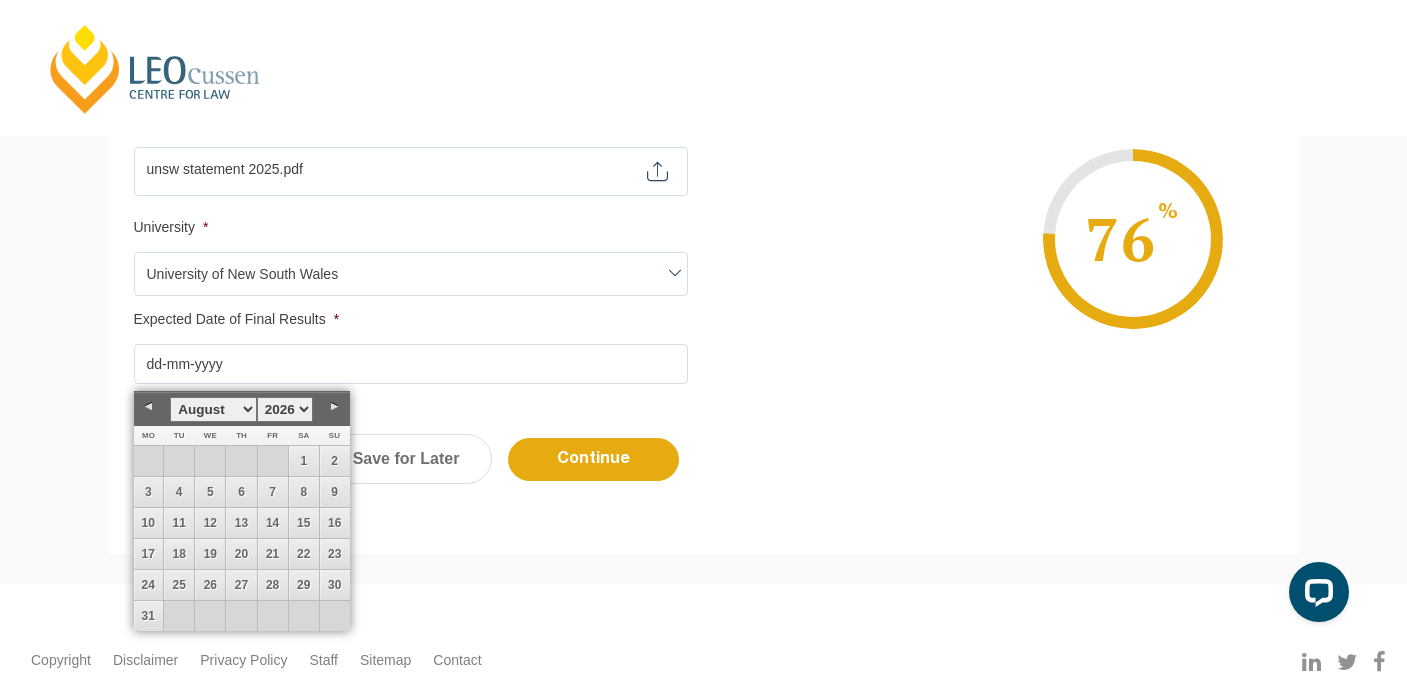 click on "January February March April May June July August September October November December" at bounding box center (213, 409) 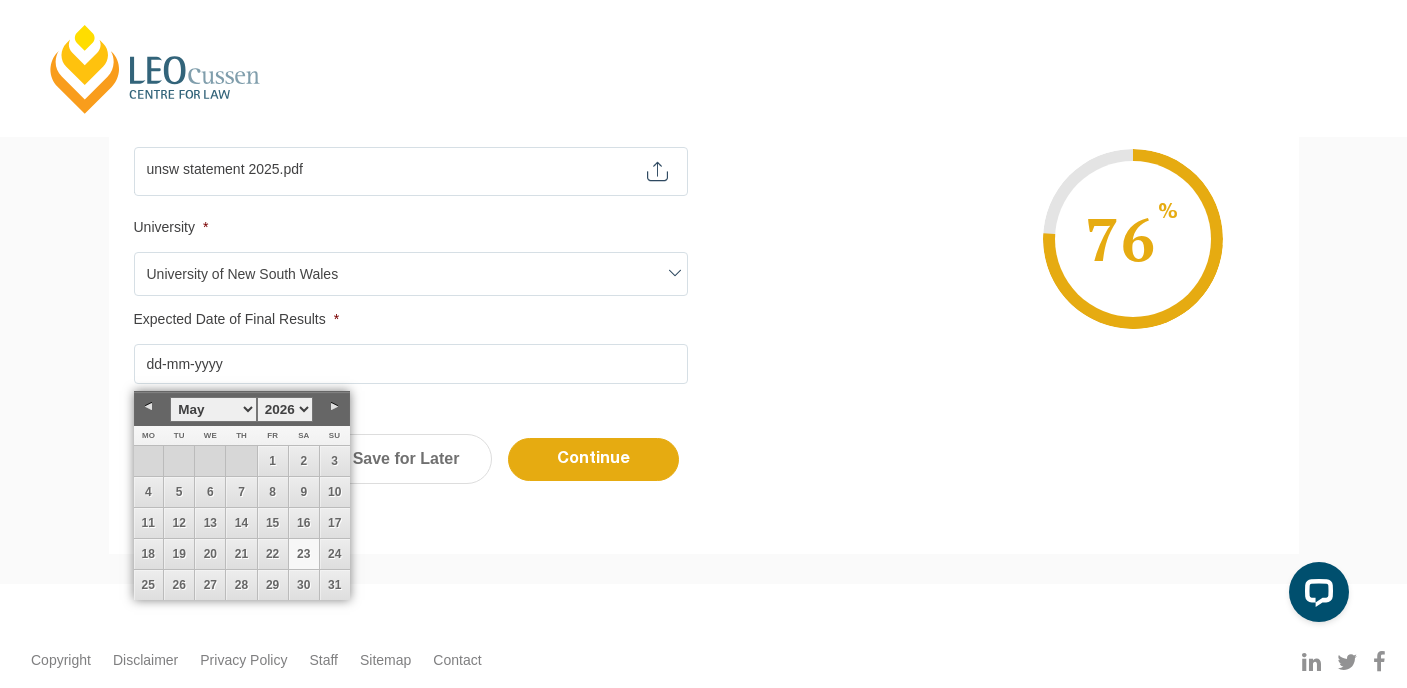 click on "23" at bounding box center [304, 554] 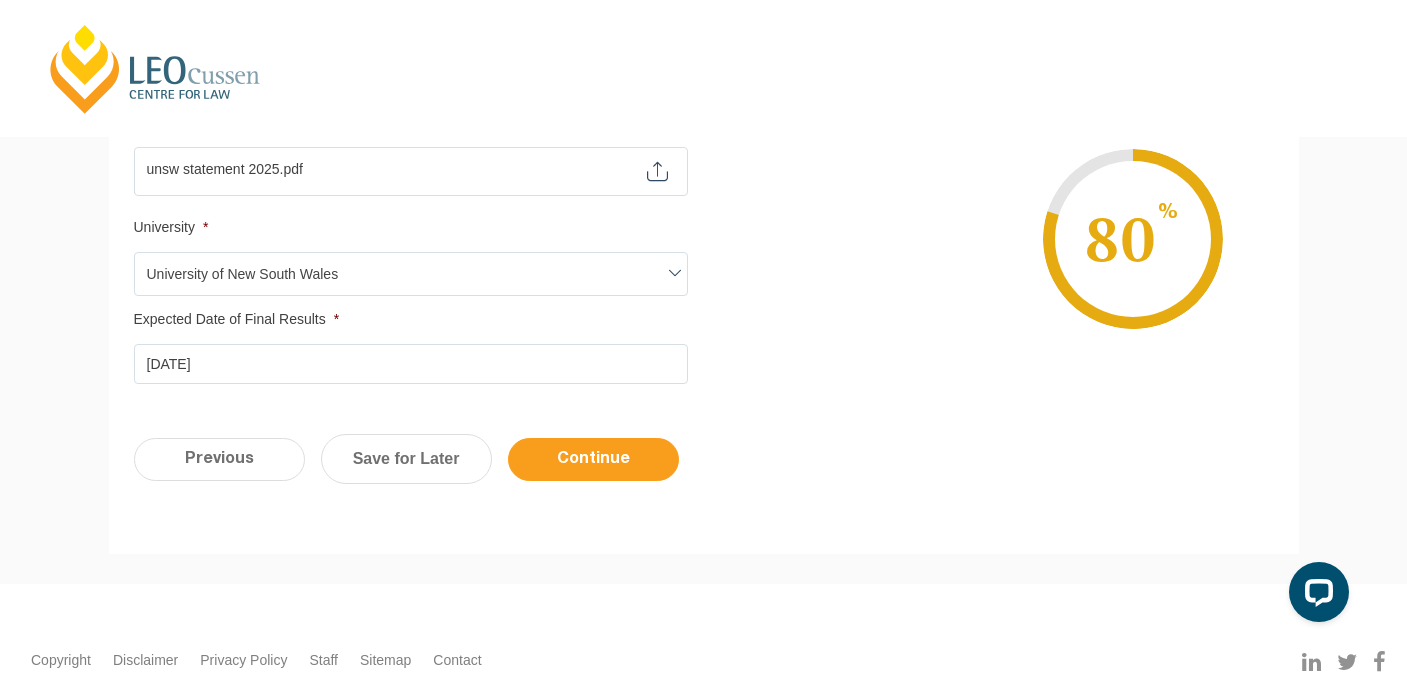 click on "Continue" at bounding box center [593, 459] 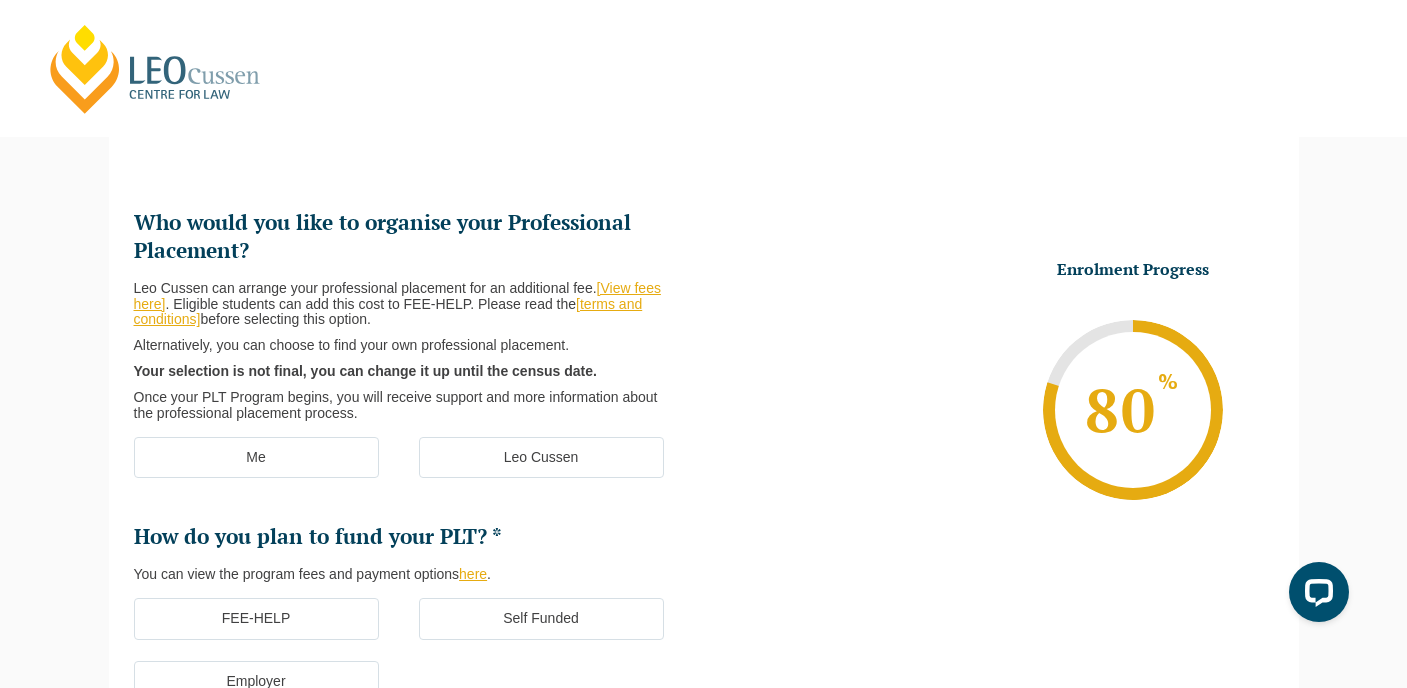 scroll, scrollTop: 173, scrollLeft: 0, axis: vertical 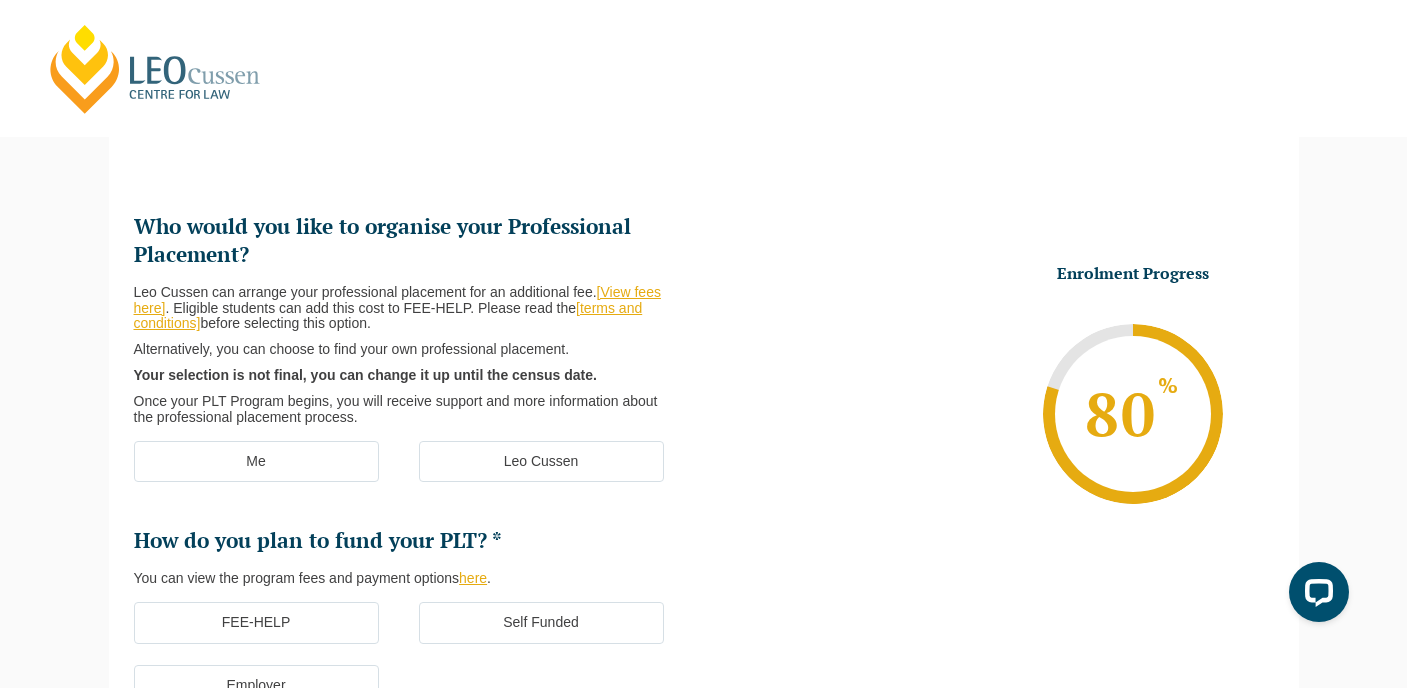 click on "Leo Cussen" at bounding box center [541, 462] 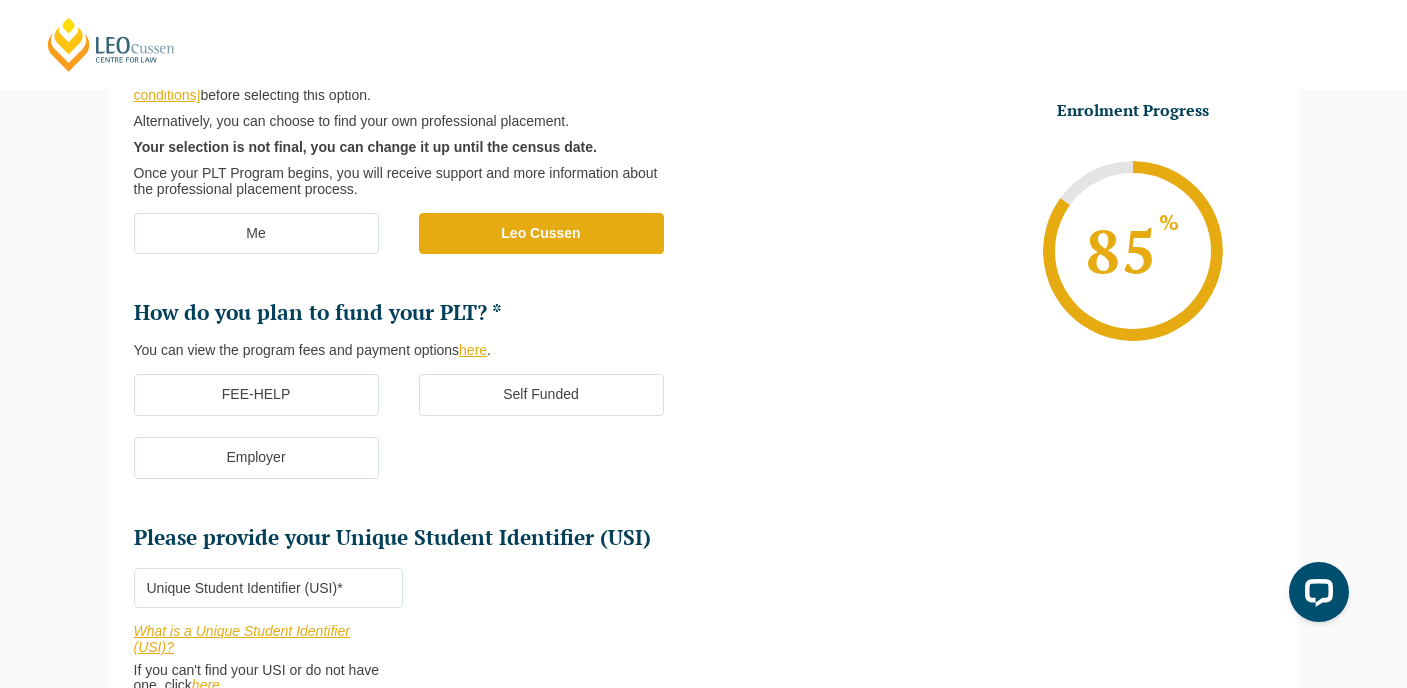 scroll, scrollTop: 403, scrollLeft: 0, axis: vertical 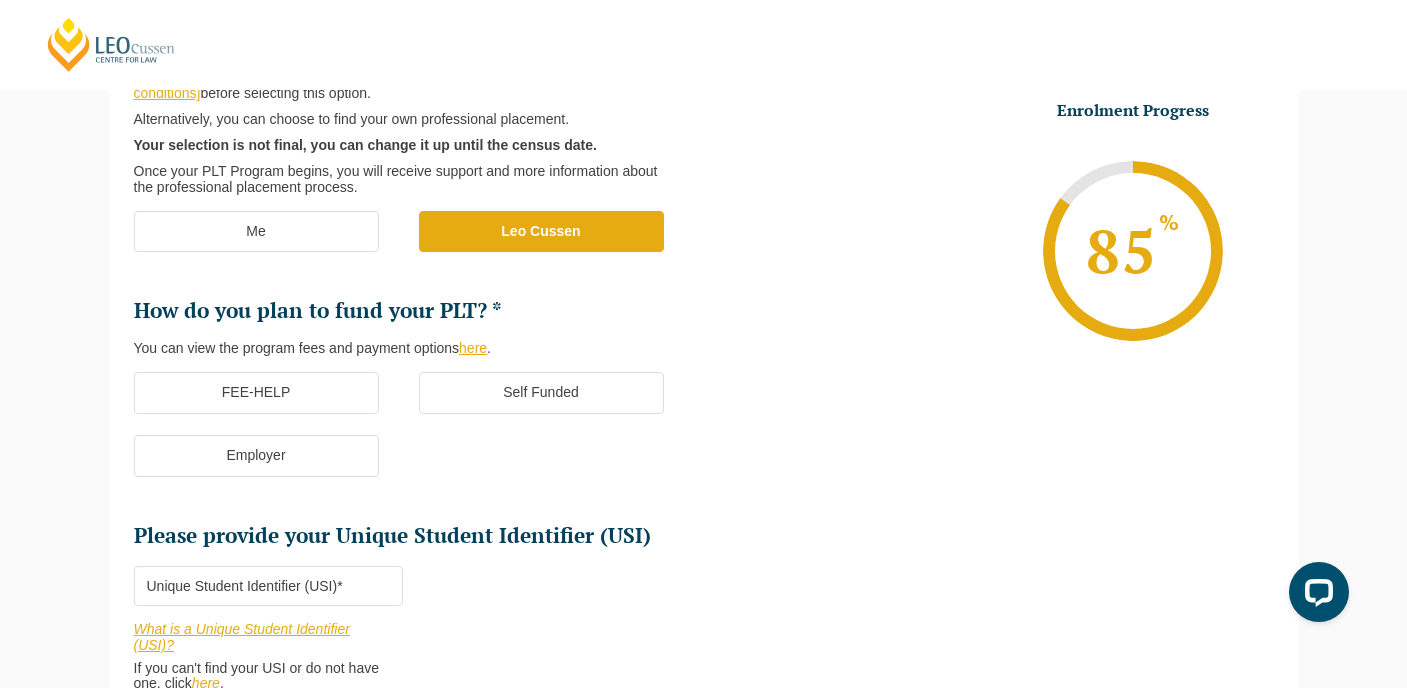 click on "FEE-HELP" at bounding box center (256, 393) 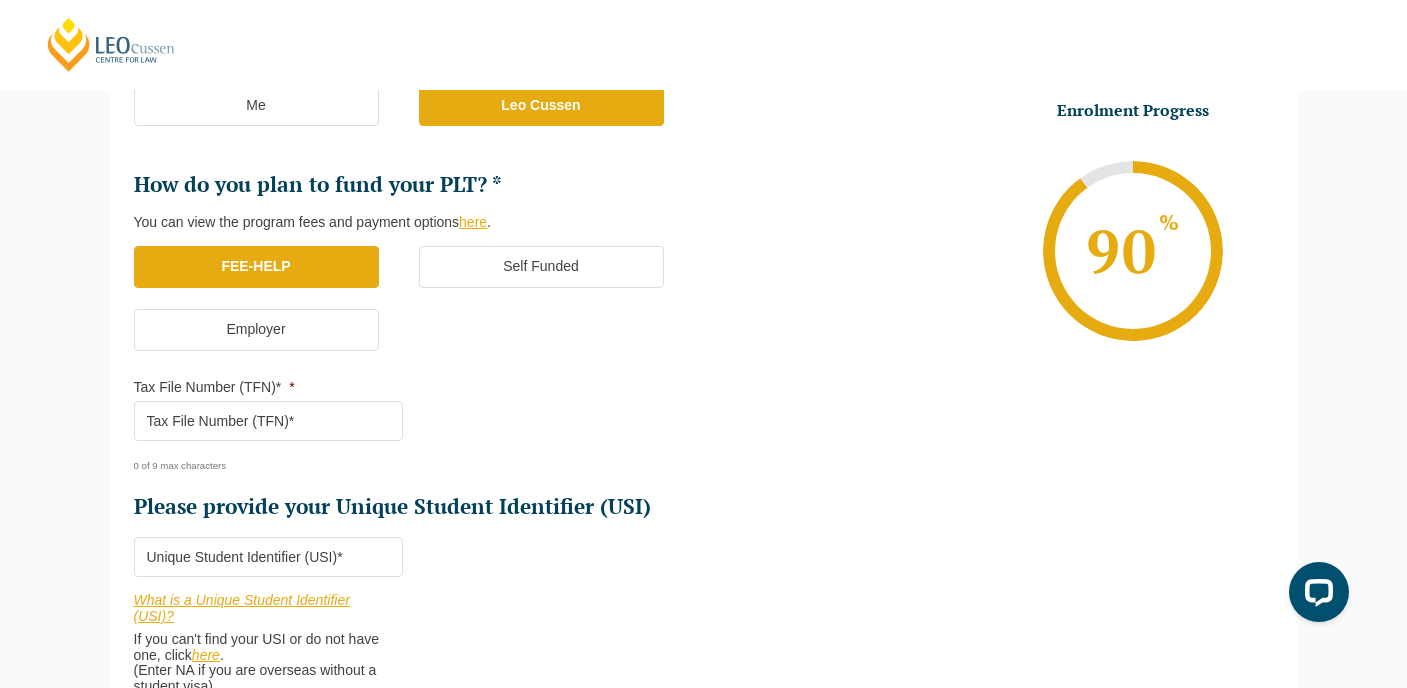 scroll, scrollTop: 536, scrollLeft: 0, axis: vertical 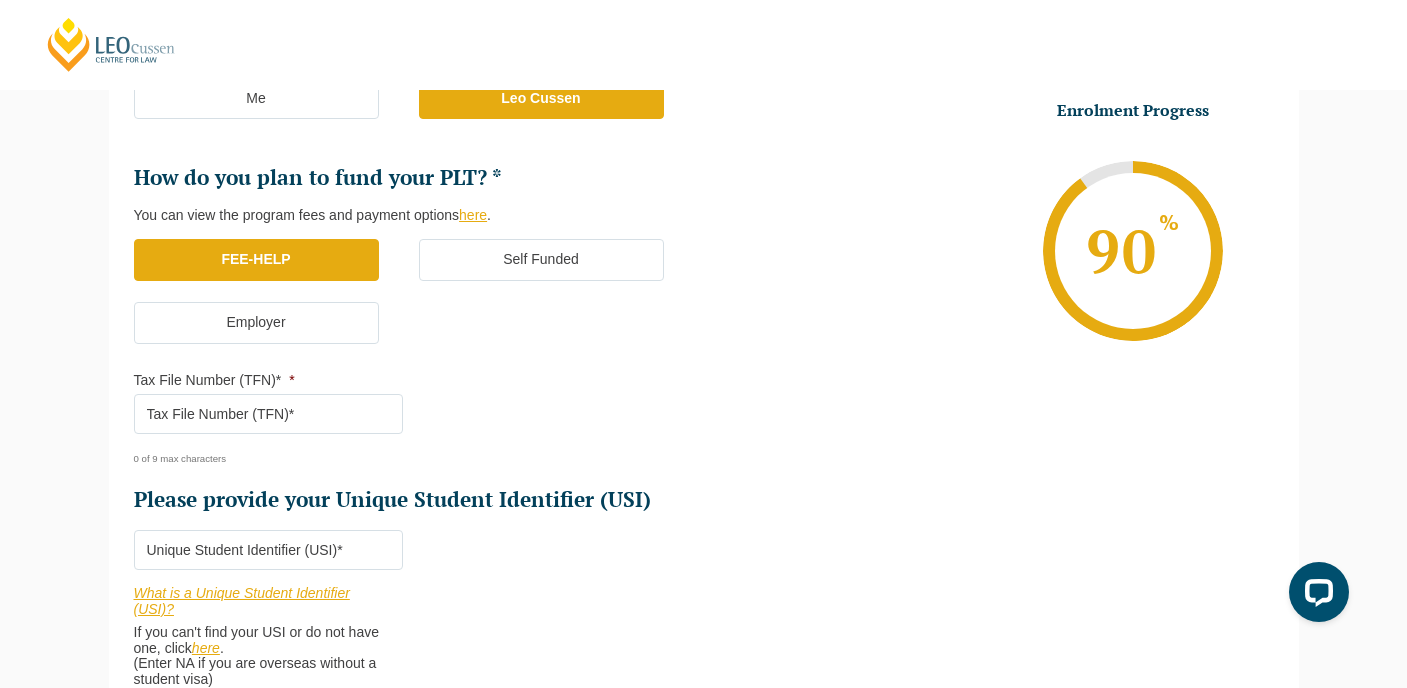 click on "Tax File Number (TFN)* *" at bounding box center [268, 414] 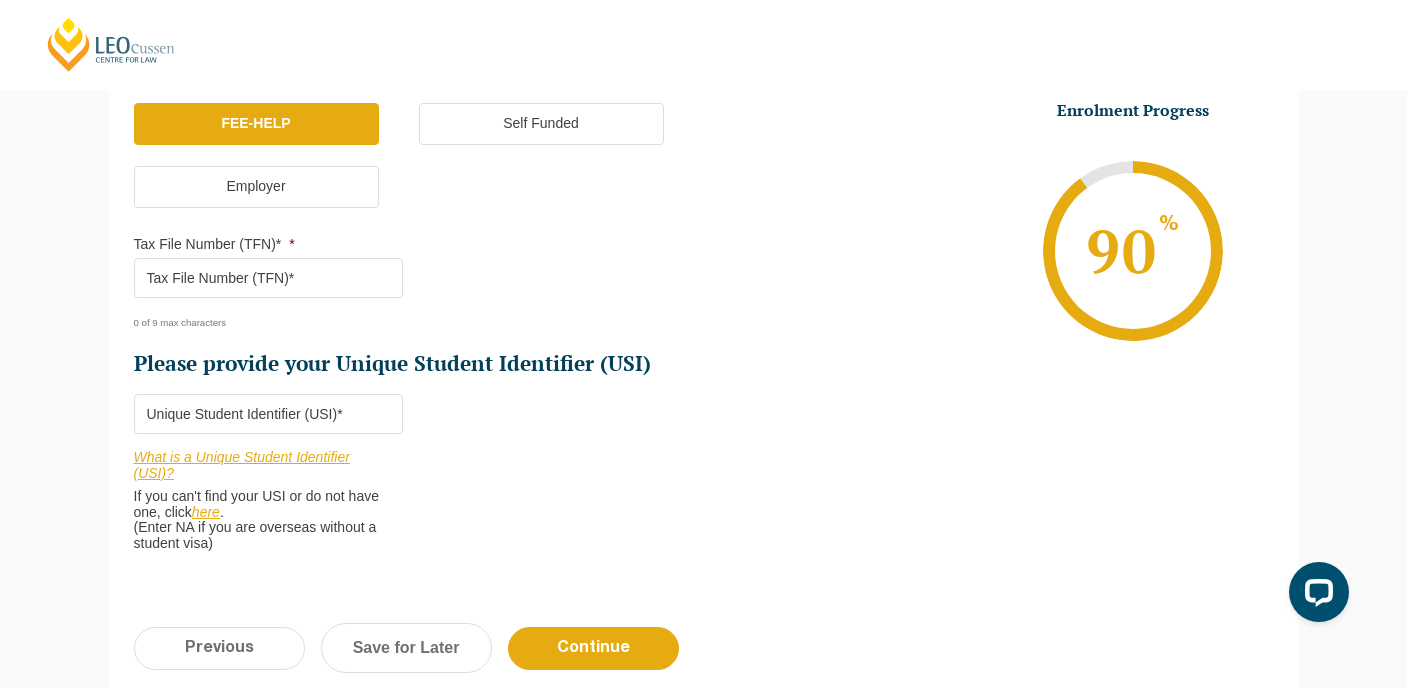 scroll, scrollTop: 661, scrollLeft: 0, axis: vertical 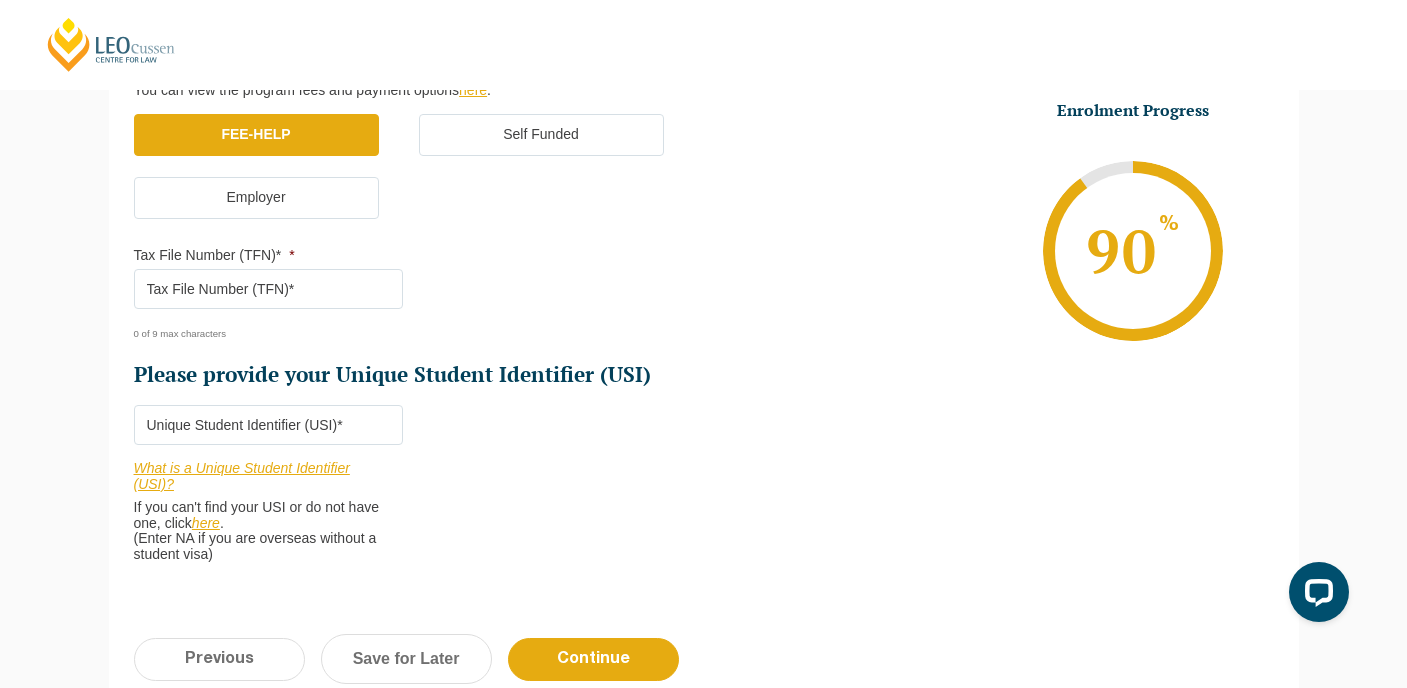 click on "Tax File Number (TFN)* *" at bounding box center (268, 289) 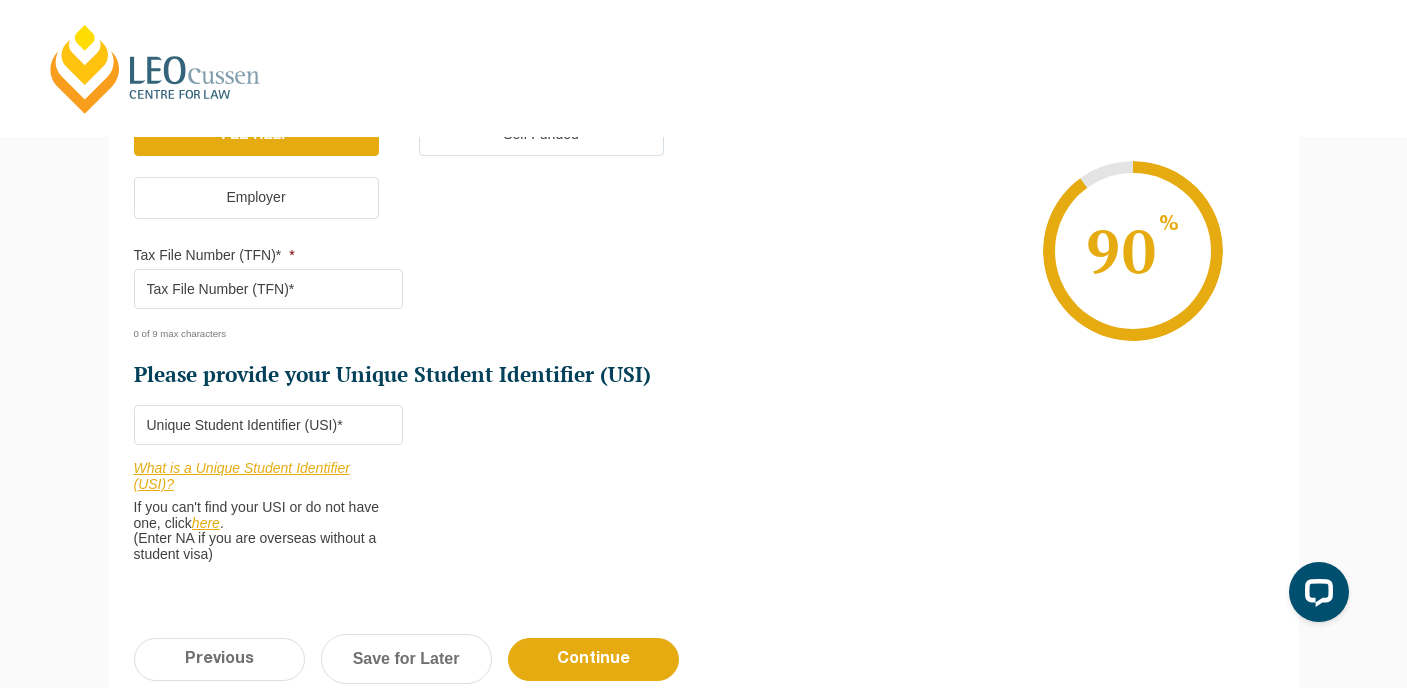 click on "Please provide your Unique Student Identifier (USI) *" at bounding box center [268, 425] 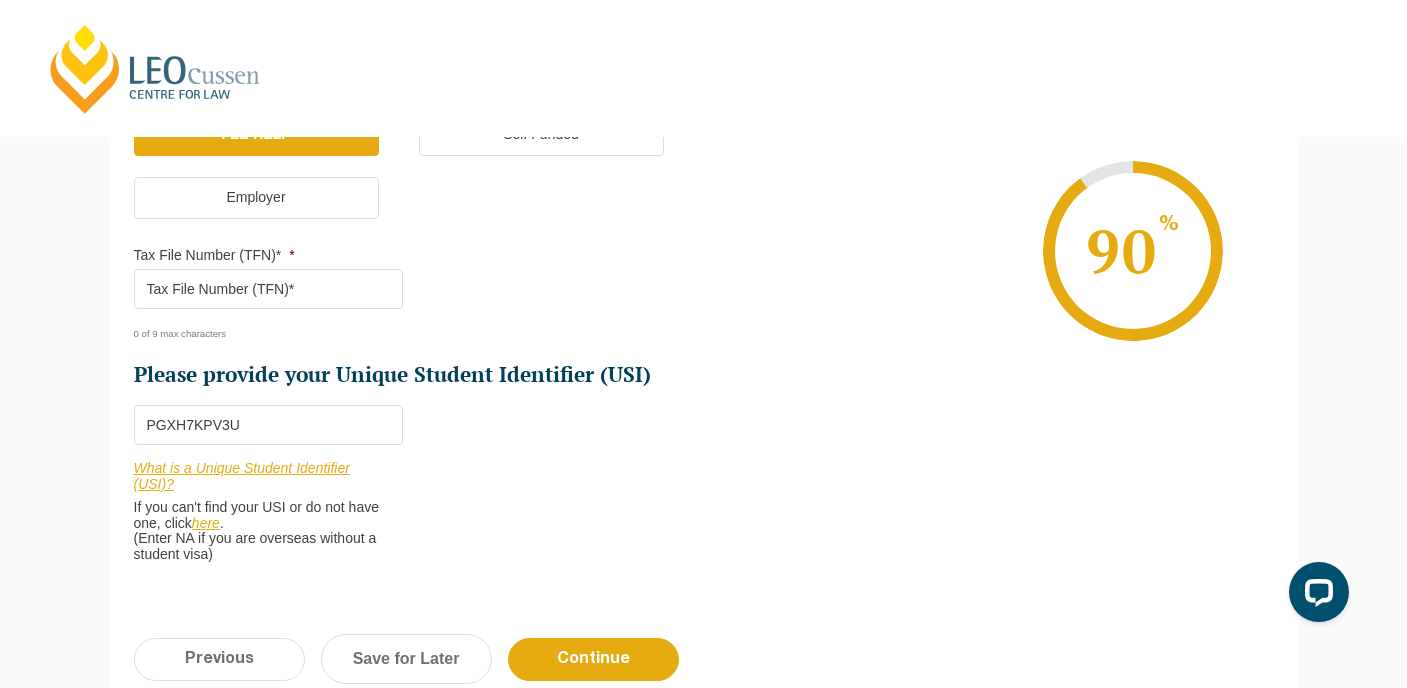 scroll, scrollTop: 603, scrollLeft: 0, axis: vertical 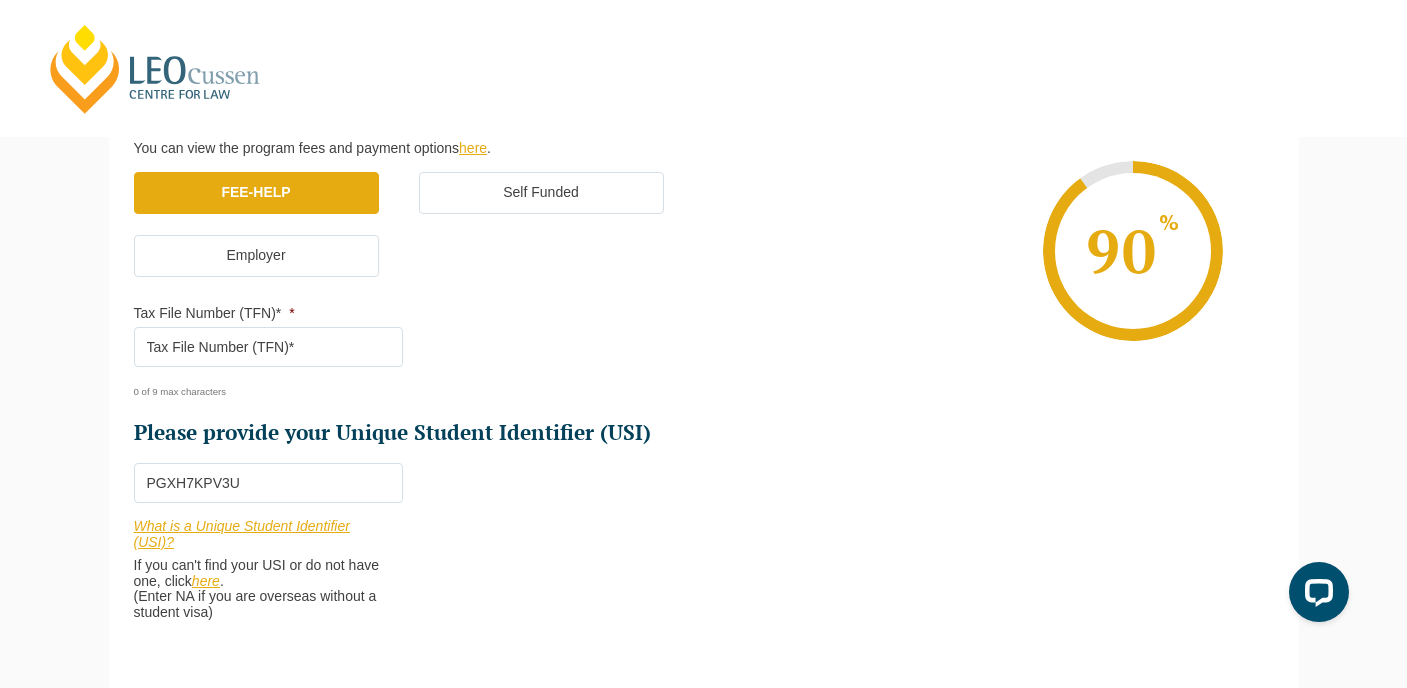 type on "PGXH7KPV3U" 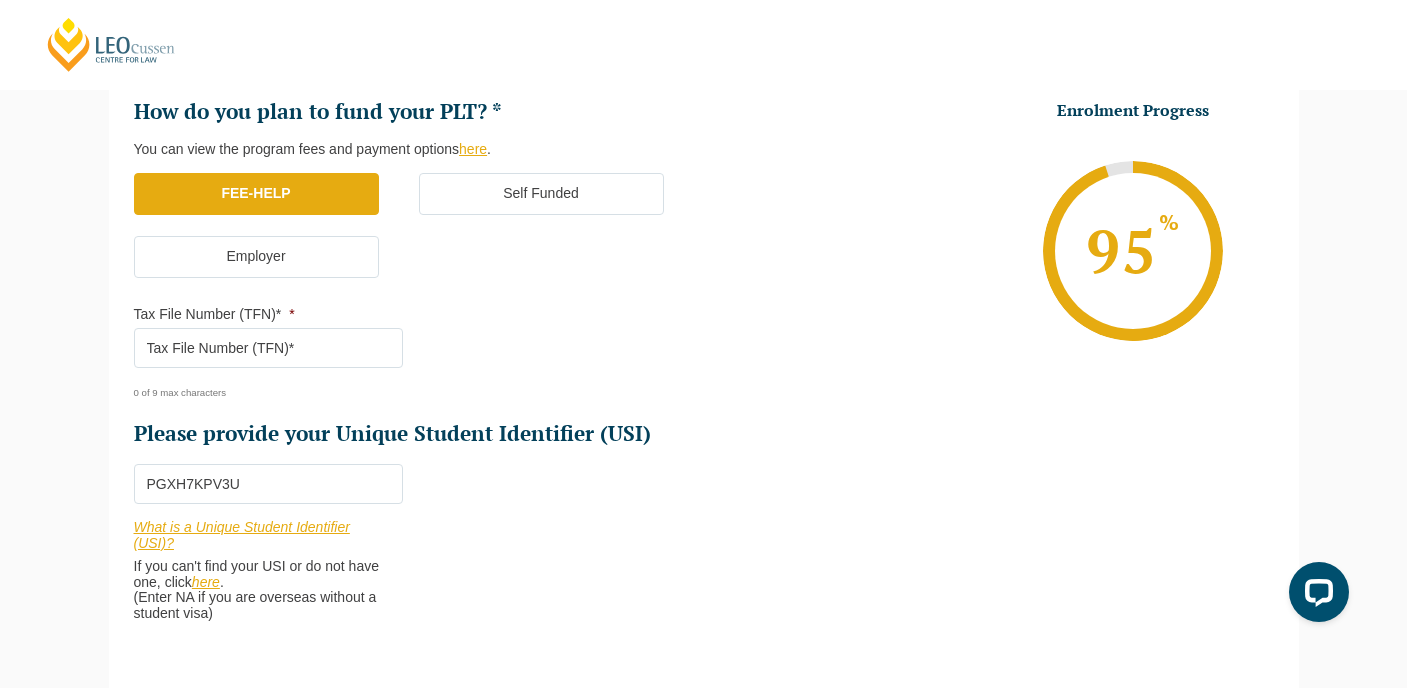 scroll, scrollTop: 604, scrollLeft: 0, axis: vertical 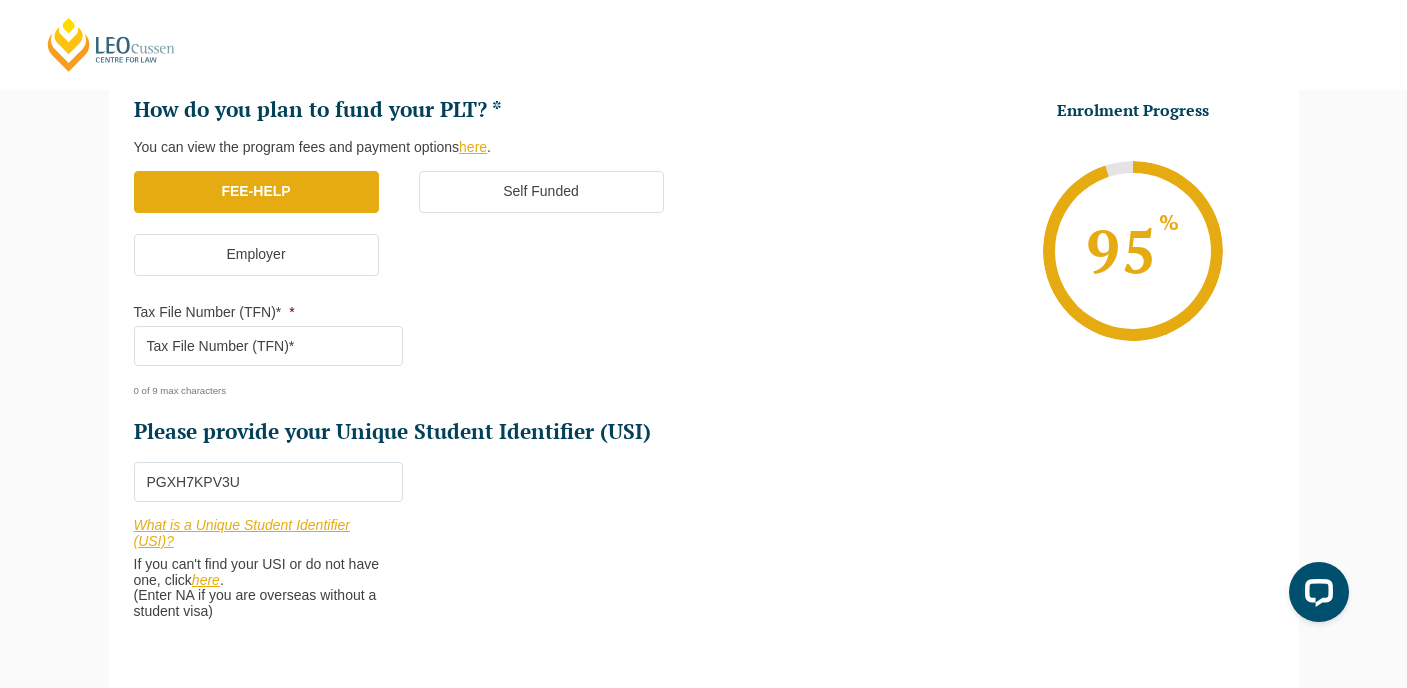 click on "Tax File Number (TFN)* *" at bounding box center [268, 346] 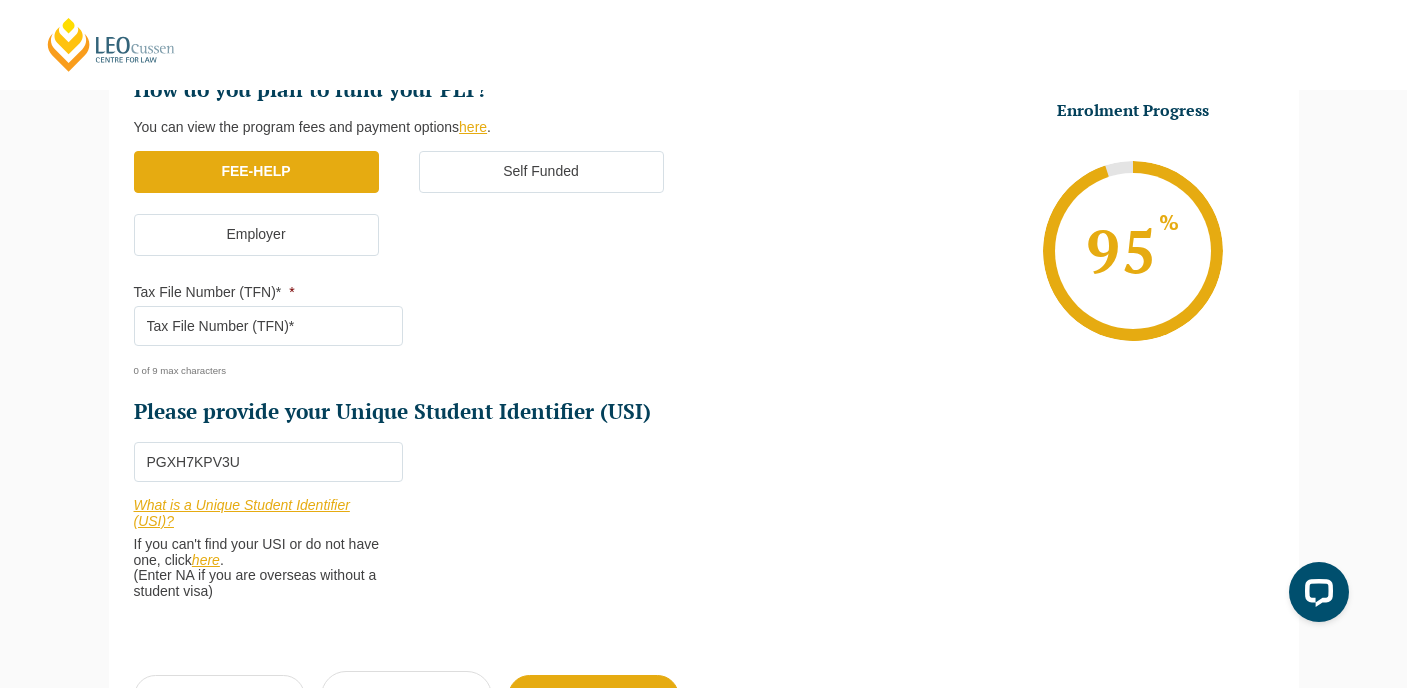 scroll, scrollTop: 631, scrollLeft: 0, axis: vertical 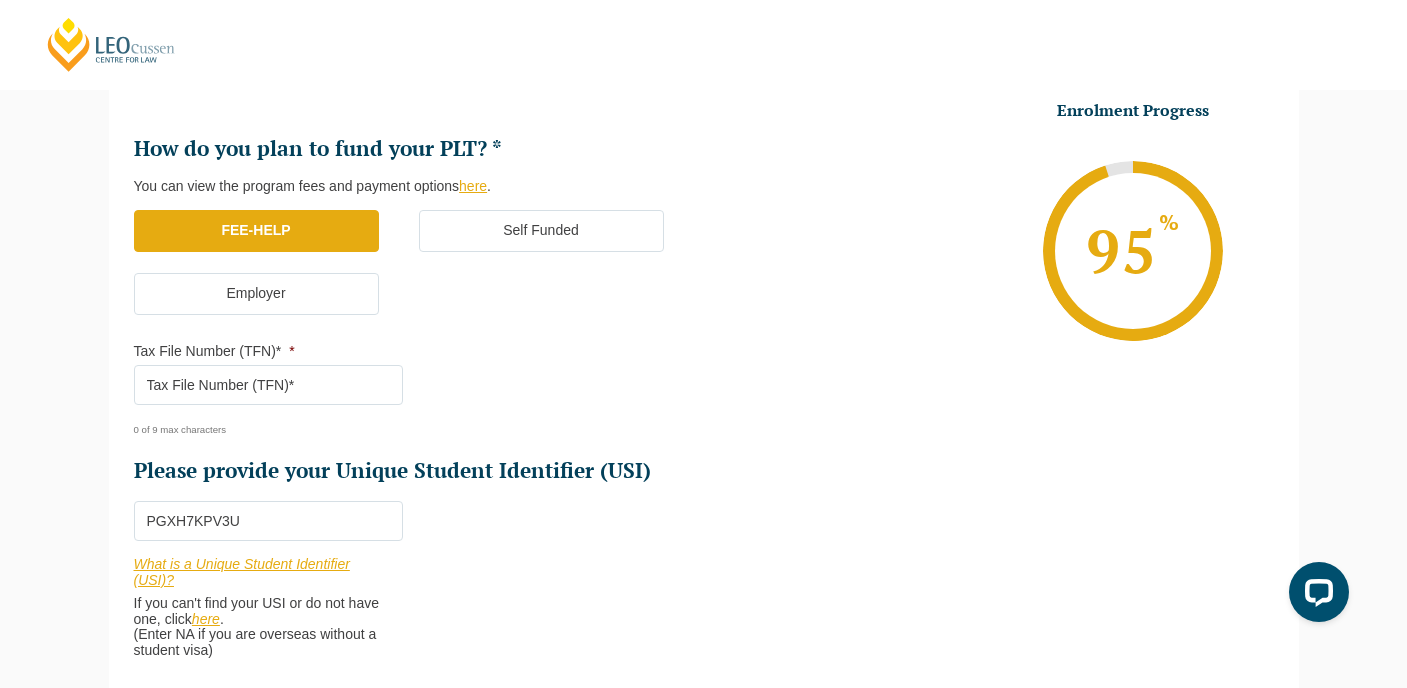 click on "Tax File Number (TFN)* *" at bounding box center [268, 385] 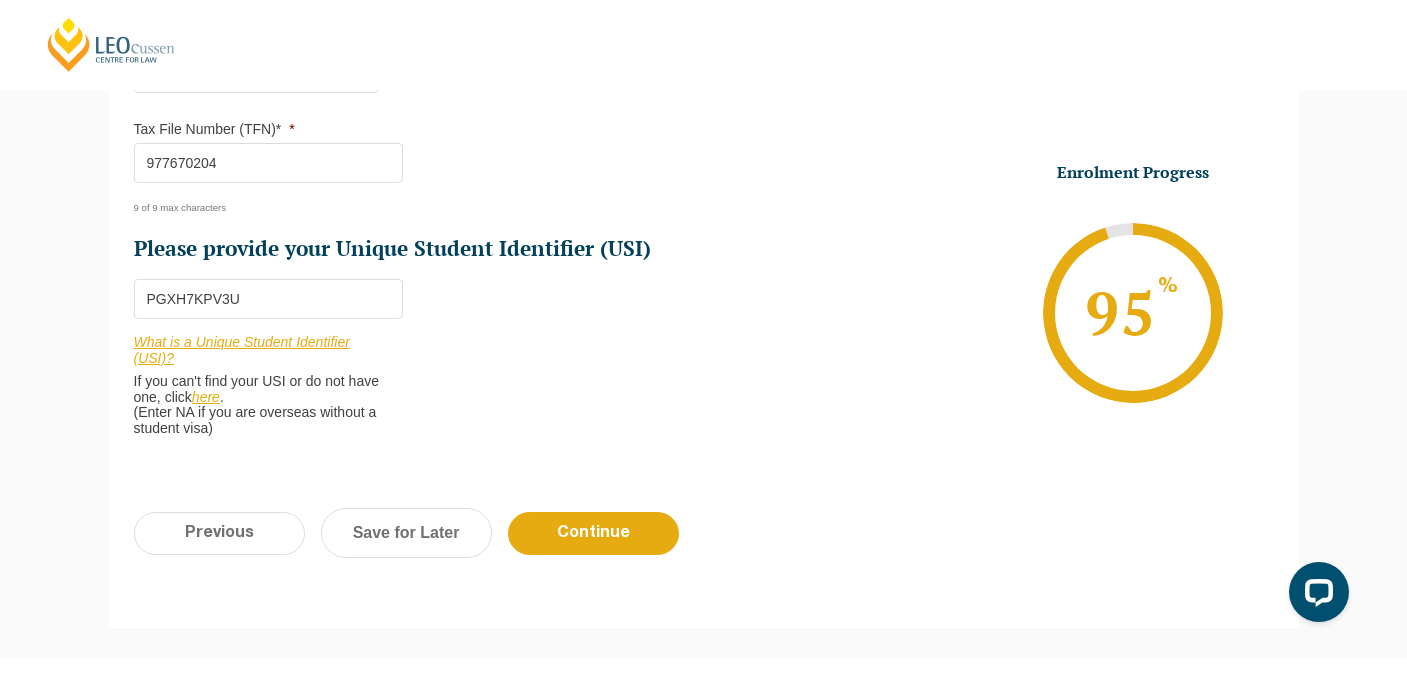 scroll, scrollTop: 975, scrollLeft: 0, axis: vertical 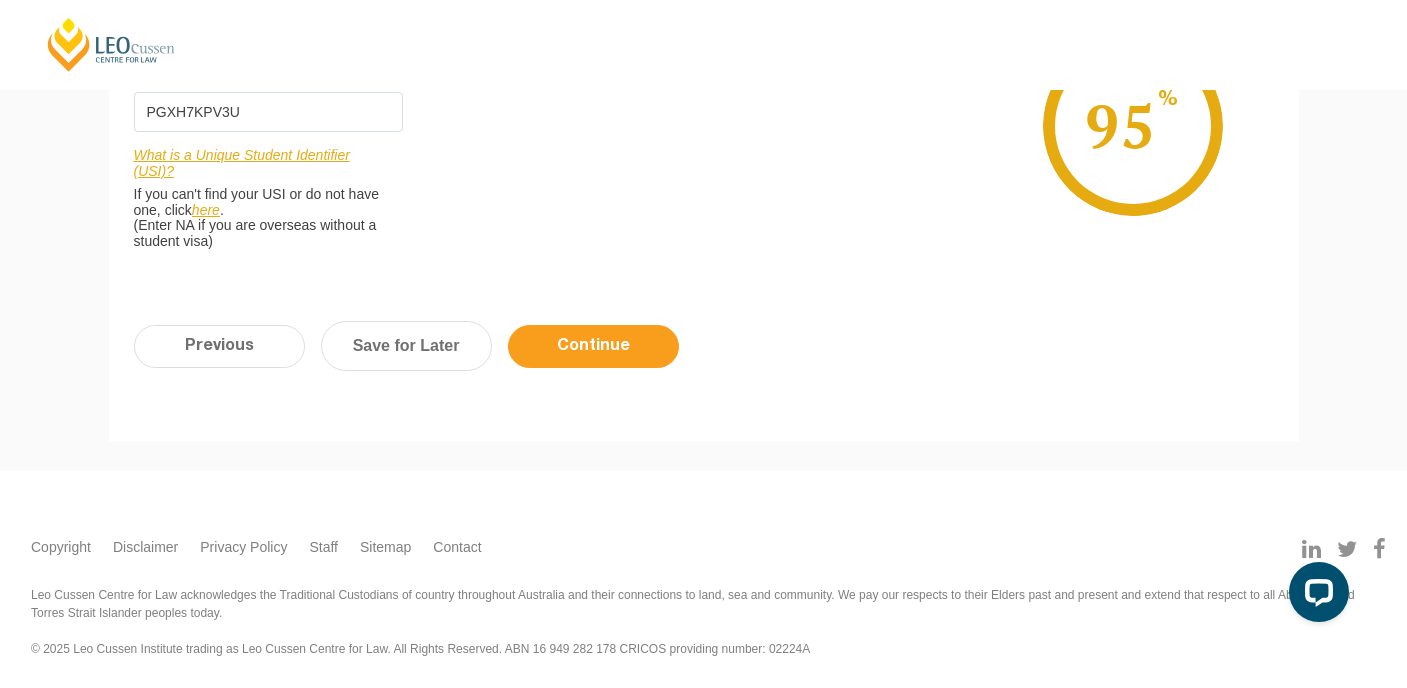 type on "977670204" 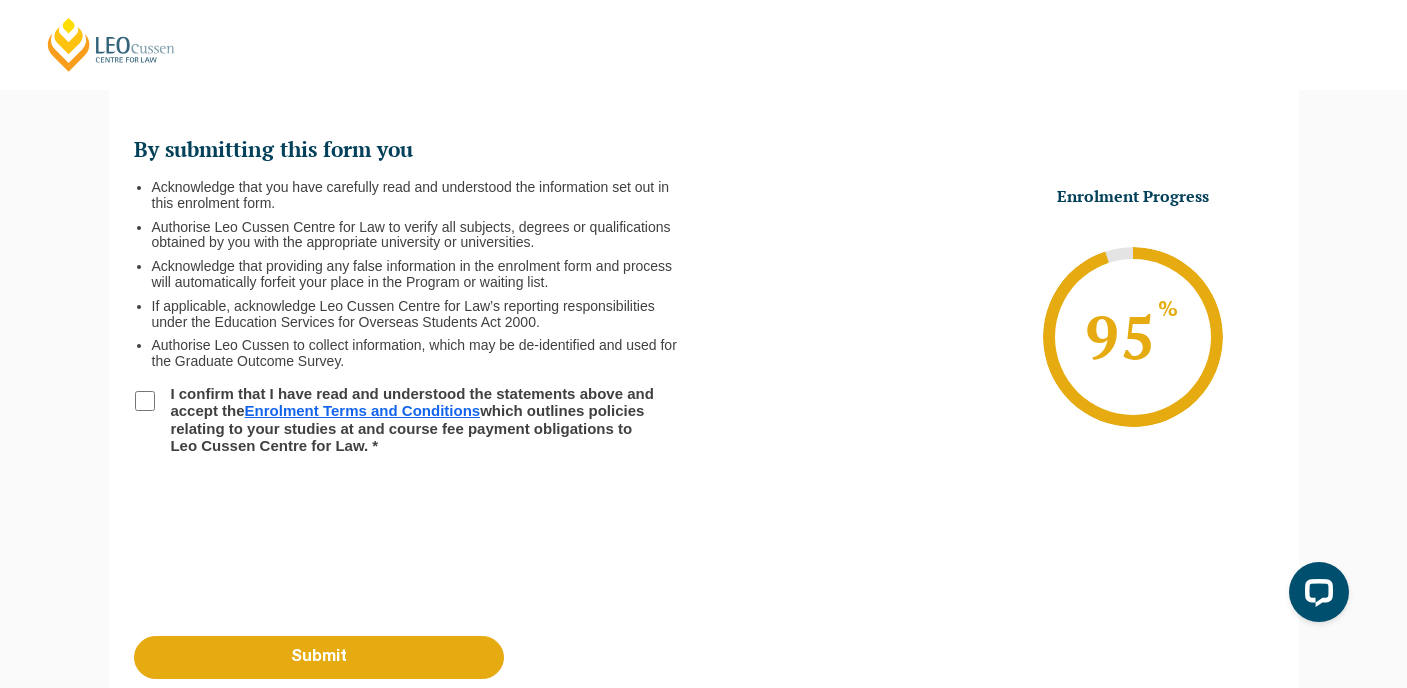 scroll, scrollTop: 277, scrollLeft: 0, axis: vertical 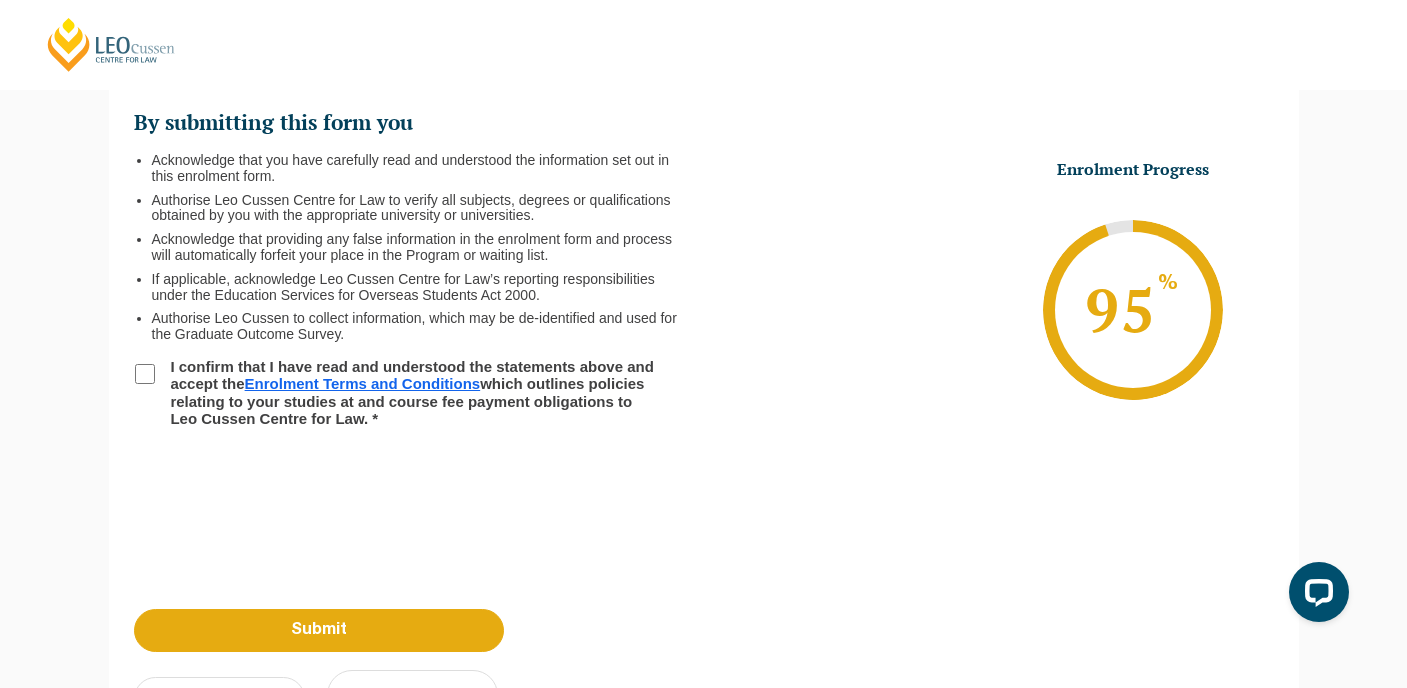 click on "I confirm that I have read and understood the statements above and accept the  Enrolment Terms and Conditions  which outlines policies relating to your studies at and course fee payment obligations to Leo Cussen Centre for Law. *" at bounding box center (145, 374) 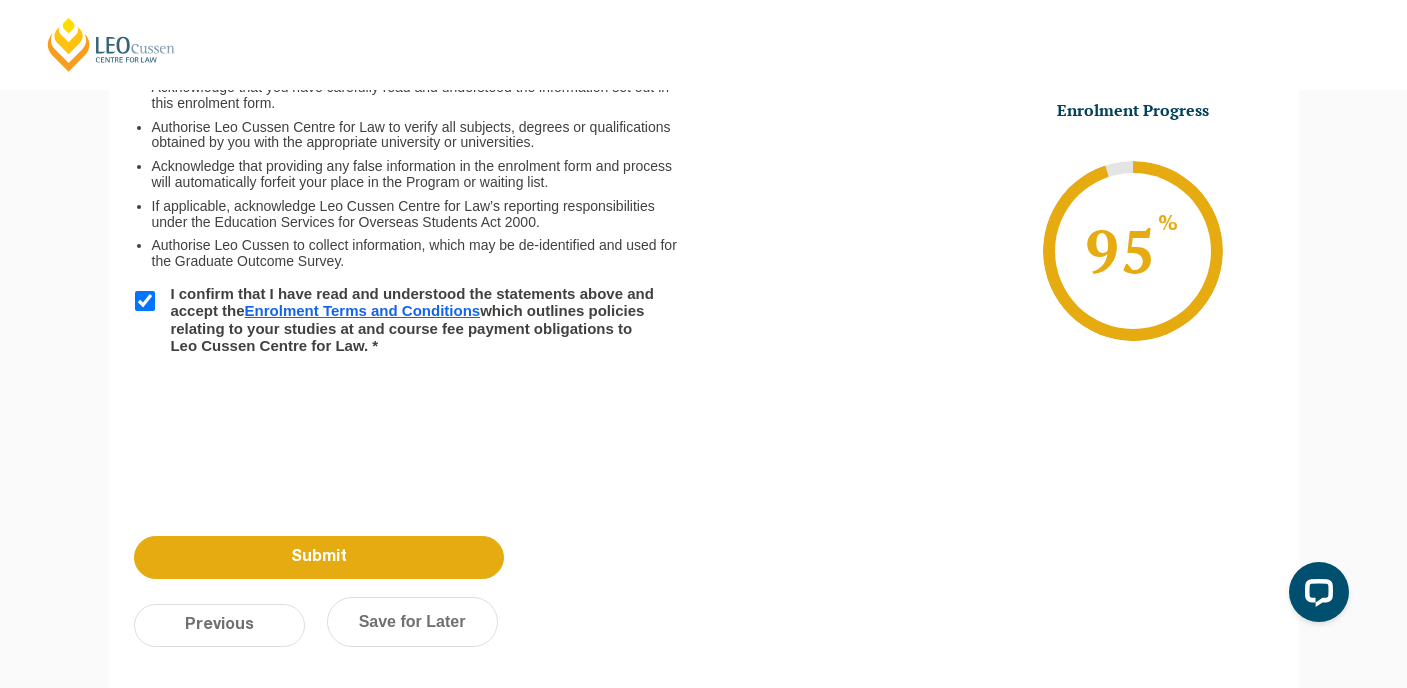 scroll, scrollTop: 366, scrollLeft: 0, axis: vertical 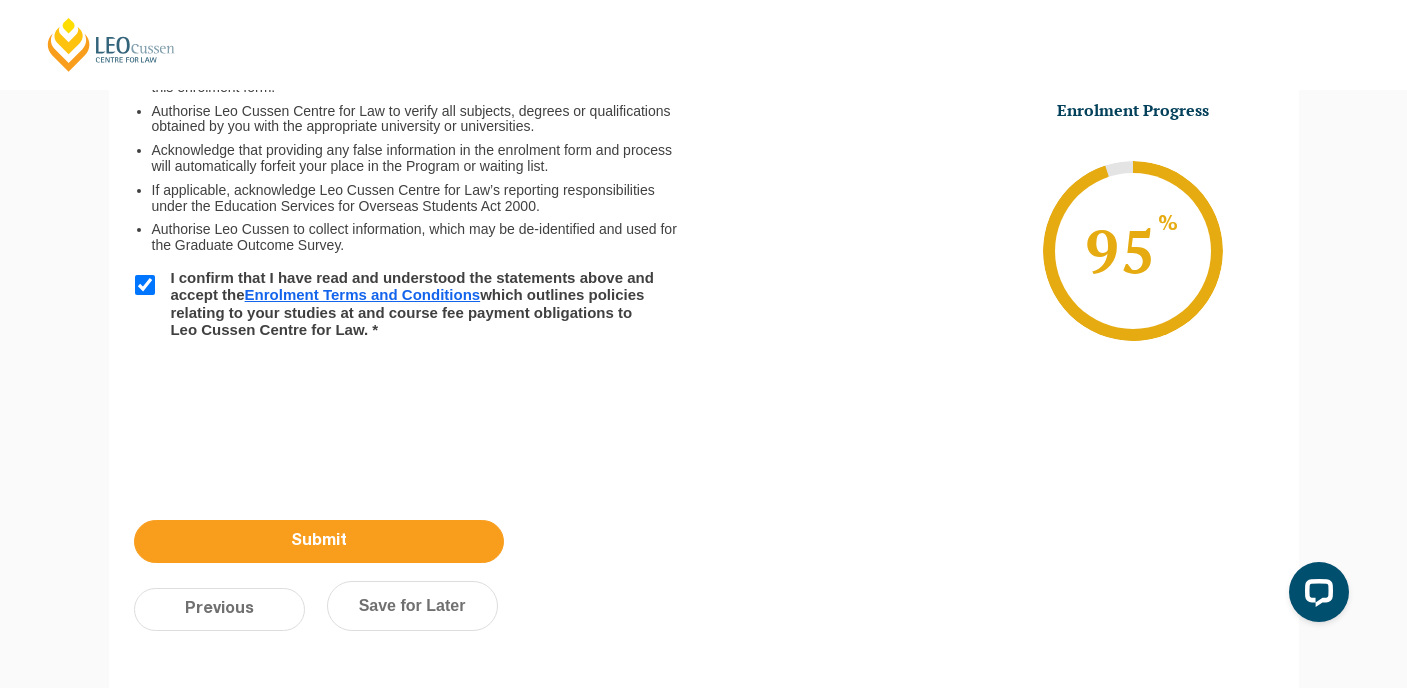 click on "Submit" at bounding box center (319, 541) 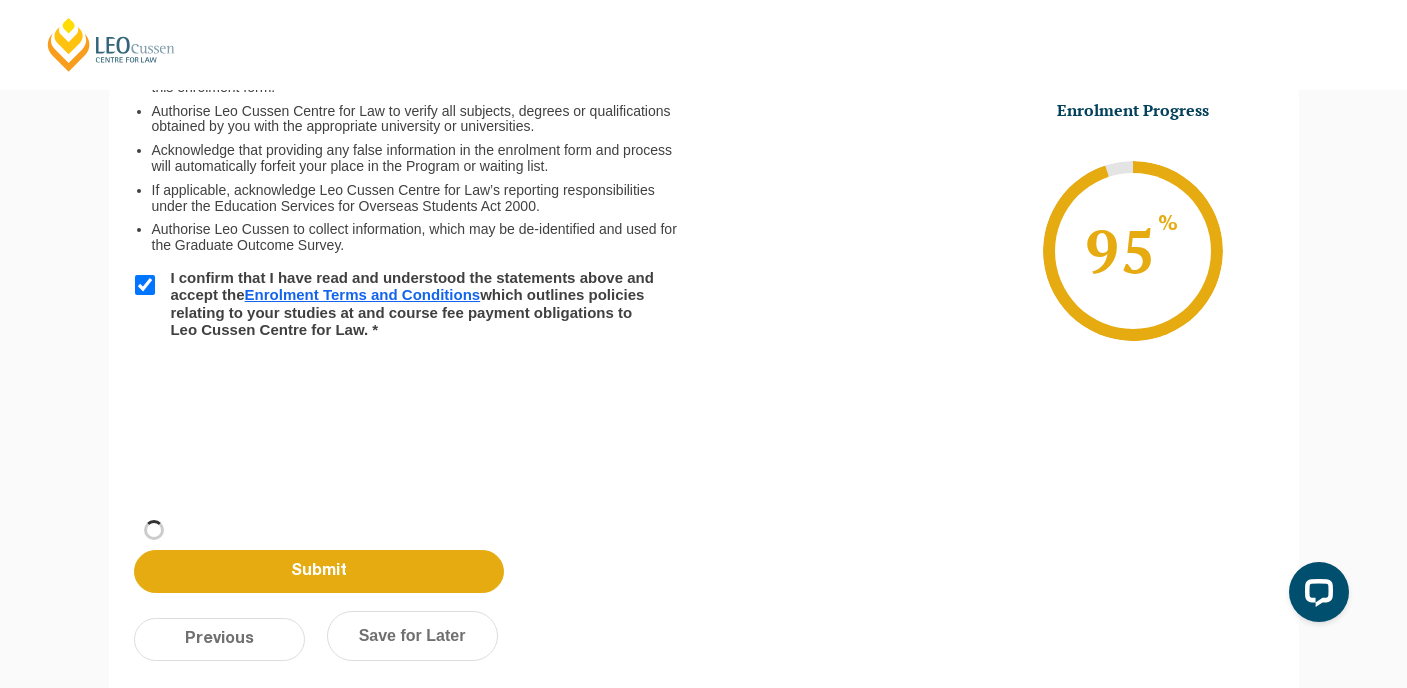 scroll, scrollTop: 260, scrollLeft: 0, axis: vertical 